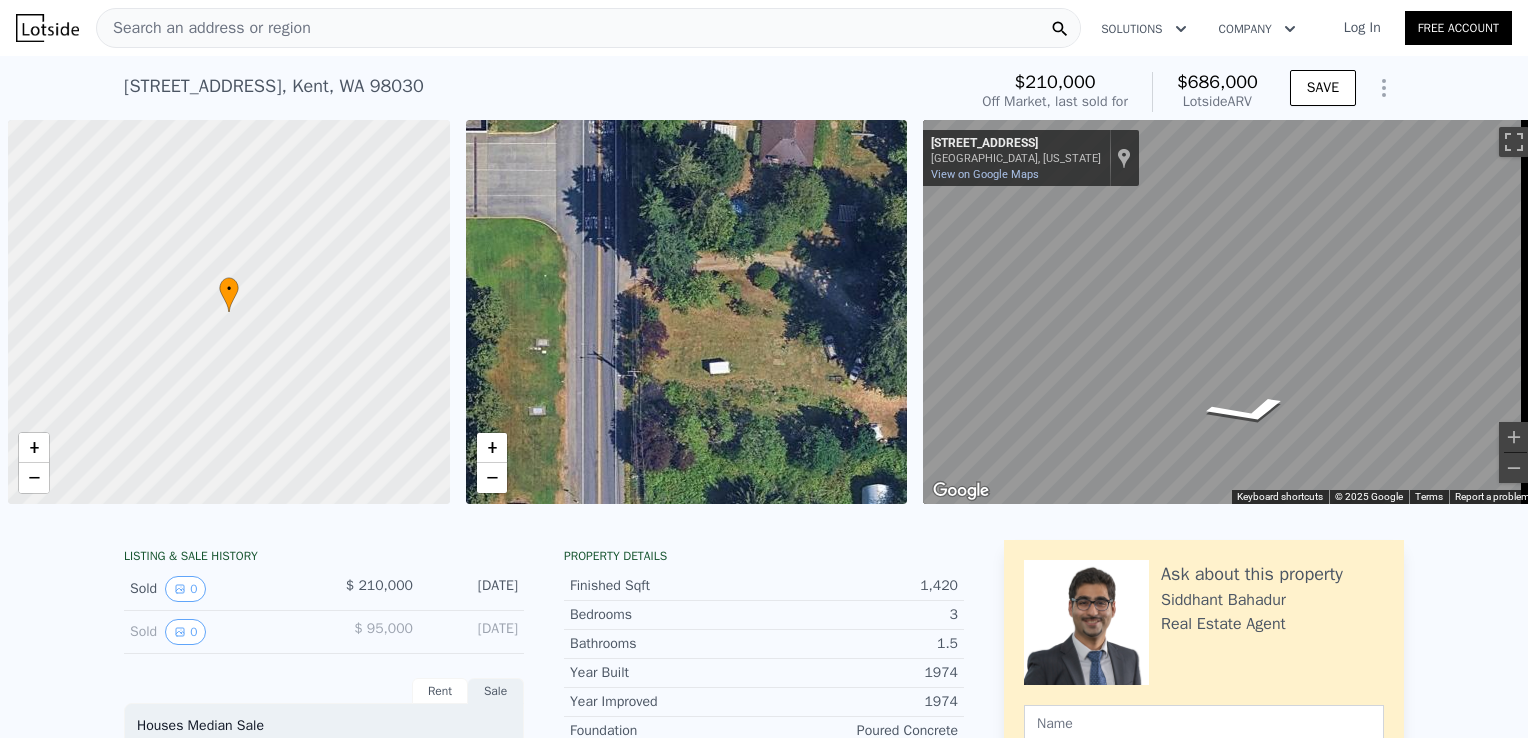 scroll, scrollTop: 0, scrollLeft: 0, axis: both 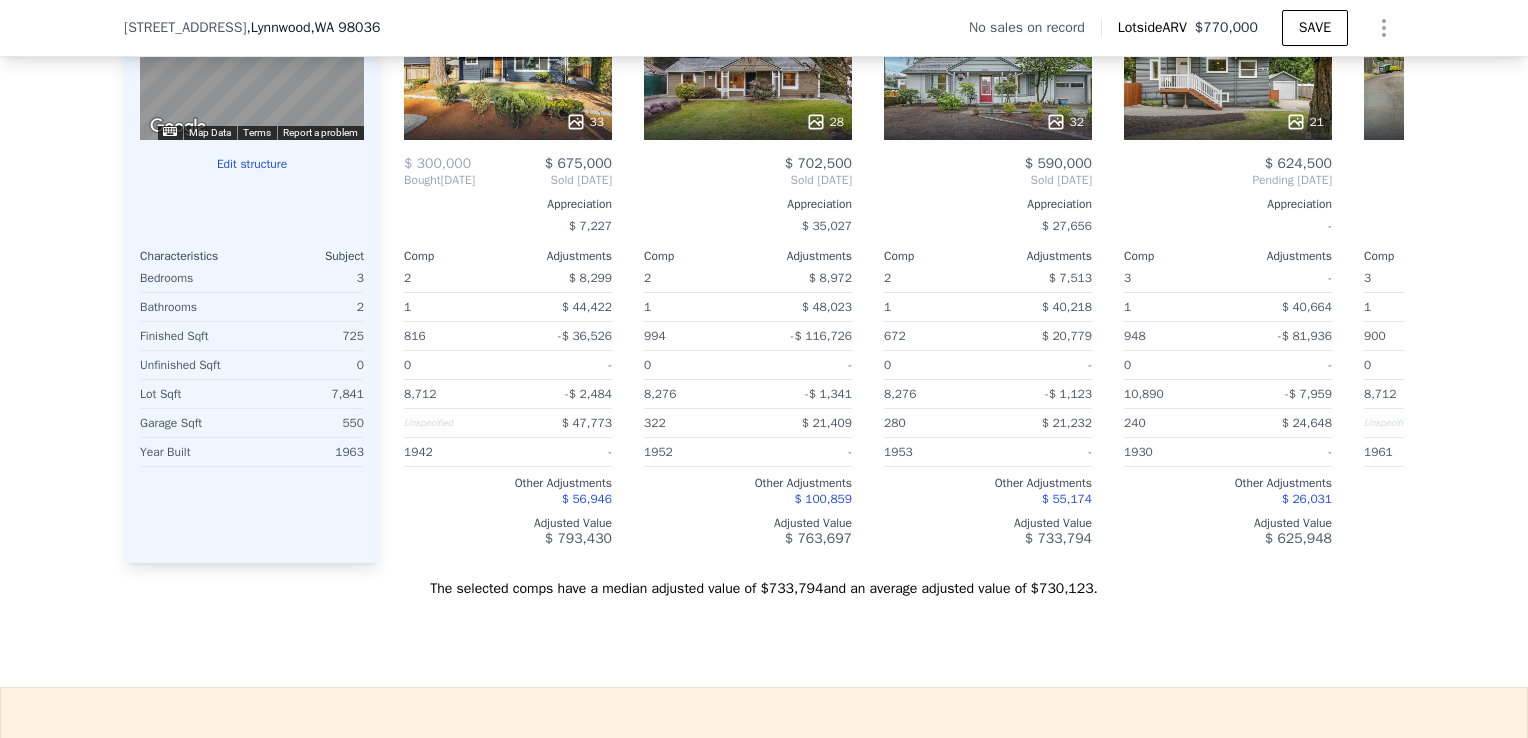 click on "Edit structure" at bounding box center [252, 164] 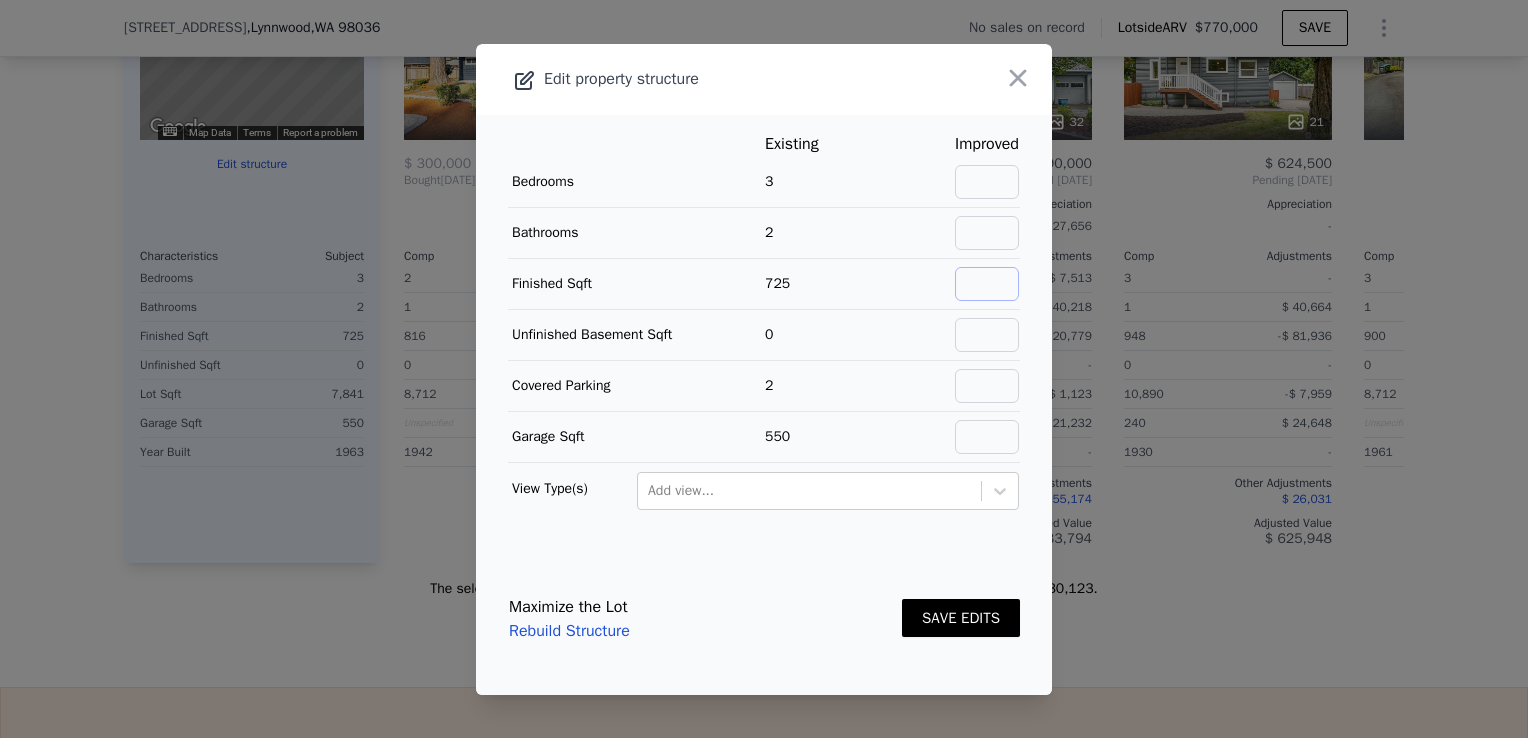 click at bounding box center (987, 284) 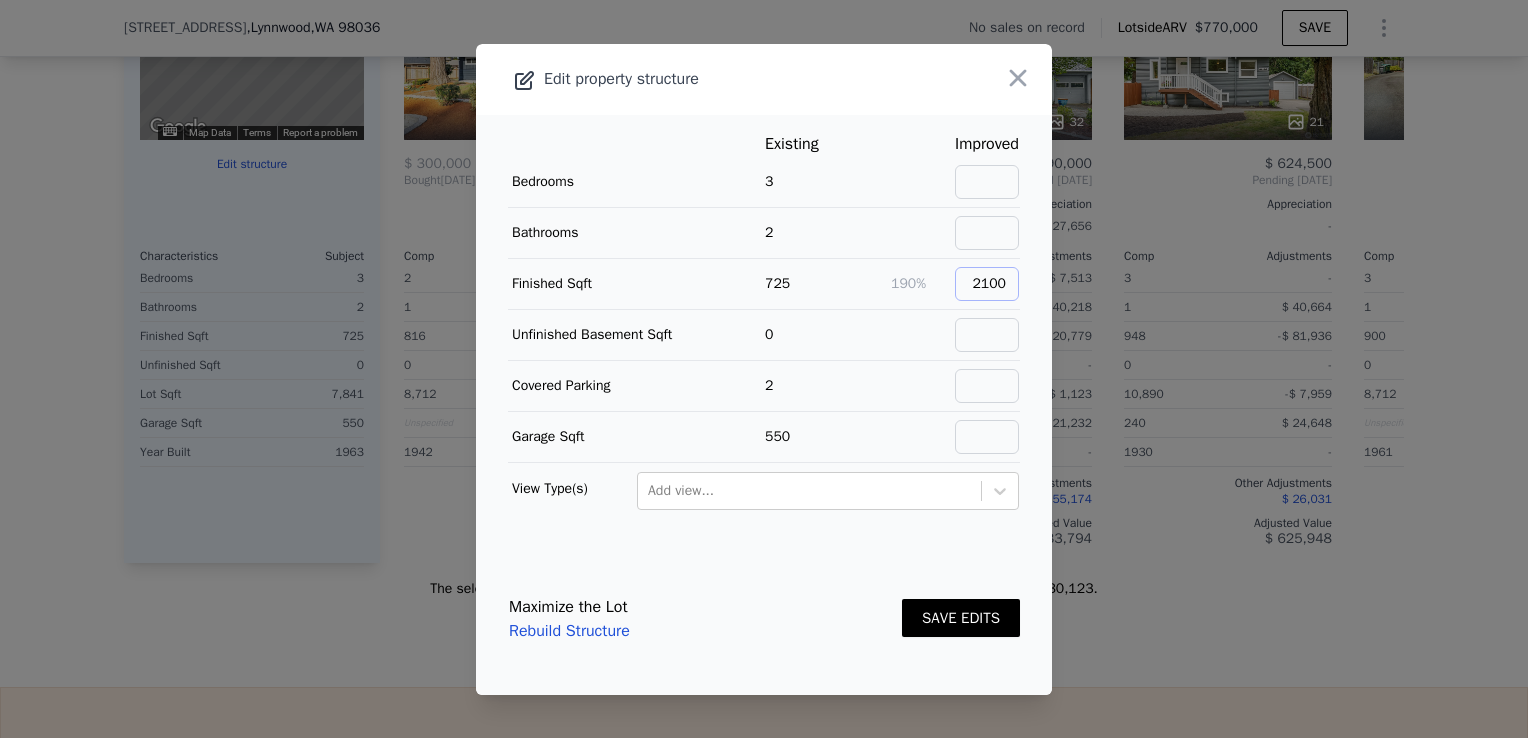 type on "2100" 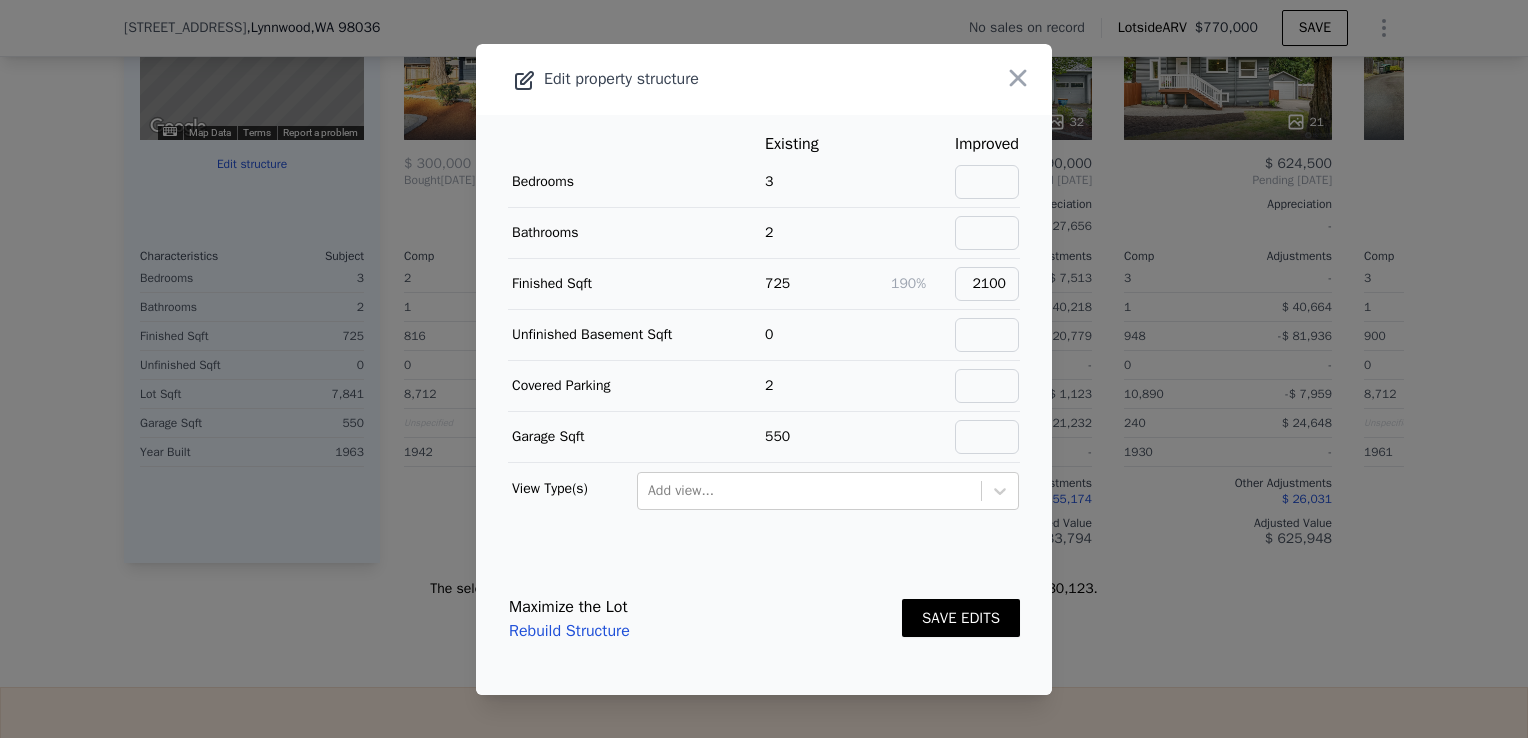 click on "SAVE EDITS" at bounding box center (961, 618) 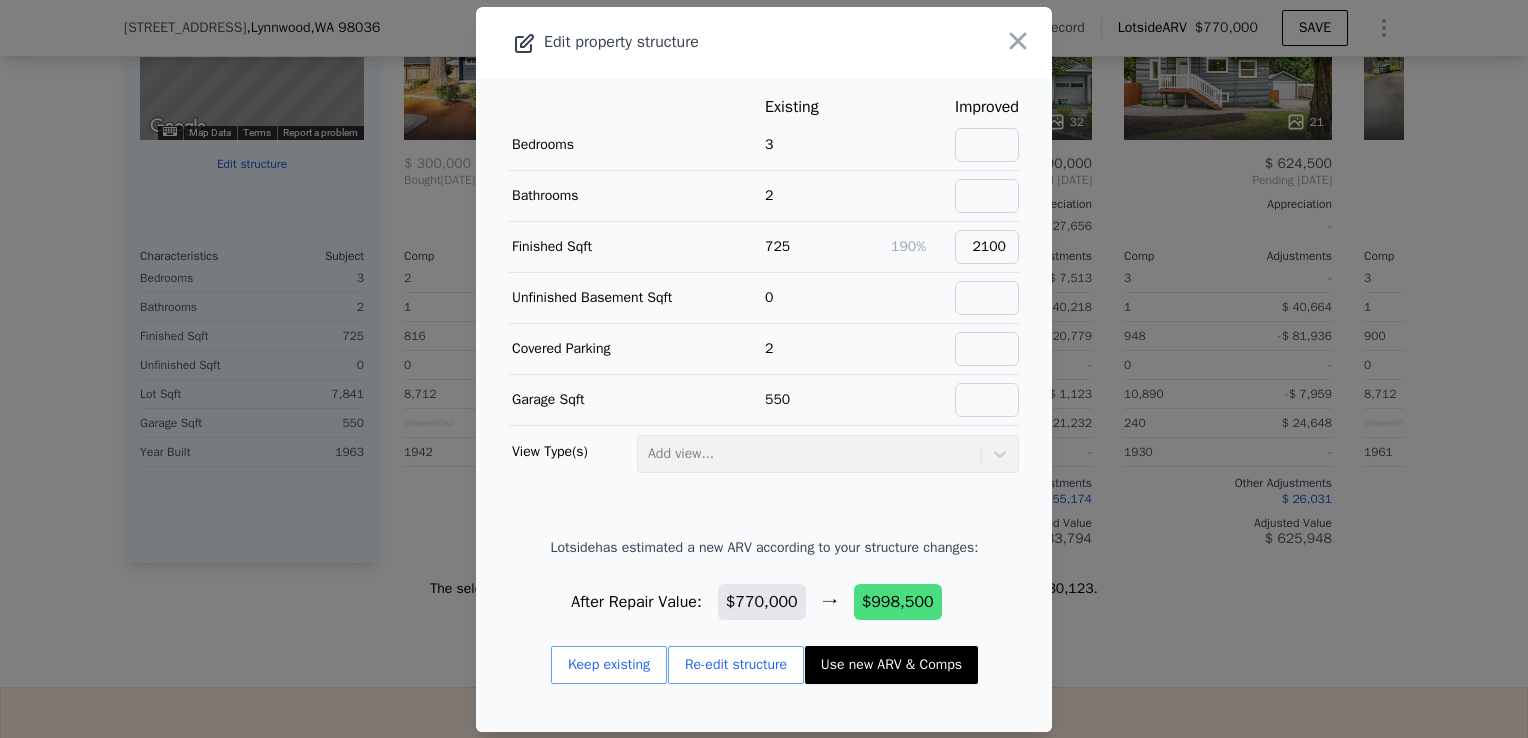 click on "Use new ARV & Comps" at bounding box center [891, 665] 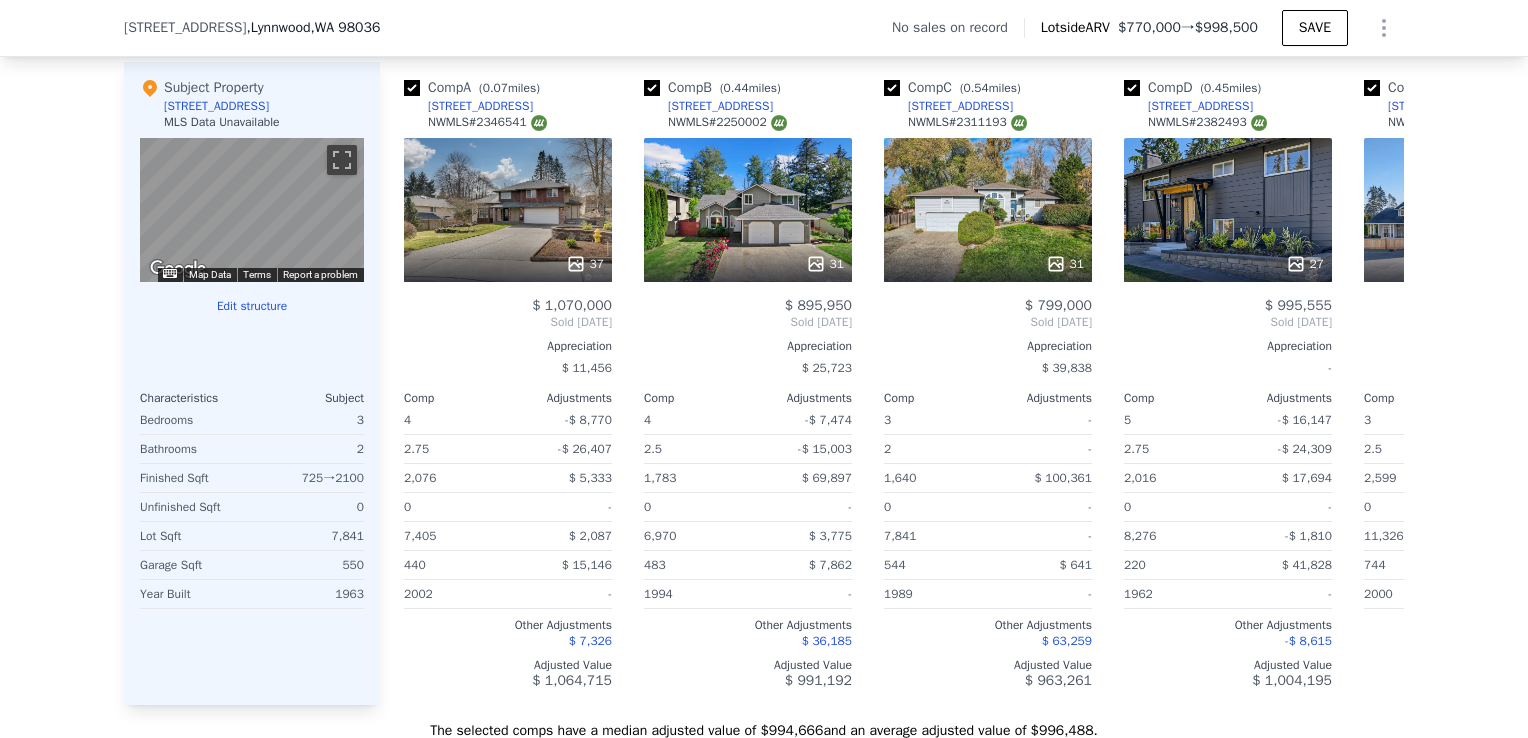 scroll, scrollTop: 2137, scrollLeft: 0, axis: vertical 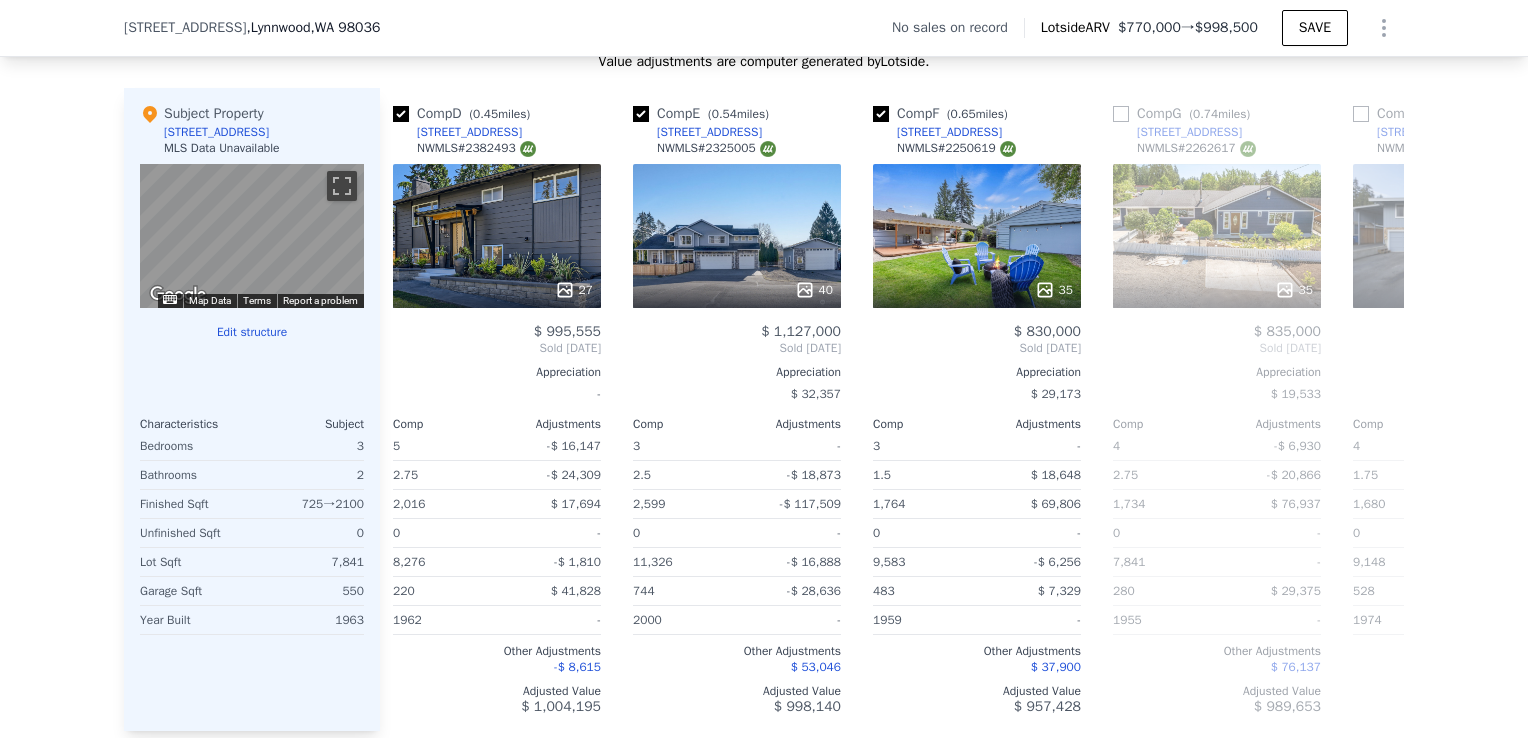 click at bounding box center [497, 290] 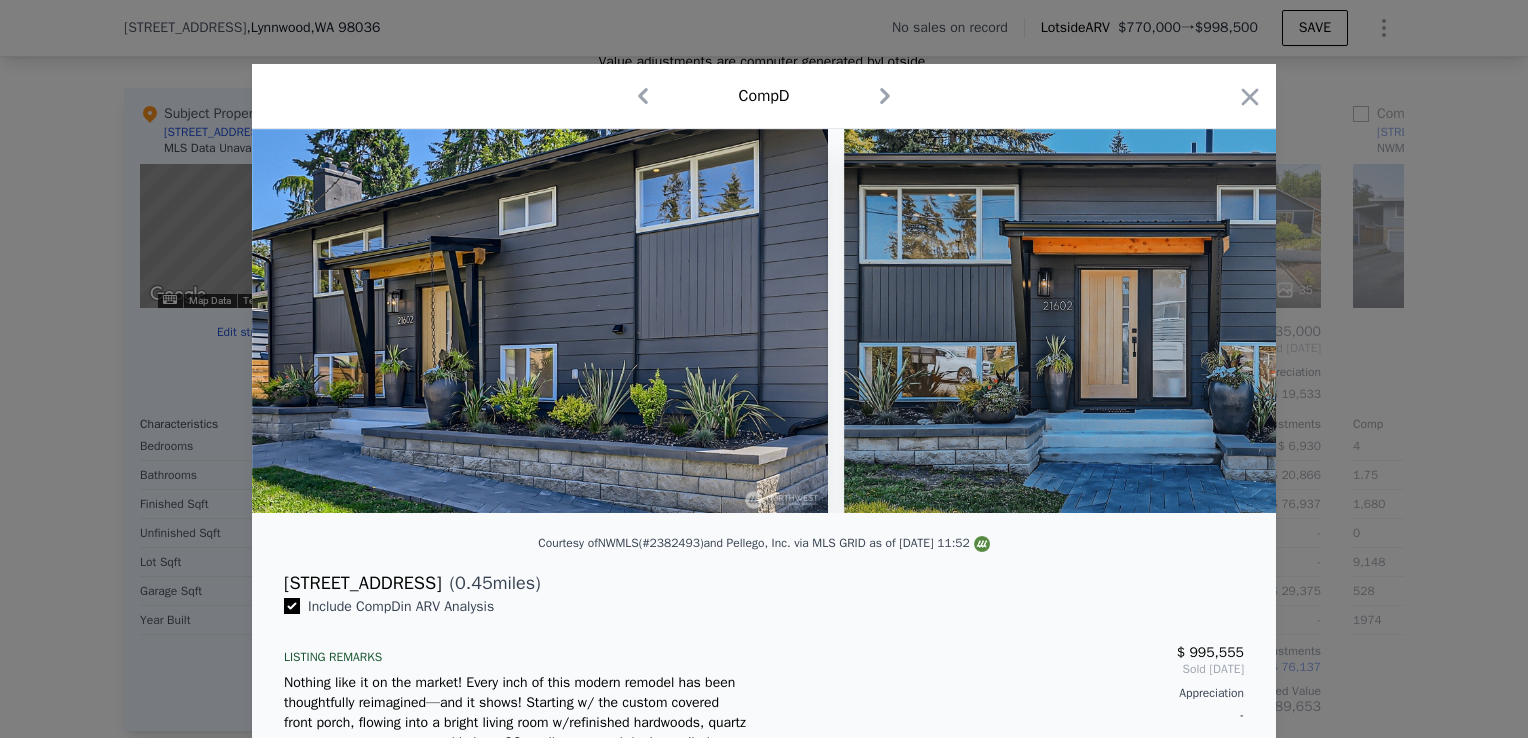 click 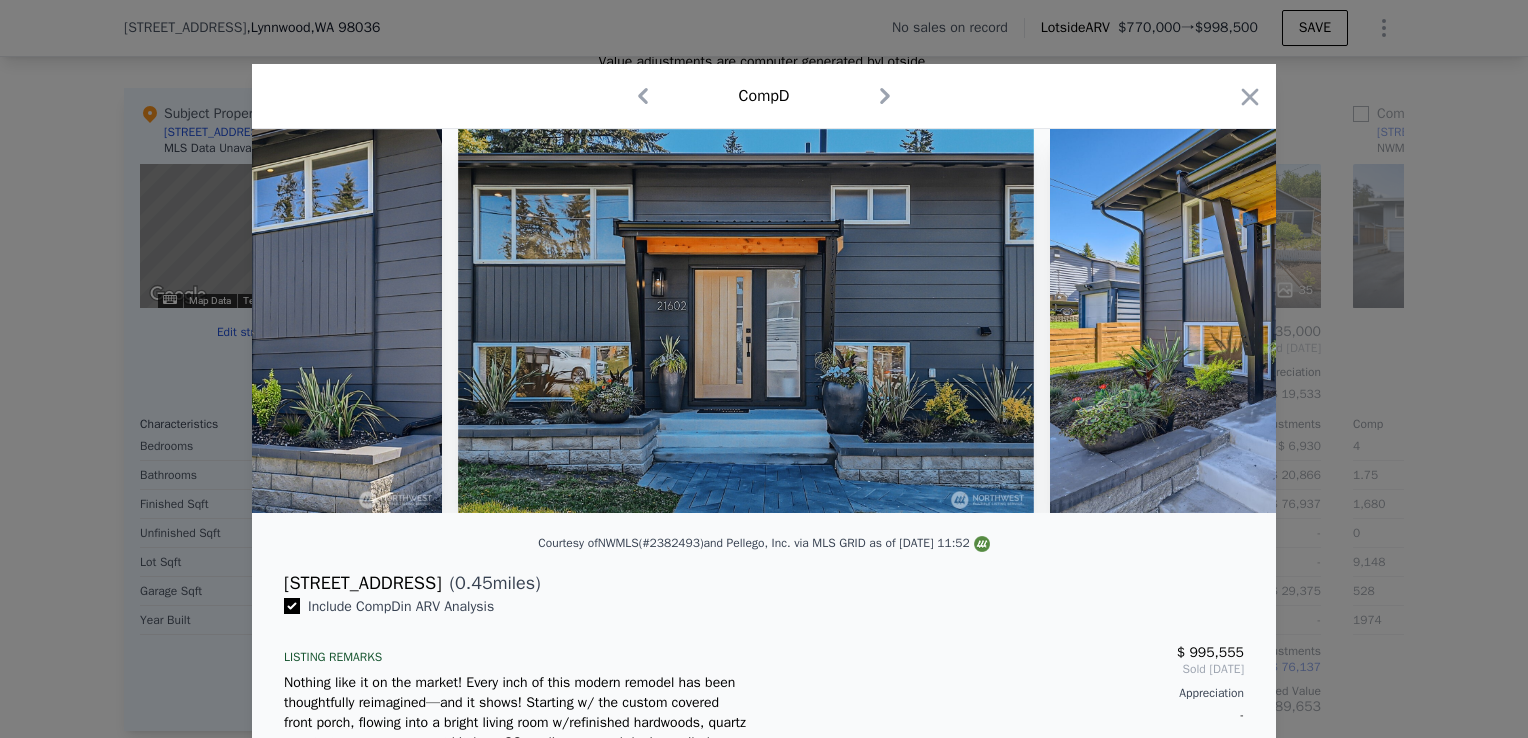 scroll, scrollTop: 0, scrollLeft: 480, axis: horizontal 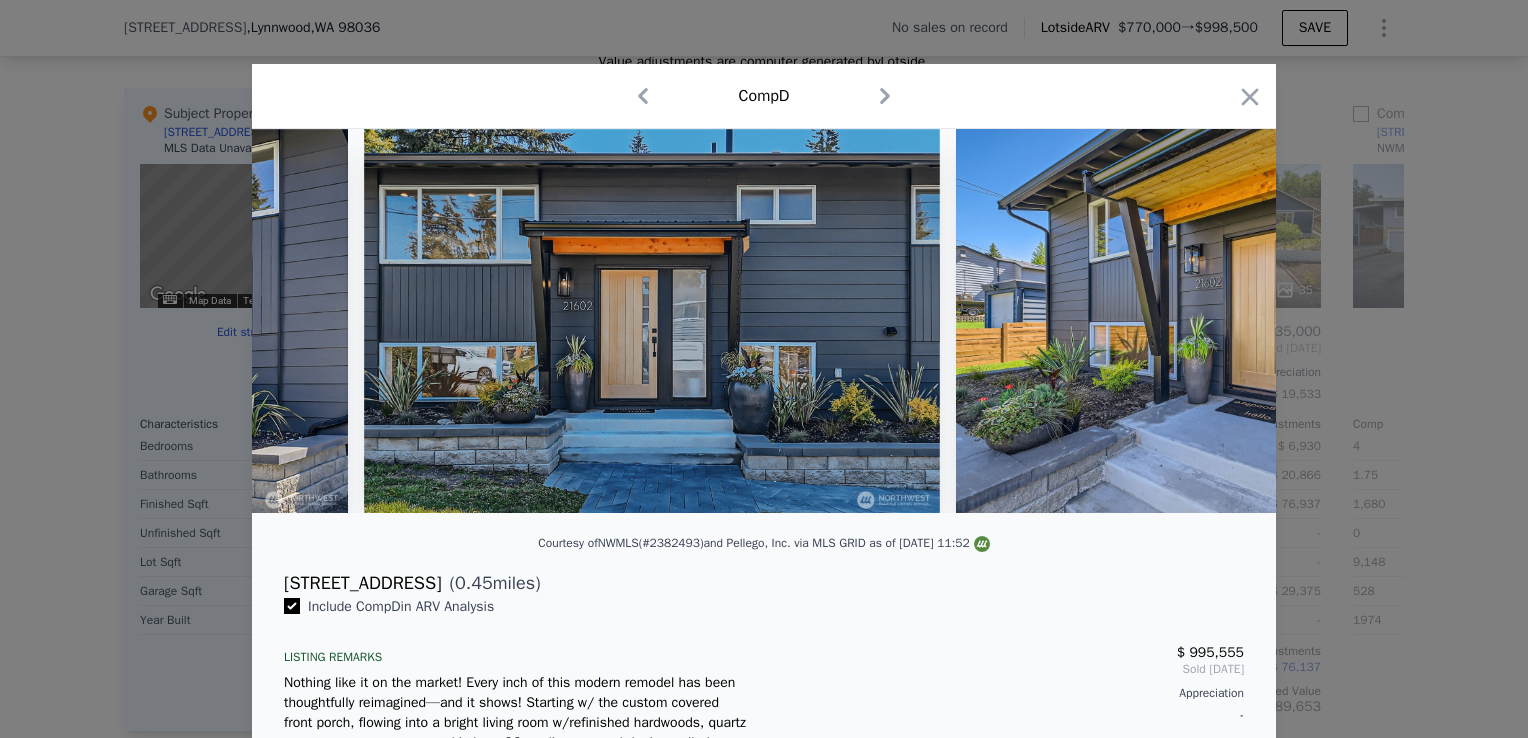click at bounding box center [764, 321] 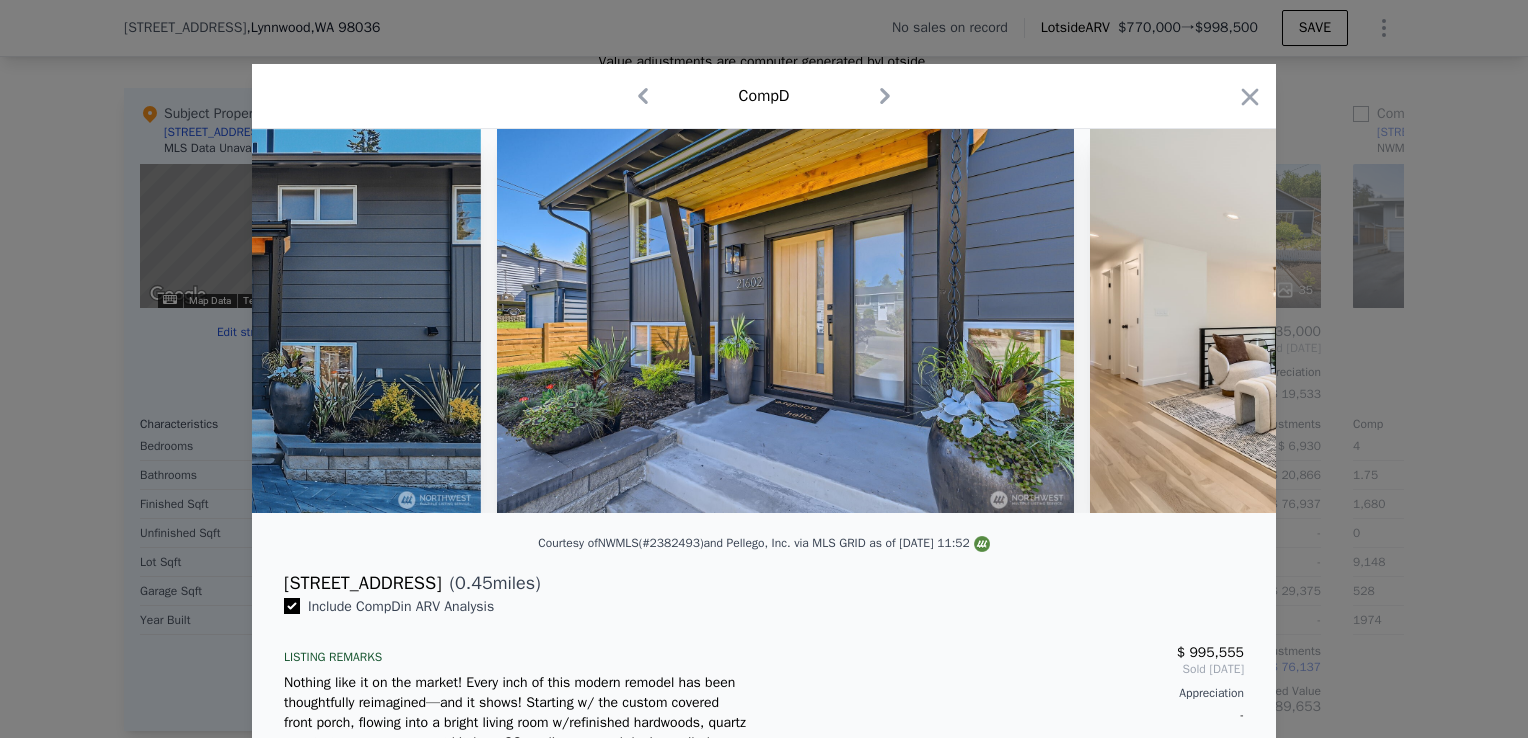 scroll, scrollTop: 0, scrollLeft: 960, axis: horizontal 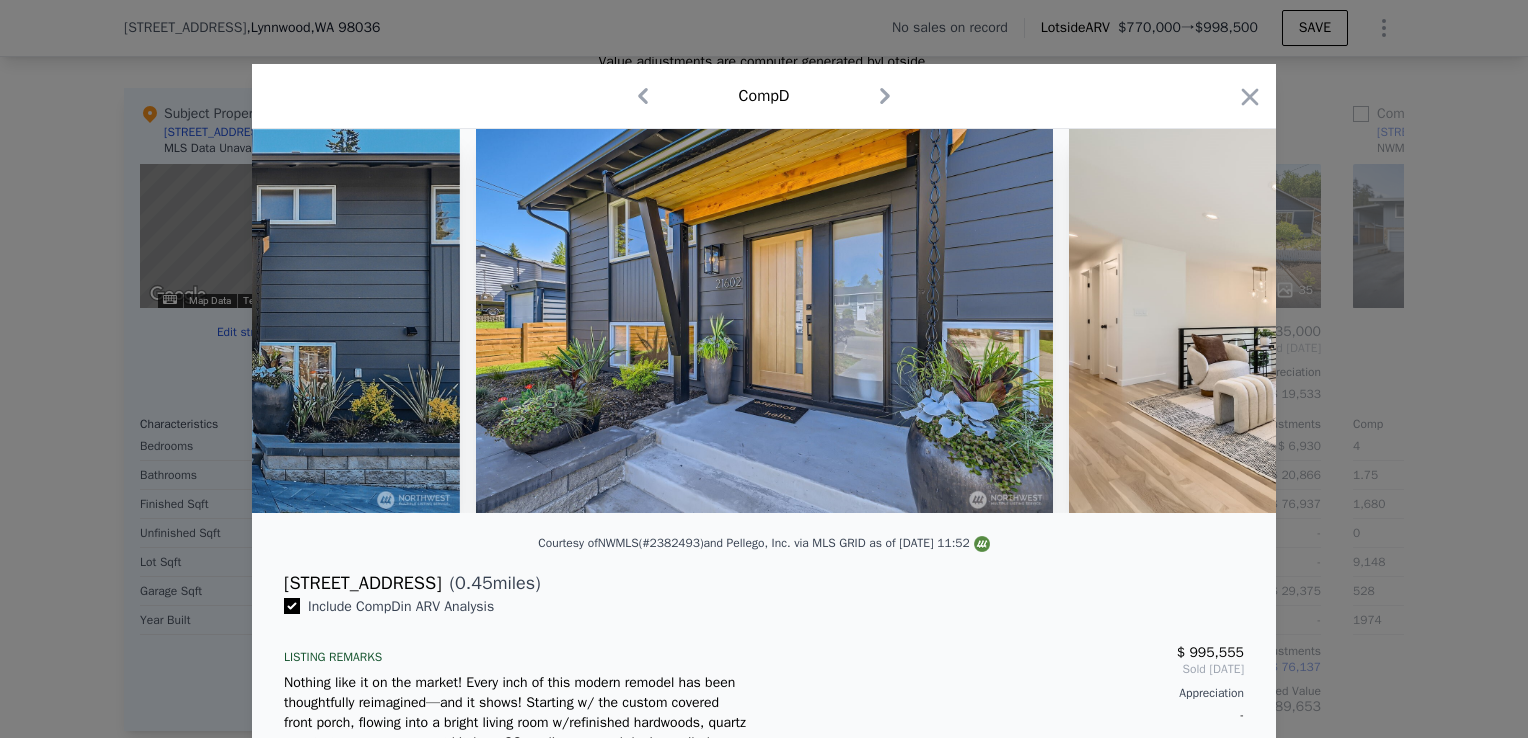 click at bounding box center [764, 321] 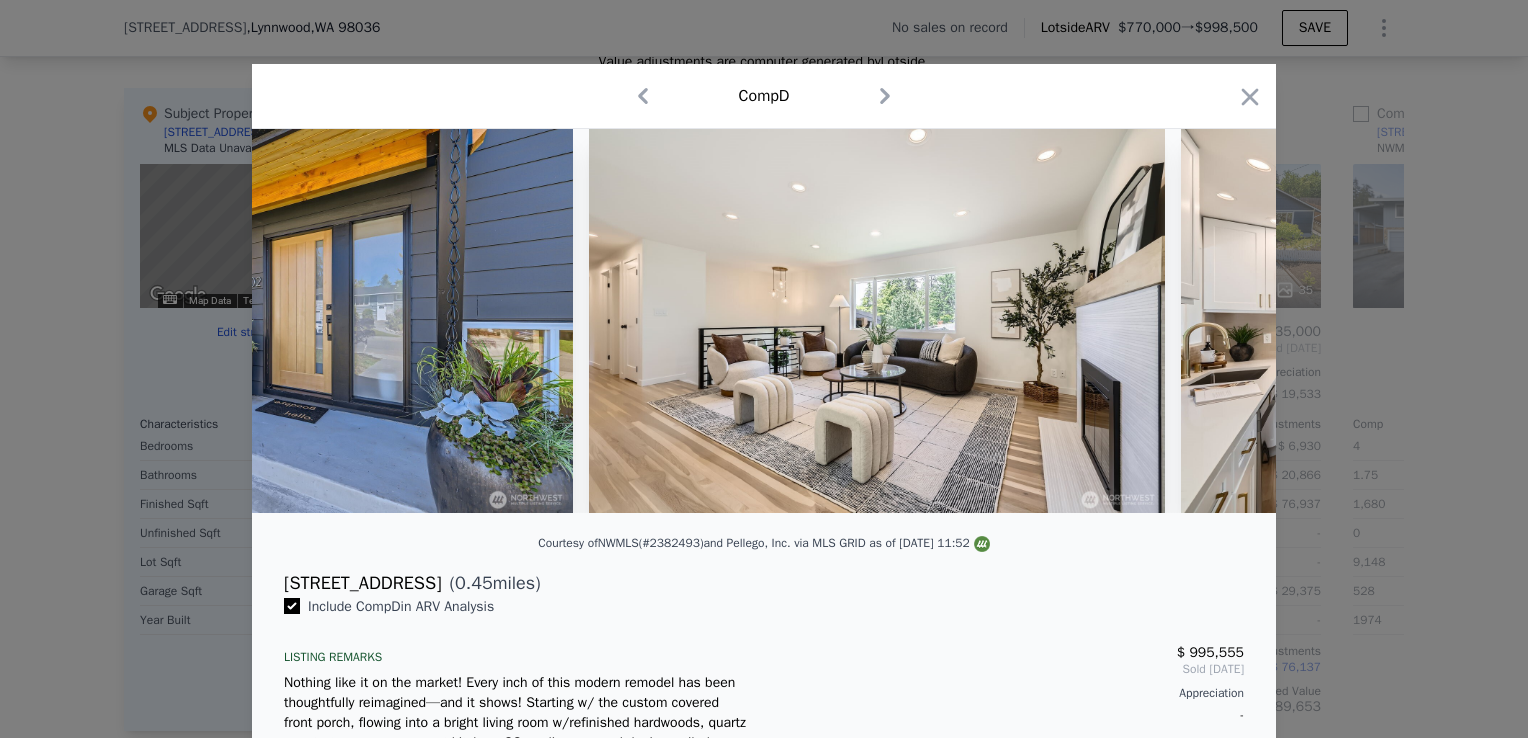 click 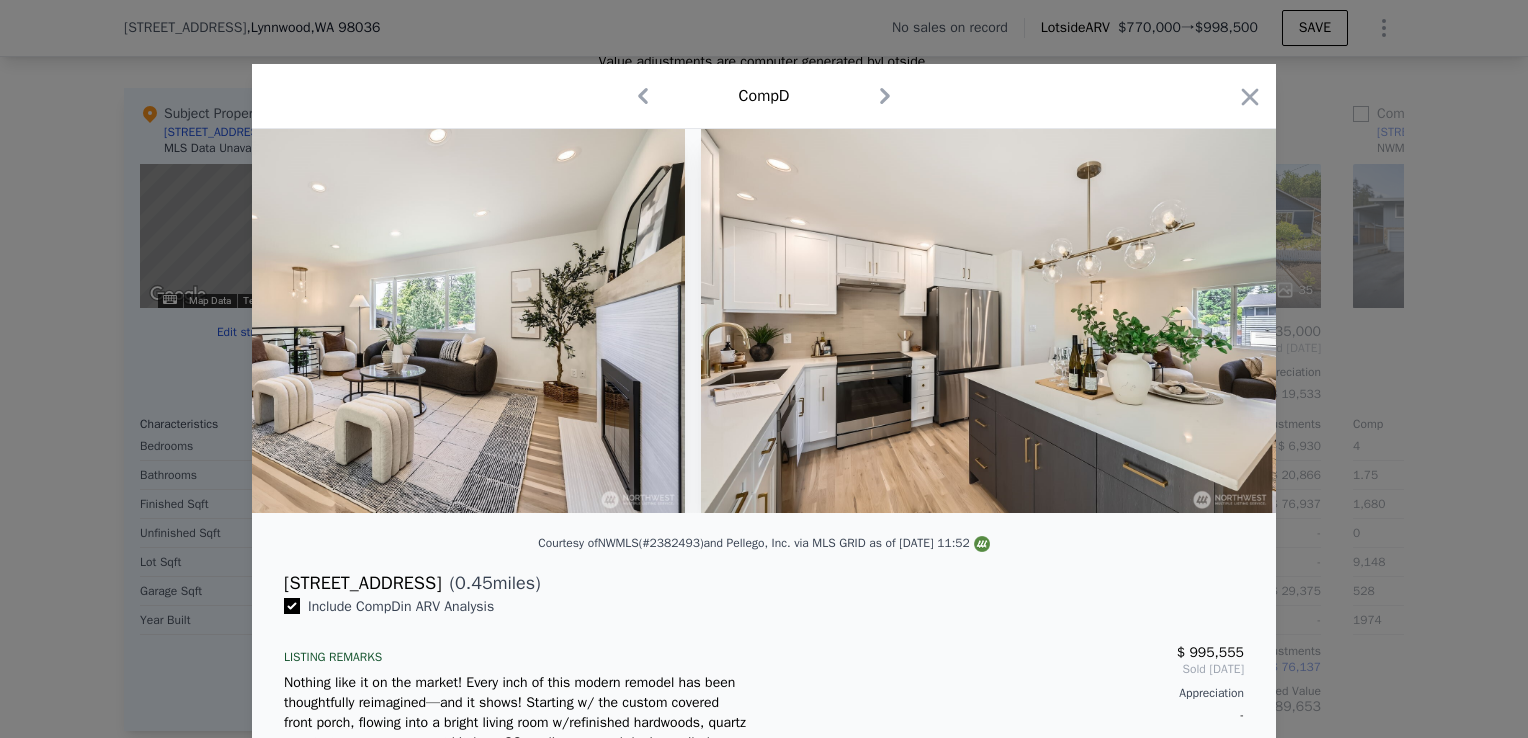 click at bounding box center [989, 321] 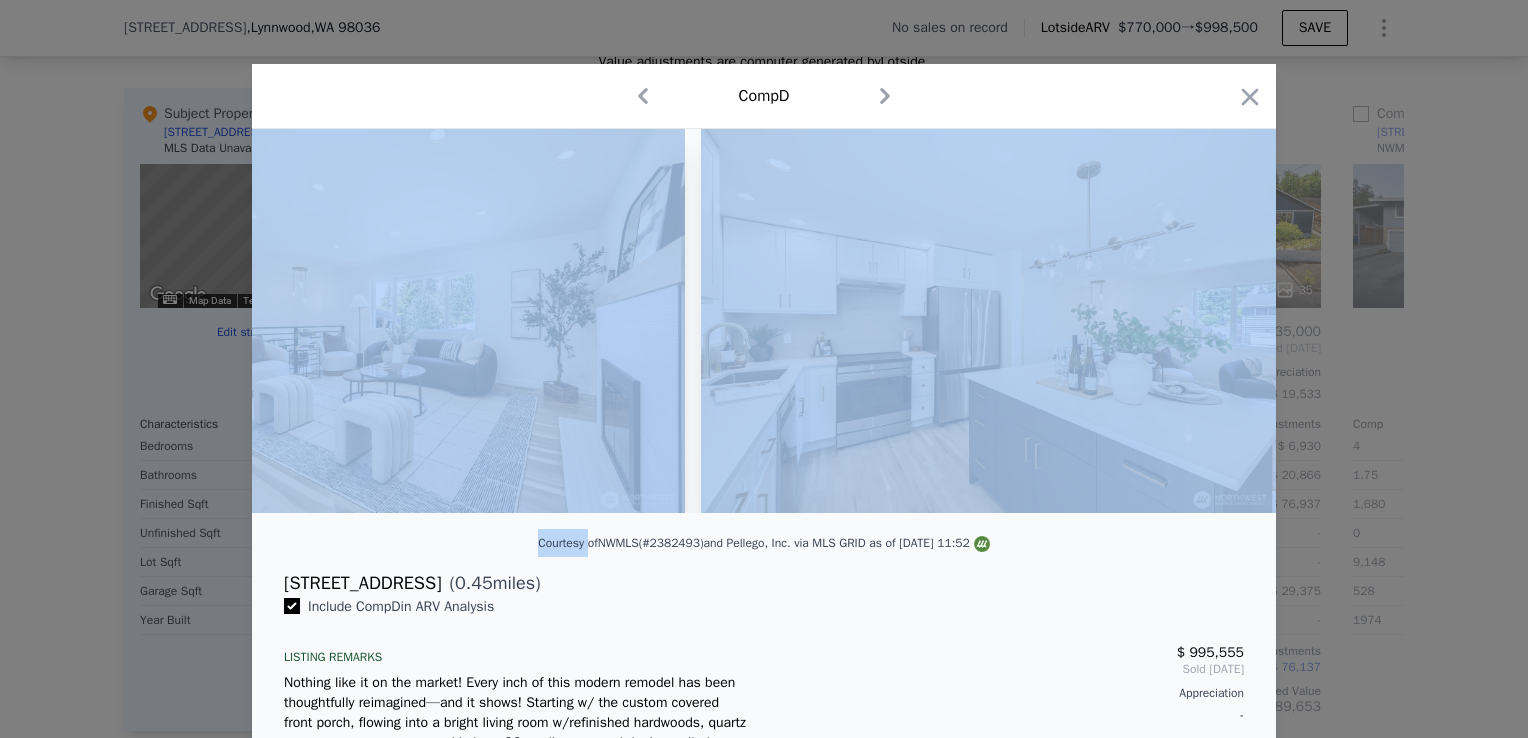 click 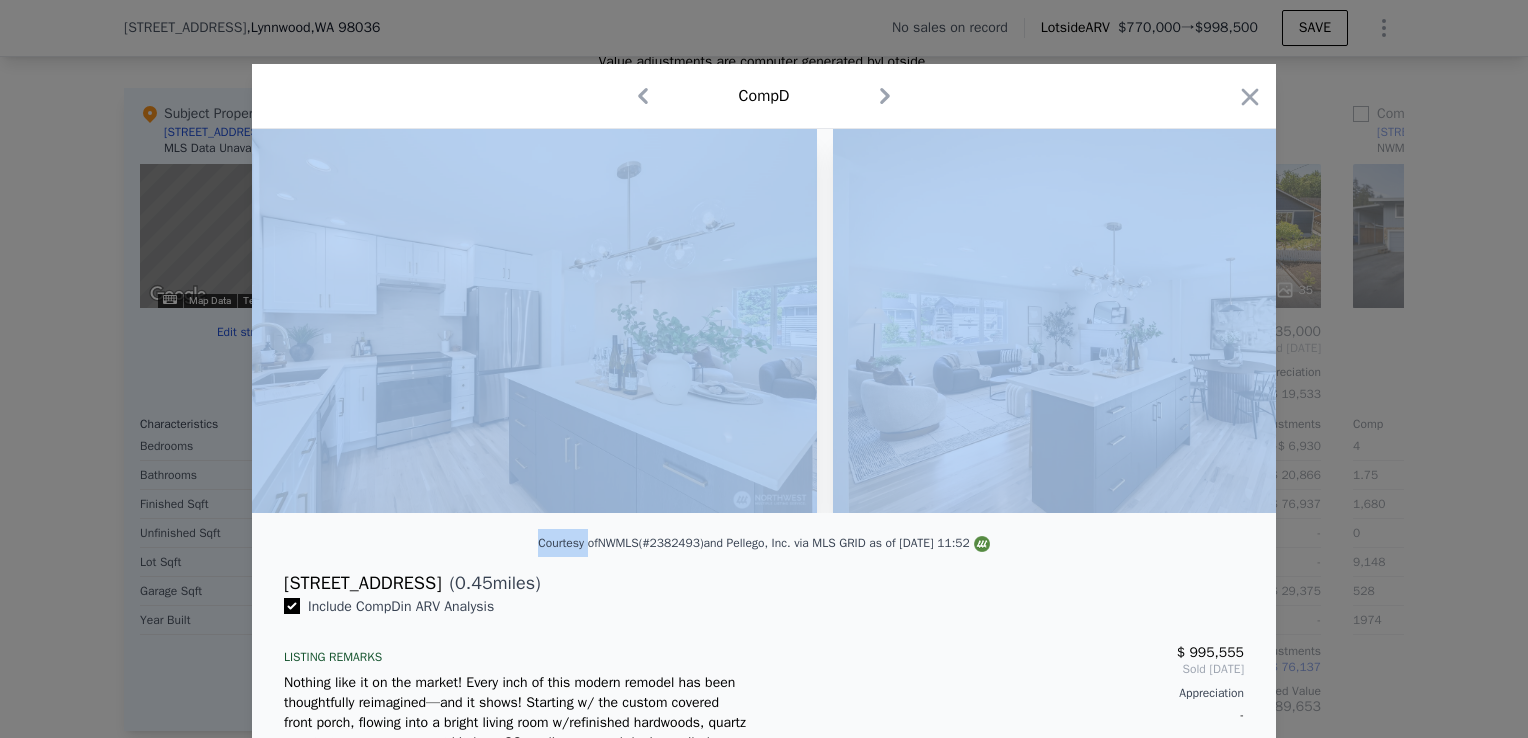 scroll, scrollTop: 0, scrollLeft: 2400, axis: horizontal 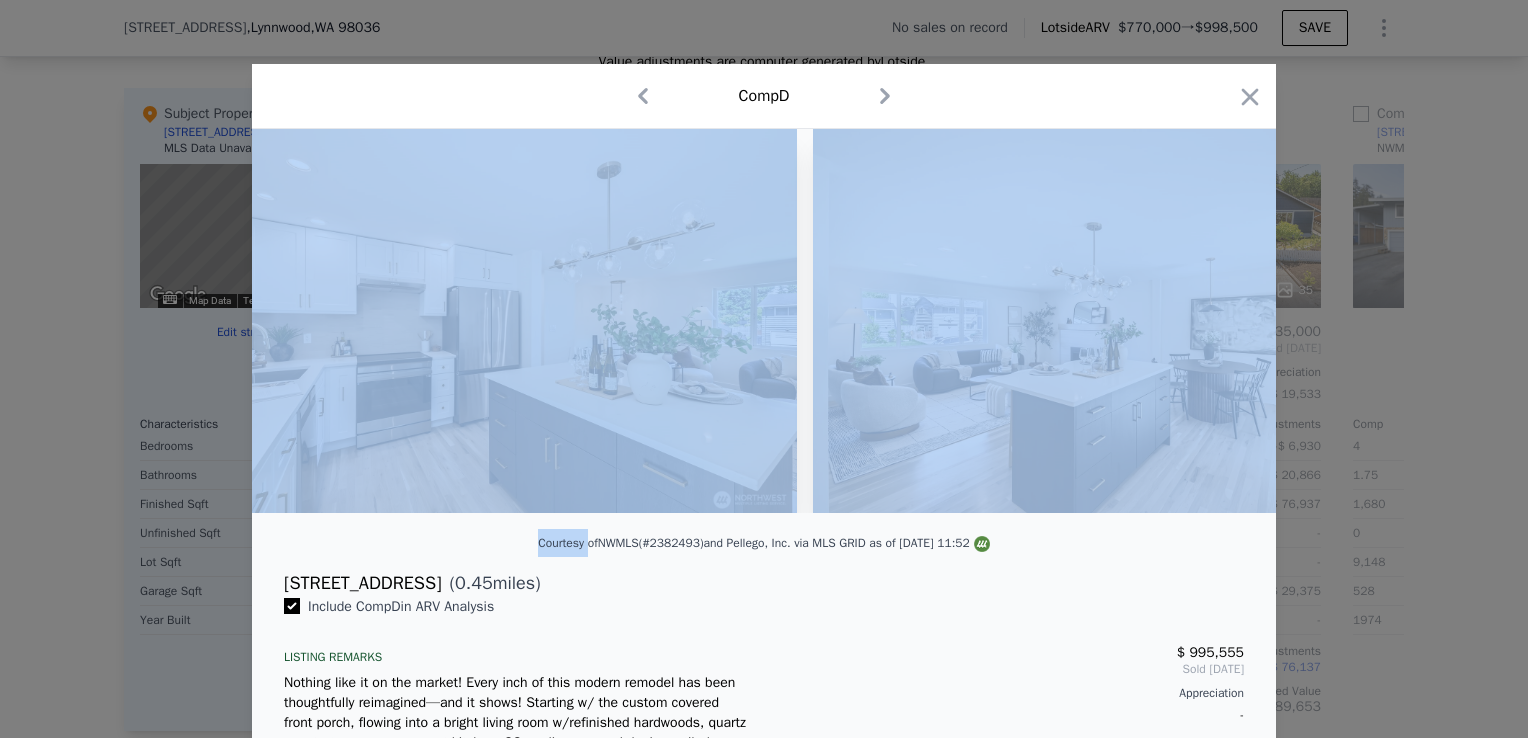 click at bounding box center [1101, 321] 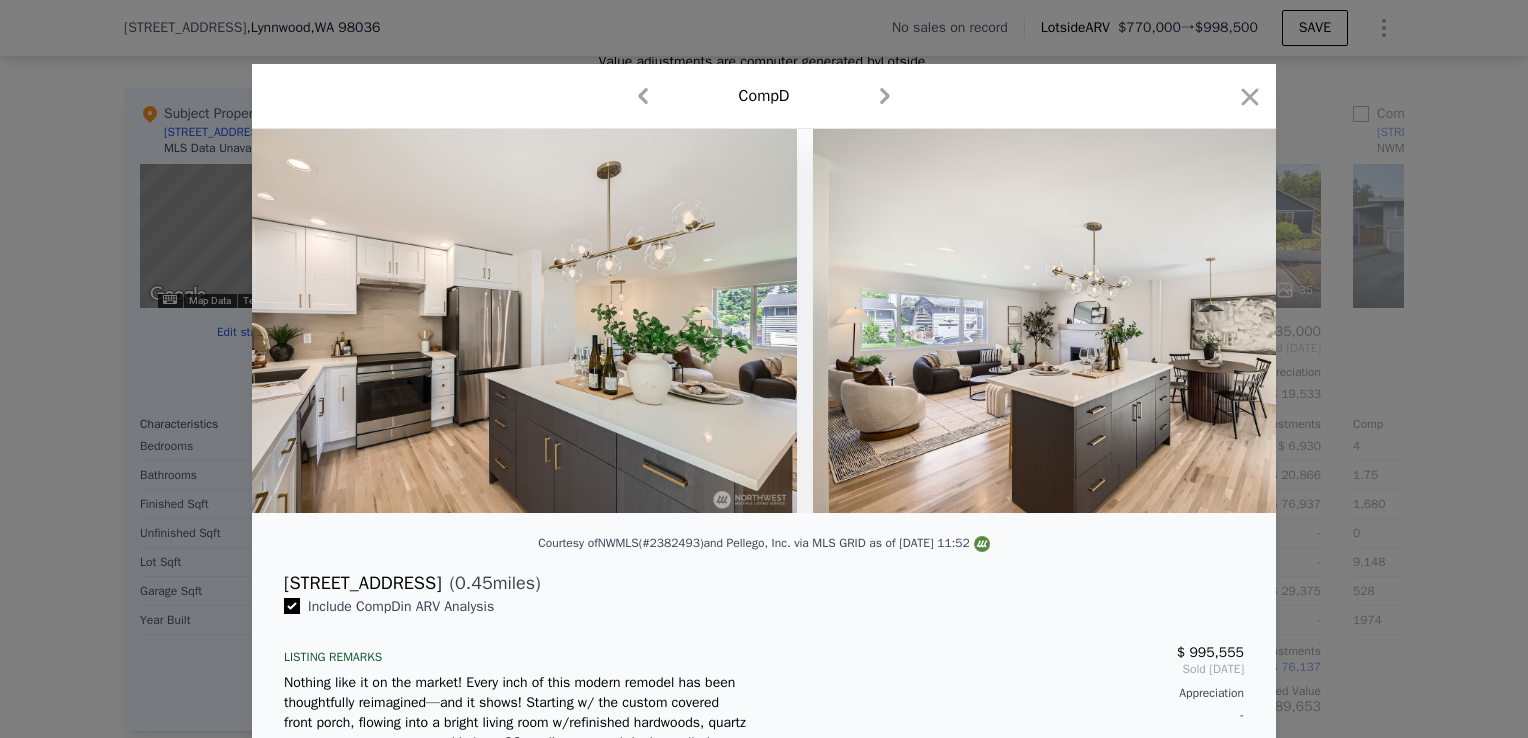 click 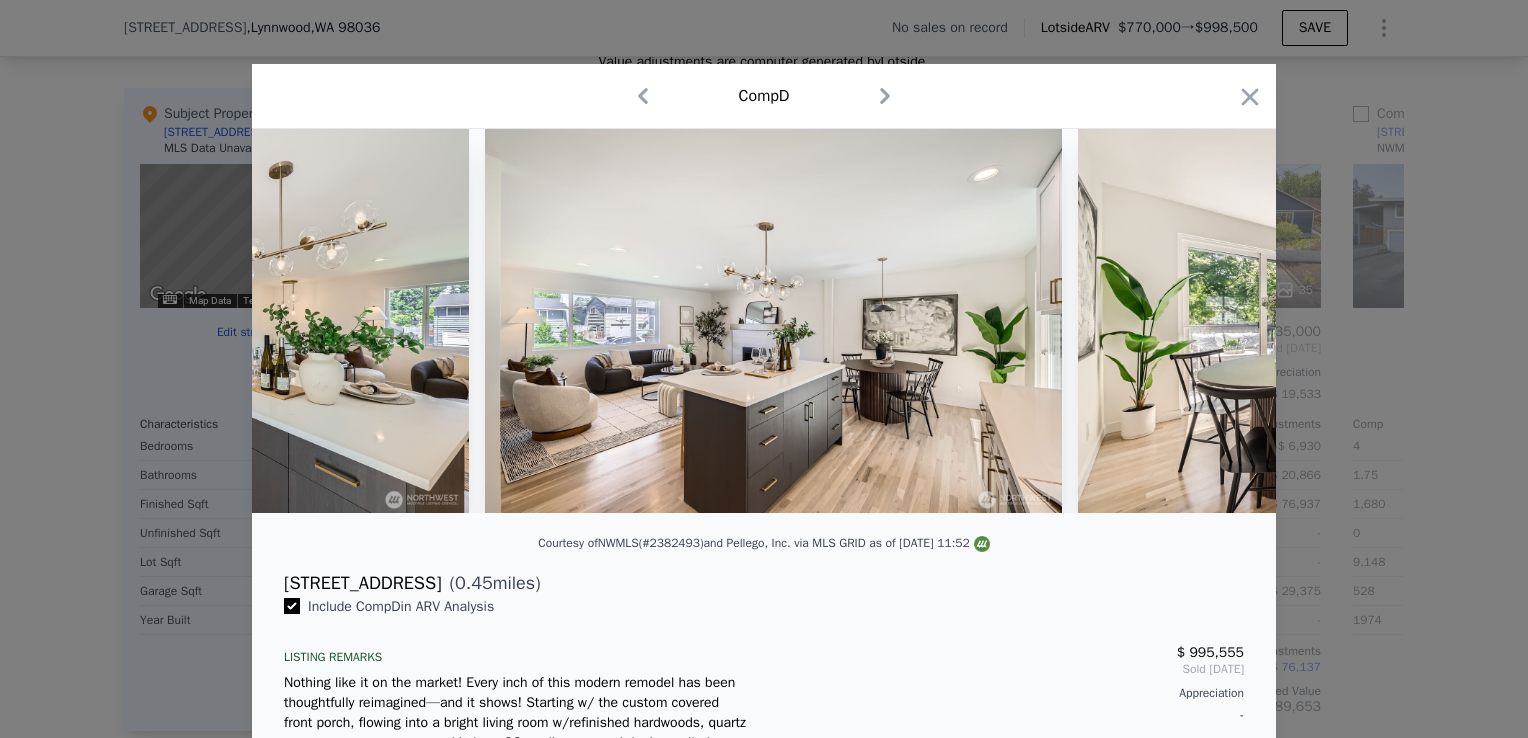 scroll, scrollTop: 0, scrollLeft: 2880, axis: horizontal 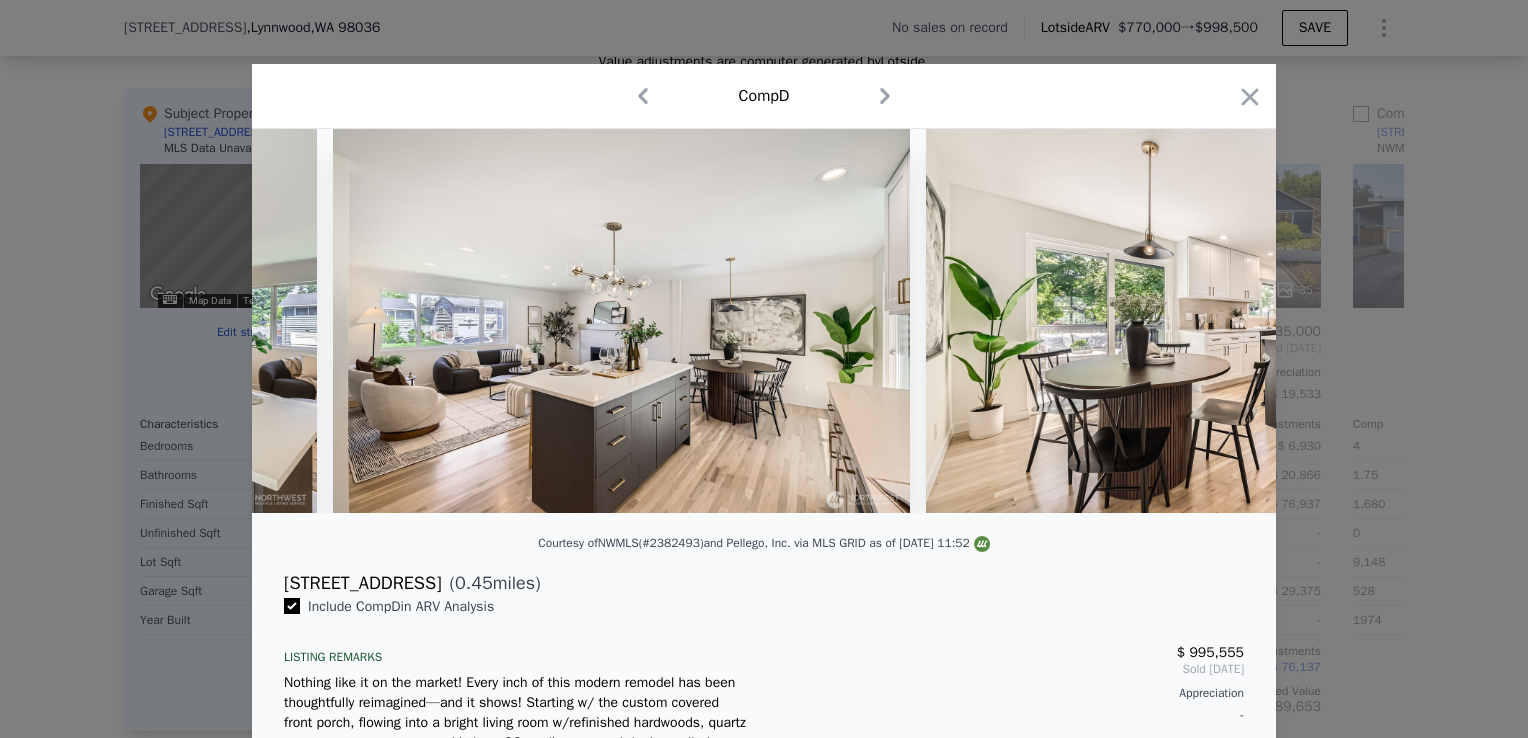 click 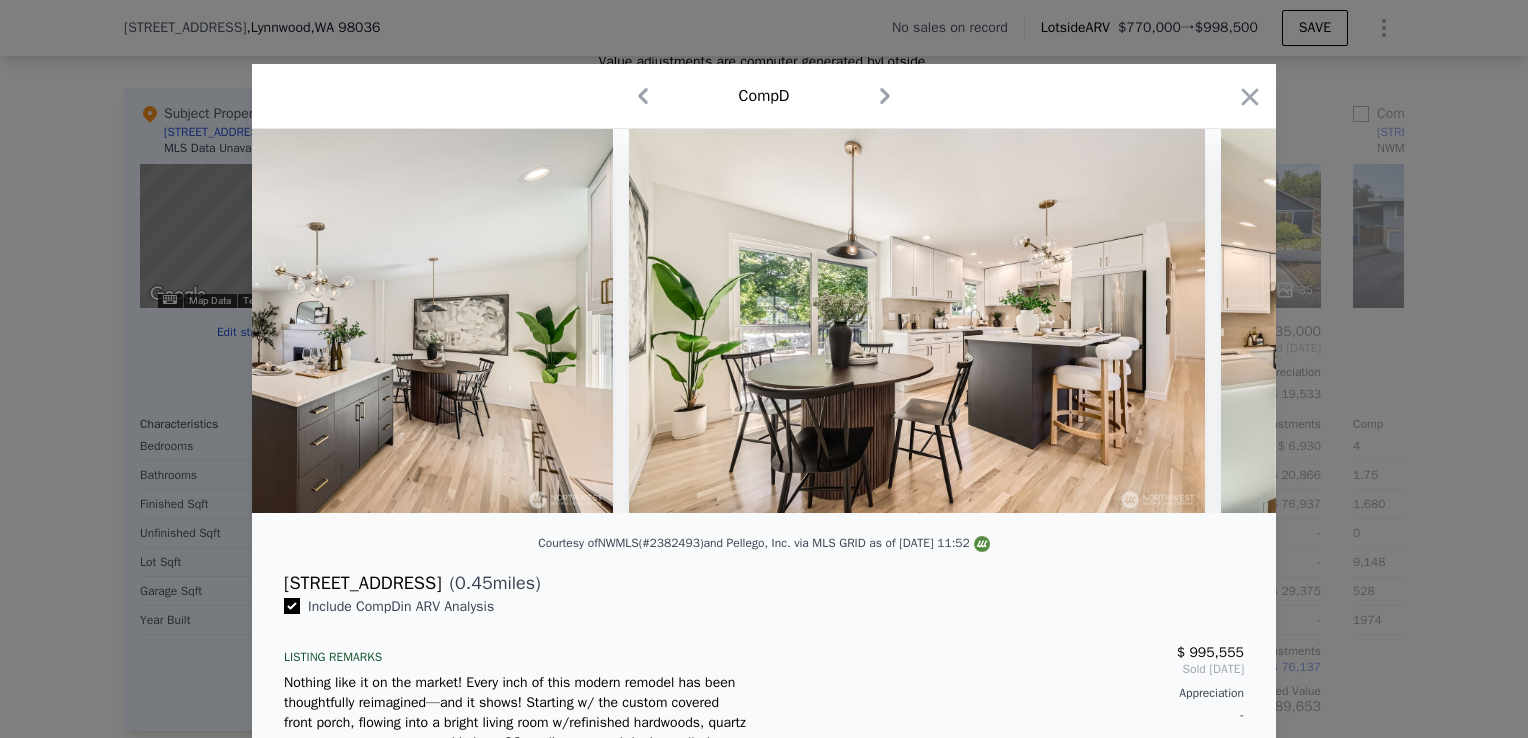 scroll, scrollTop: 0, scrollLeft: 3360, axis: horizontal 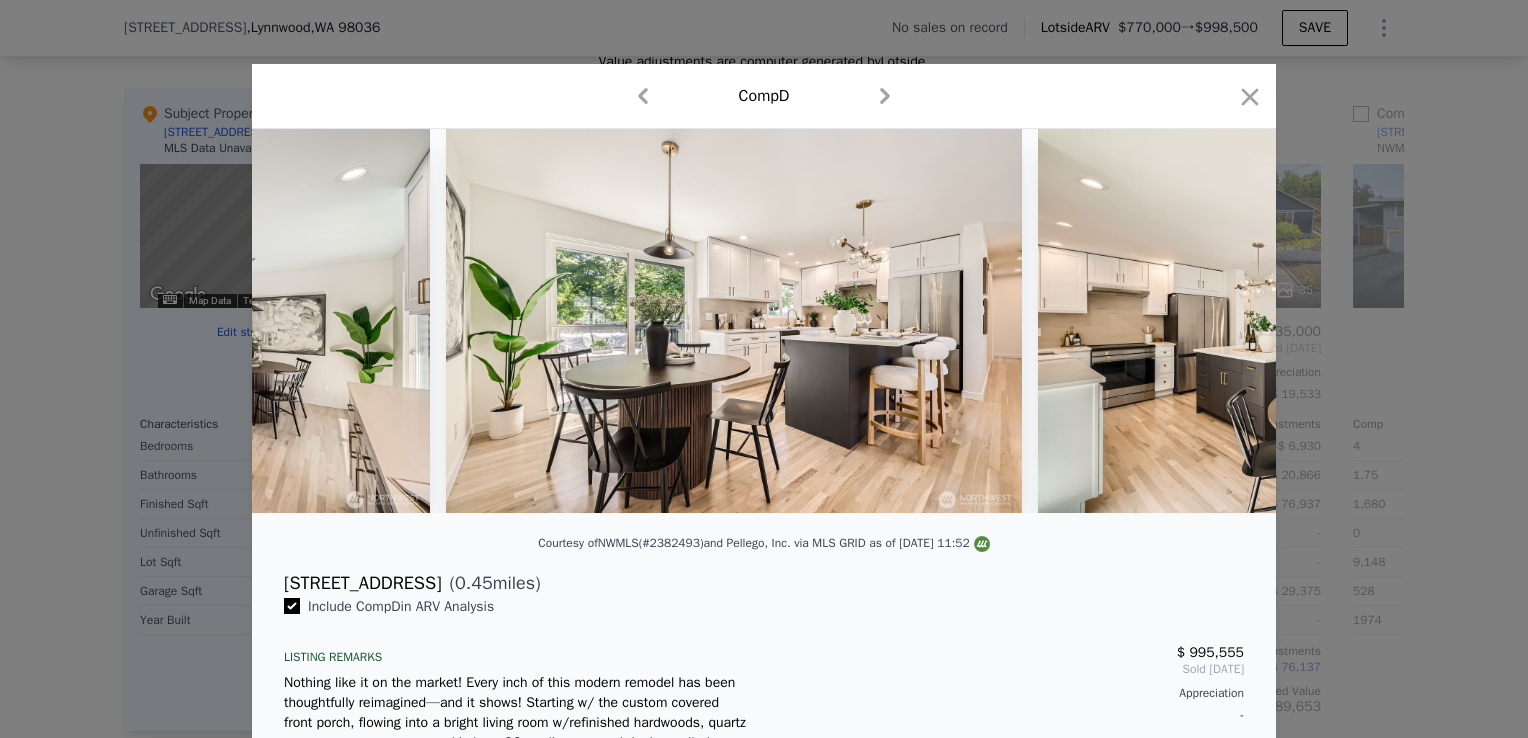 click 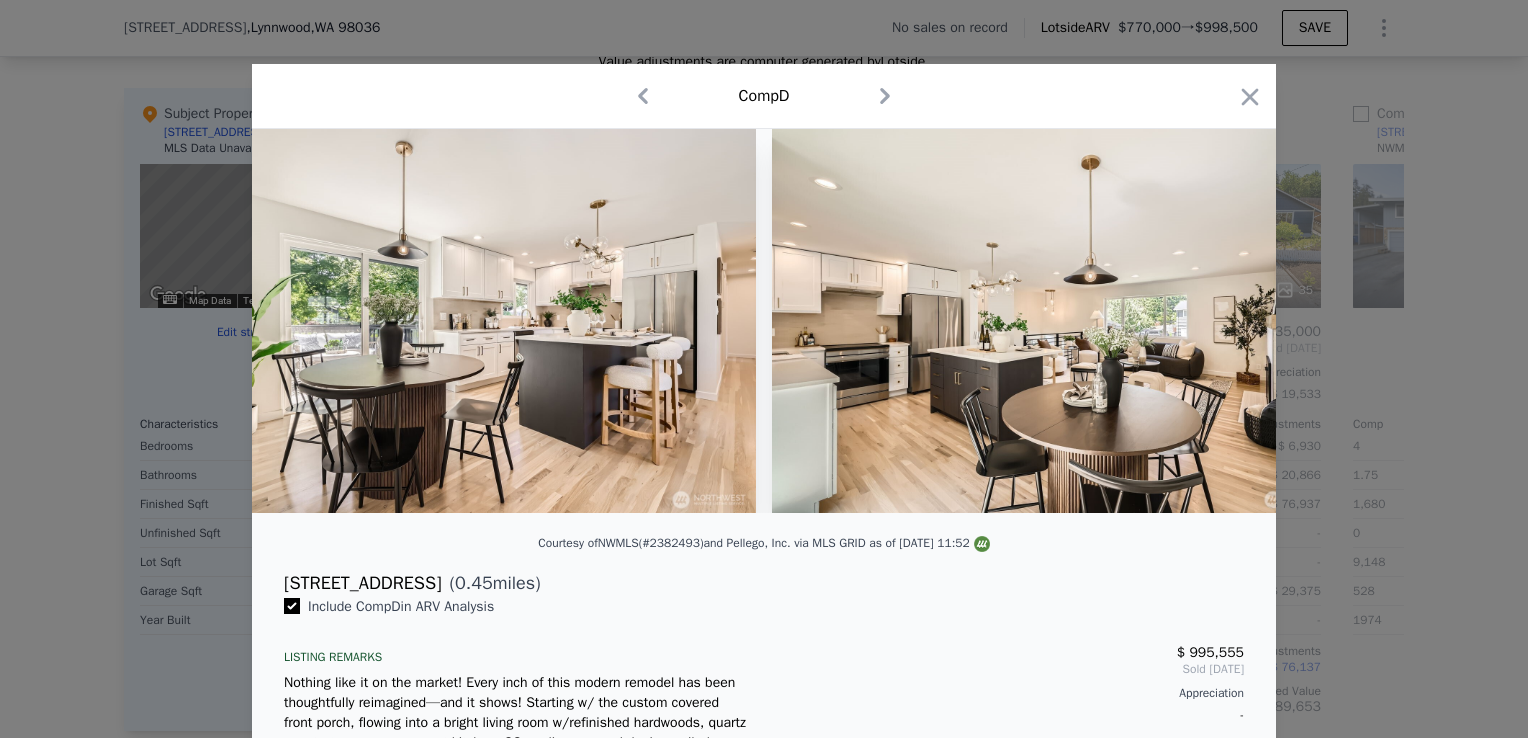 scroll, scrollTop: 0, scrollLeft: 3840, axis: horizontal 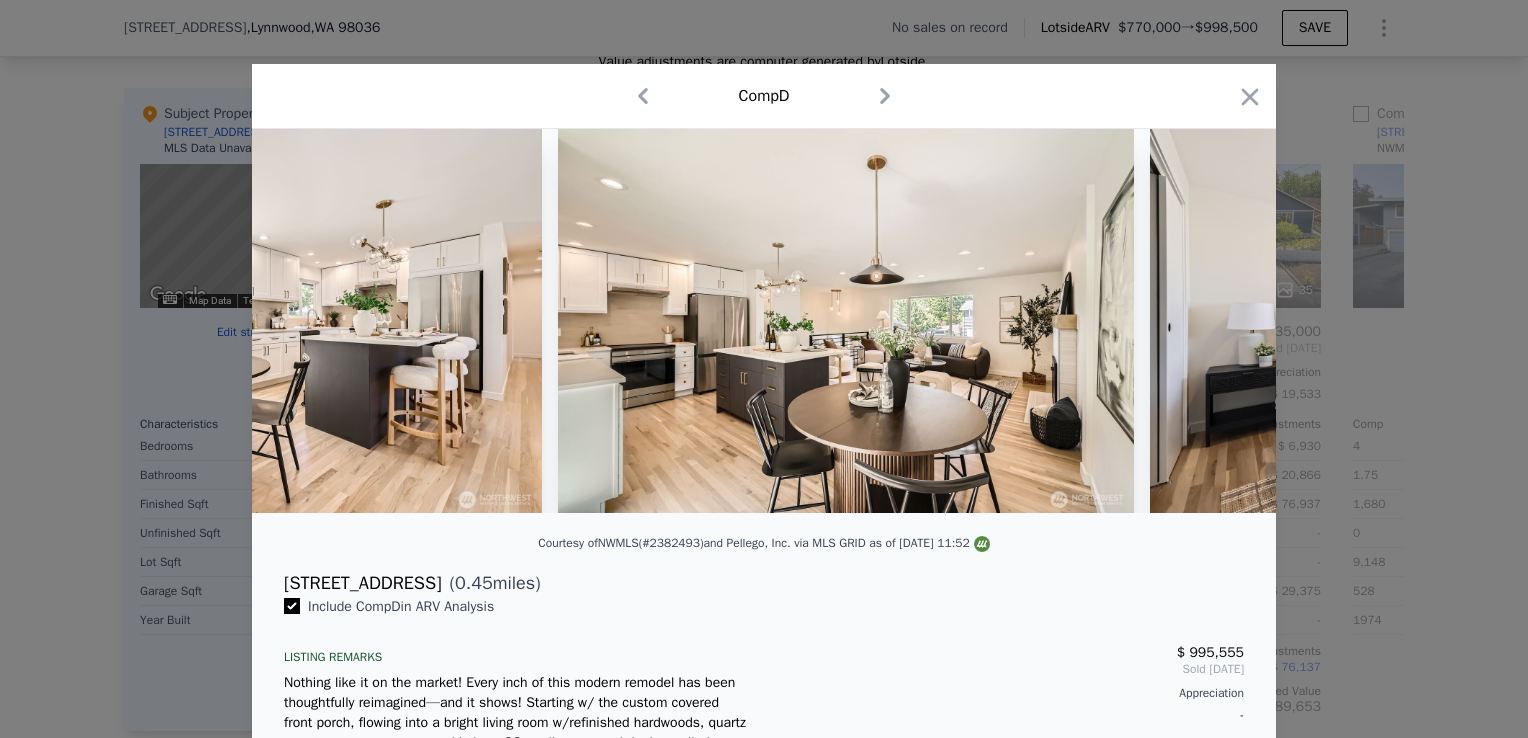 click 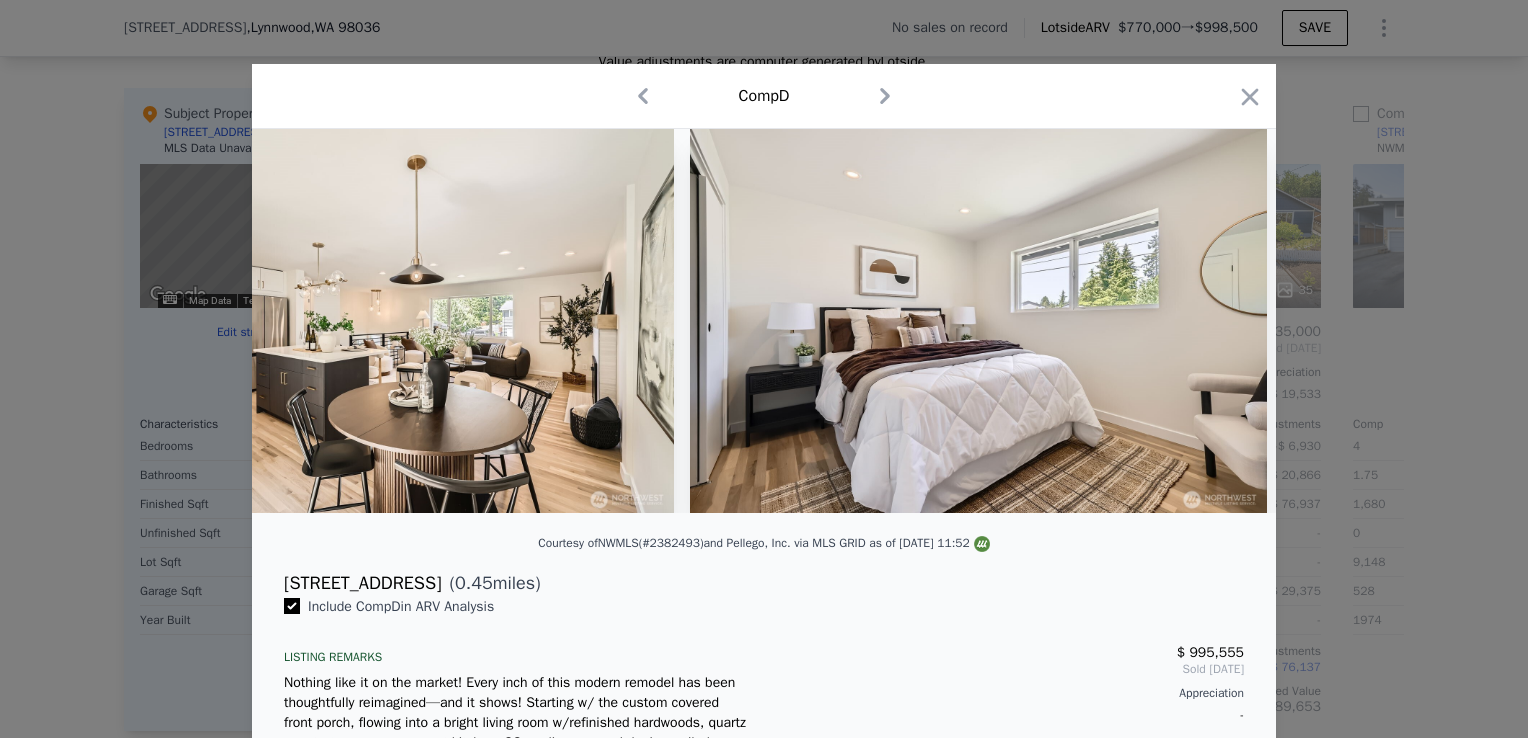 scroll, scrollTop: 0, scrollLeft: 4320, axis: horizontal 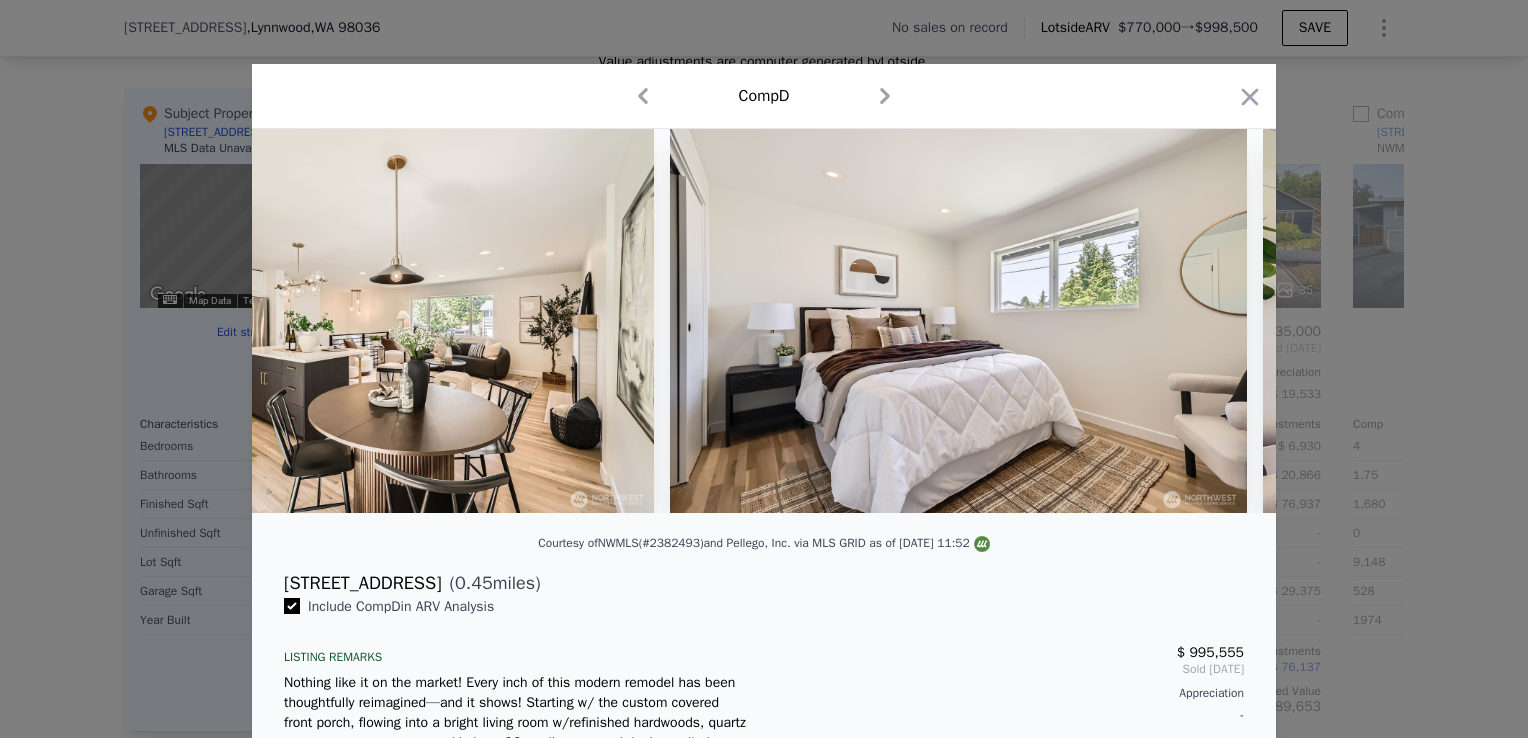 click 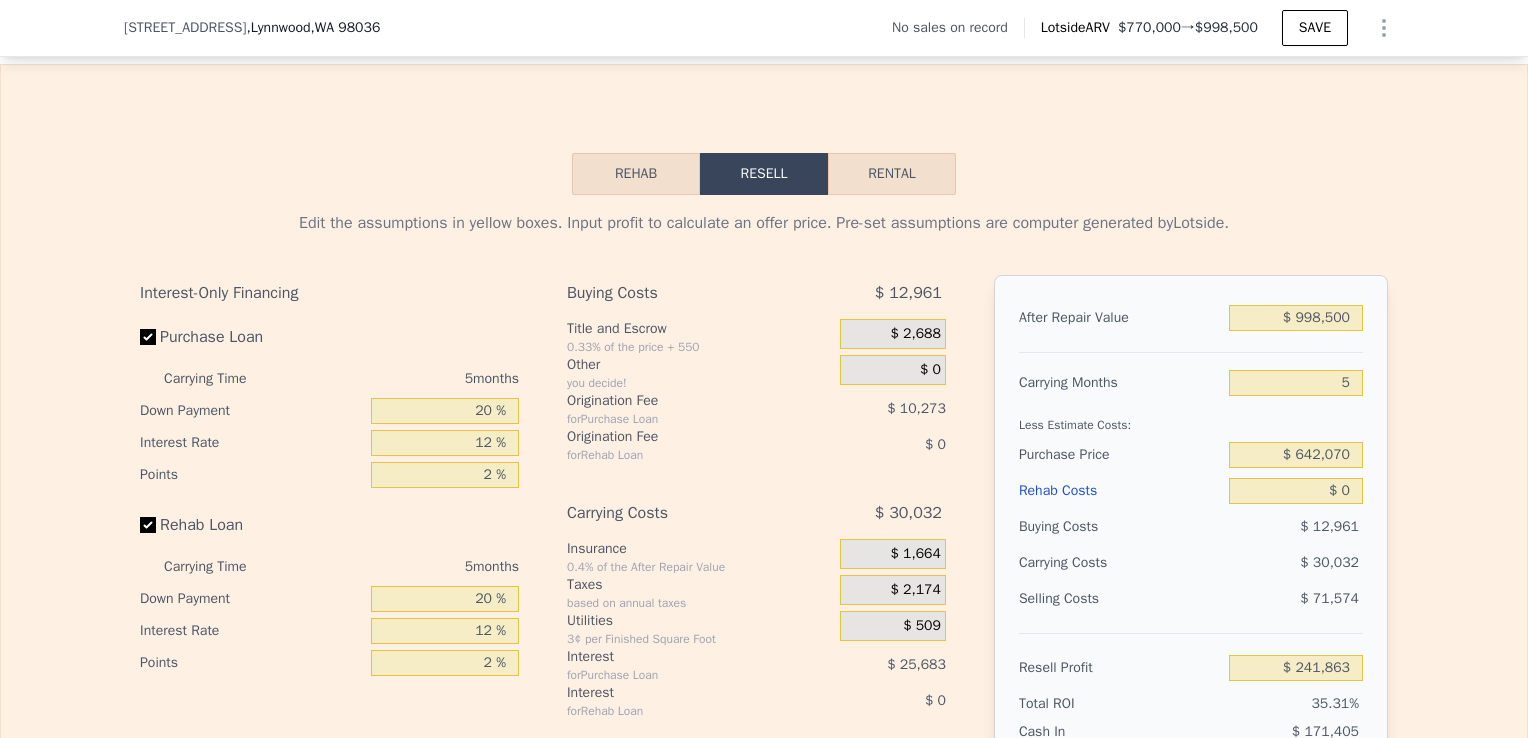 scroll, scrollTop: 2944, scrollLeft: 0, axis: vertical 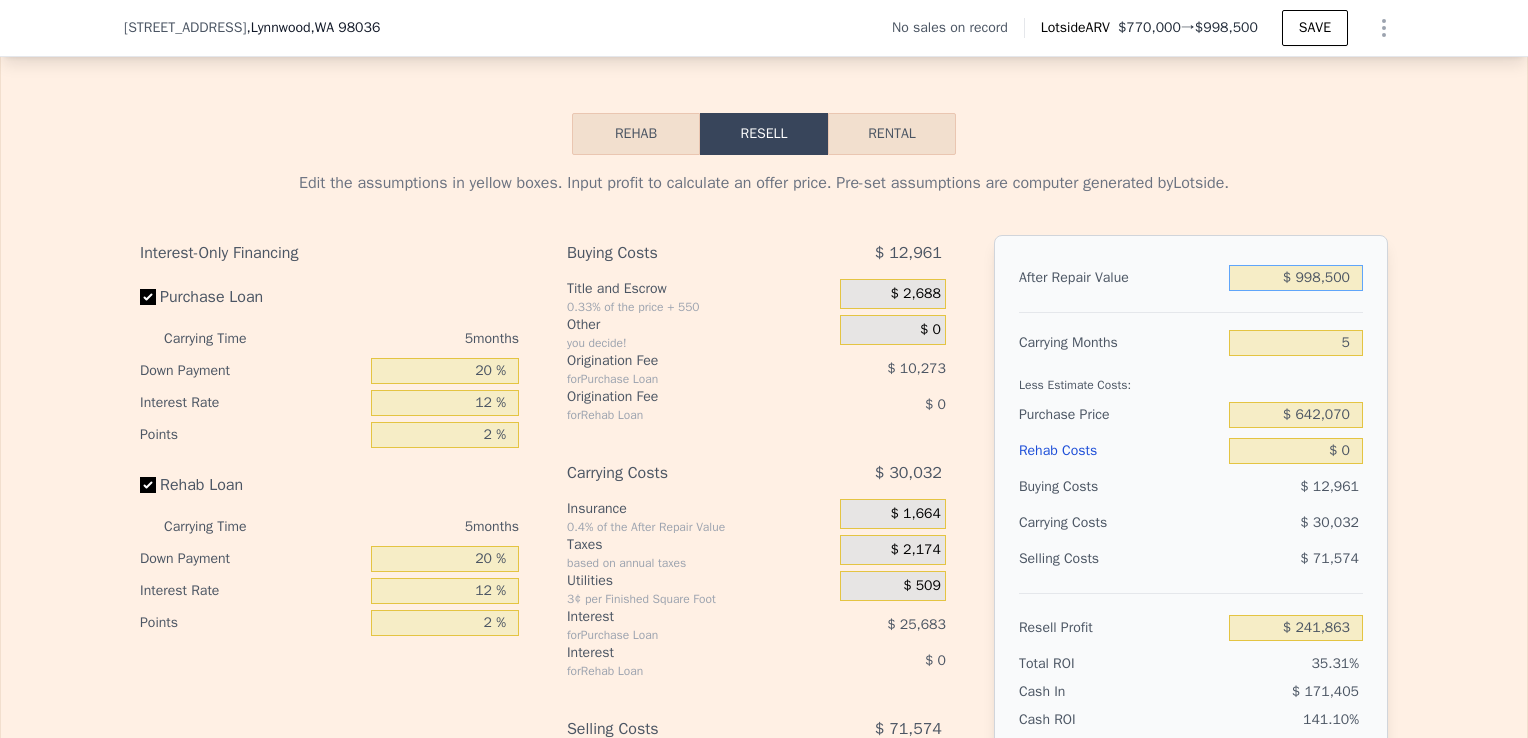 click on "$ 998,500" at bounding box center (1296, 278) 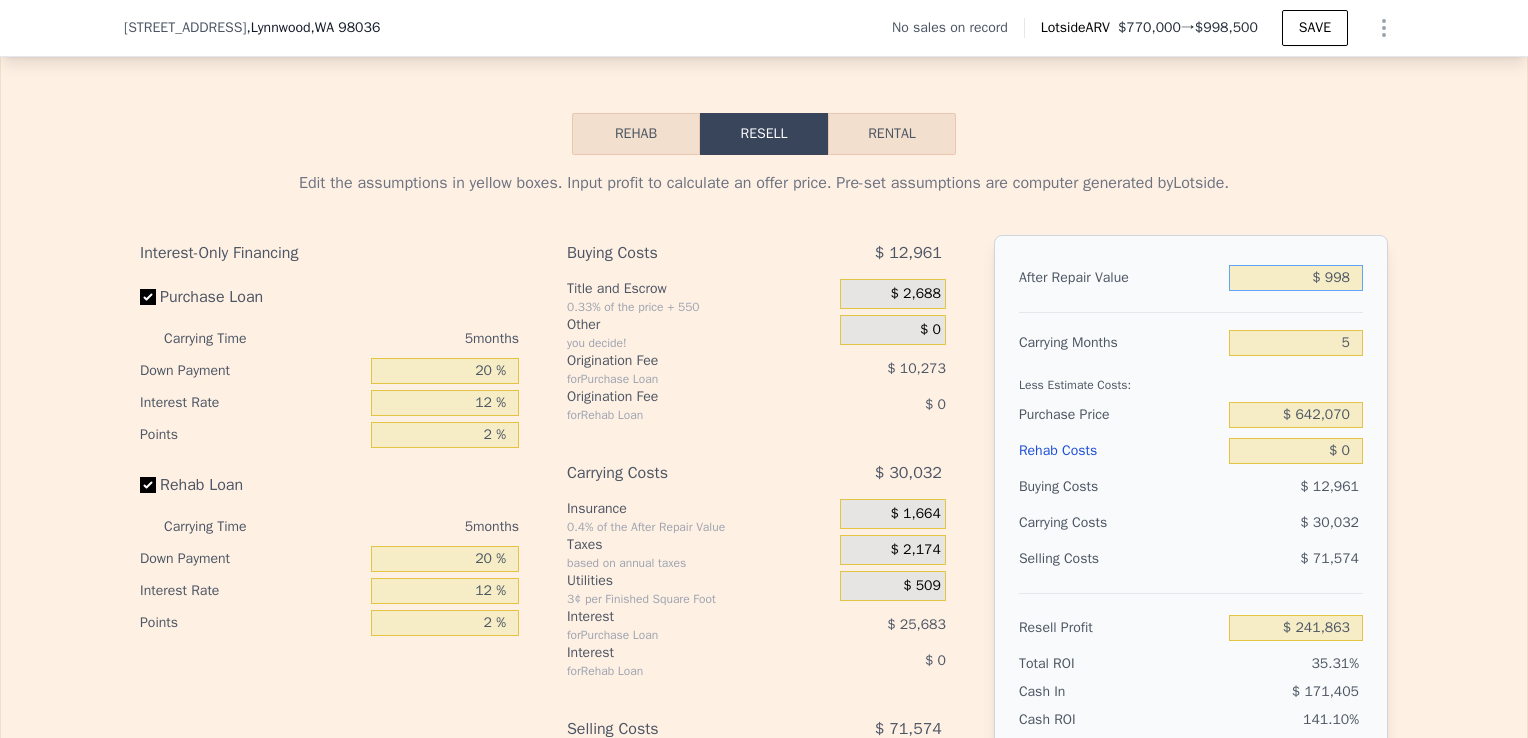 type on "$ 99" 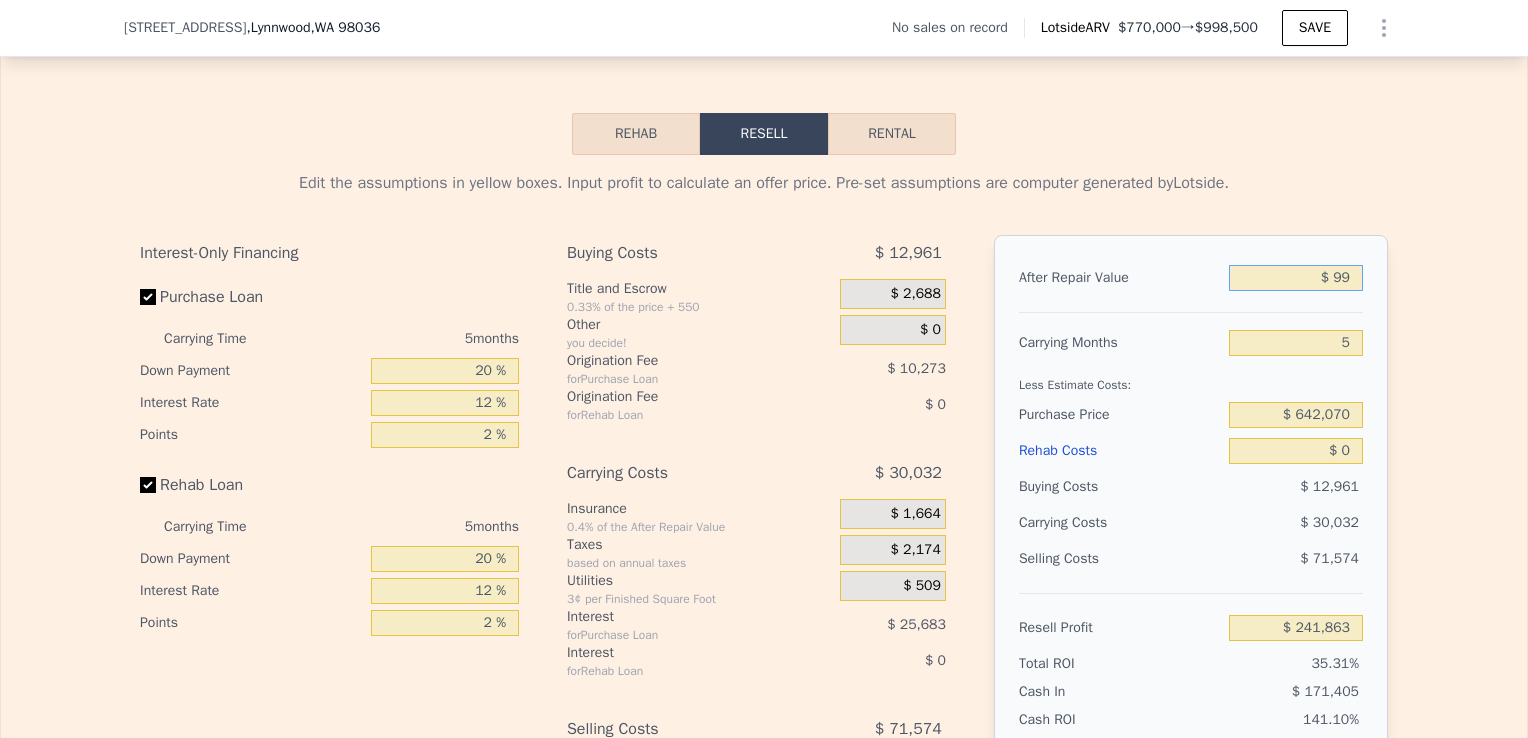 type on "-$ 683,856" 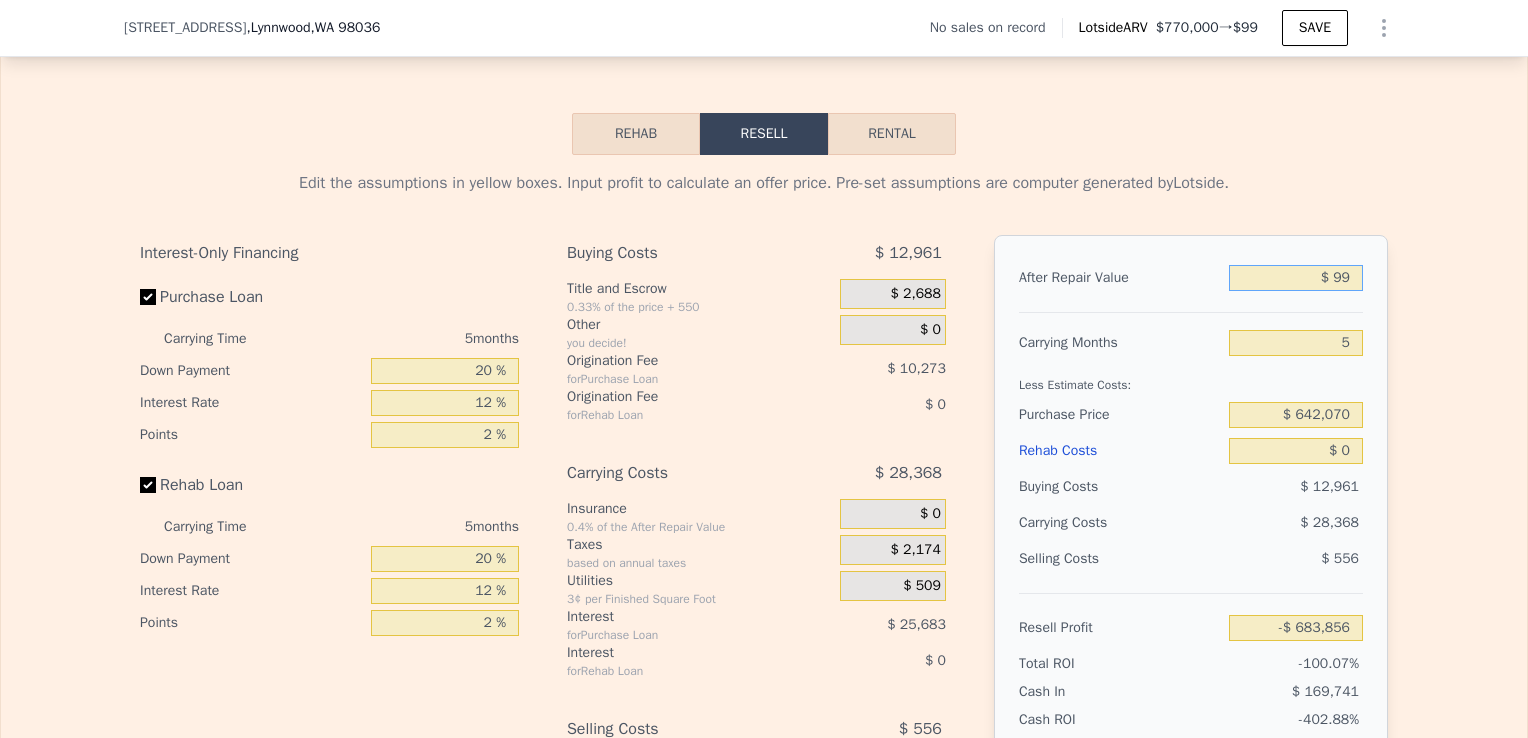 type on "$ 9" 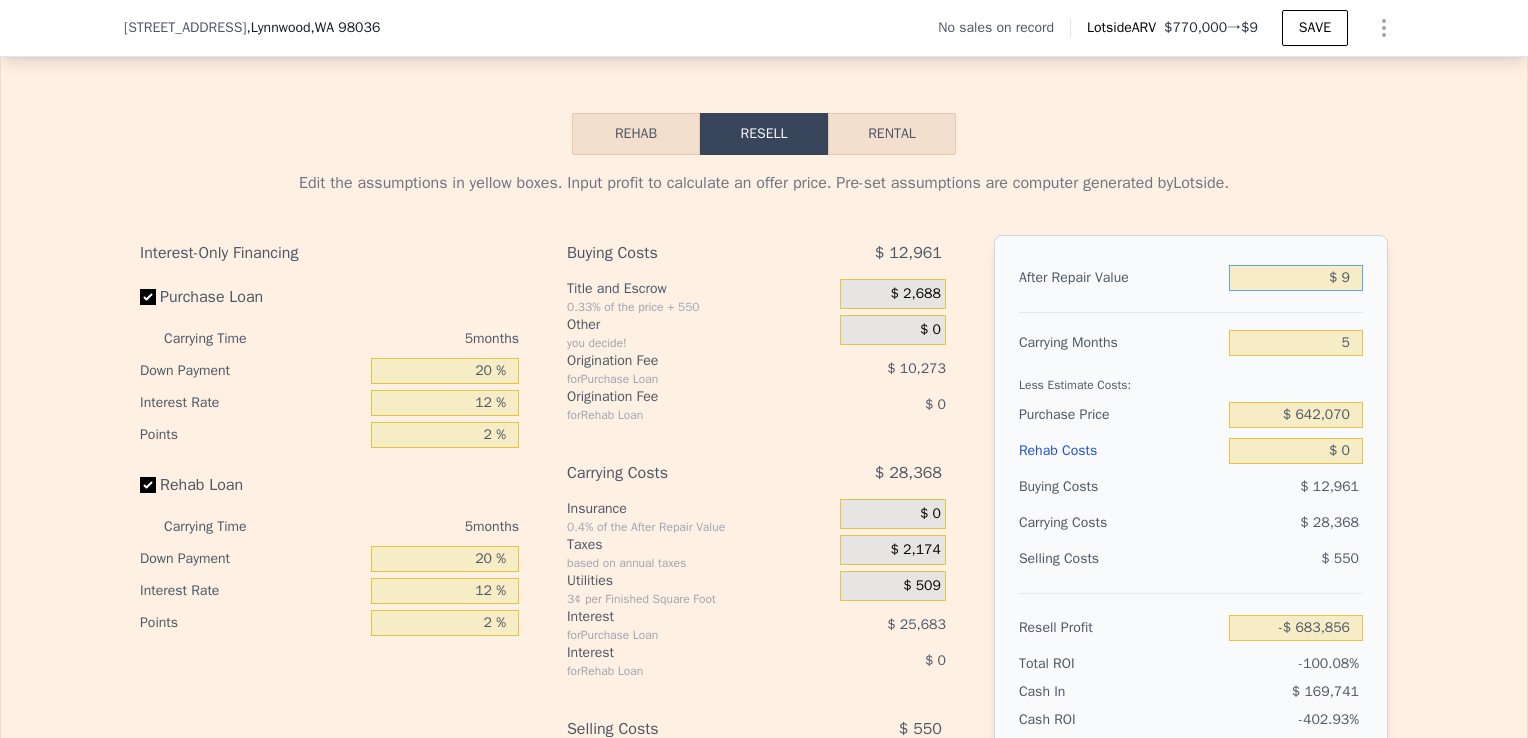 type on "-$ 683,940" 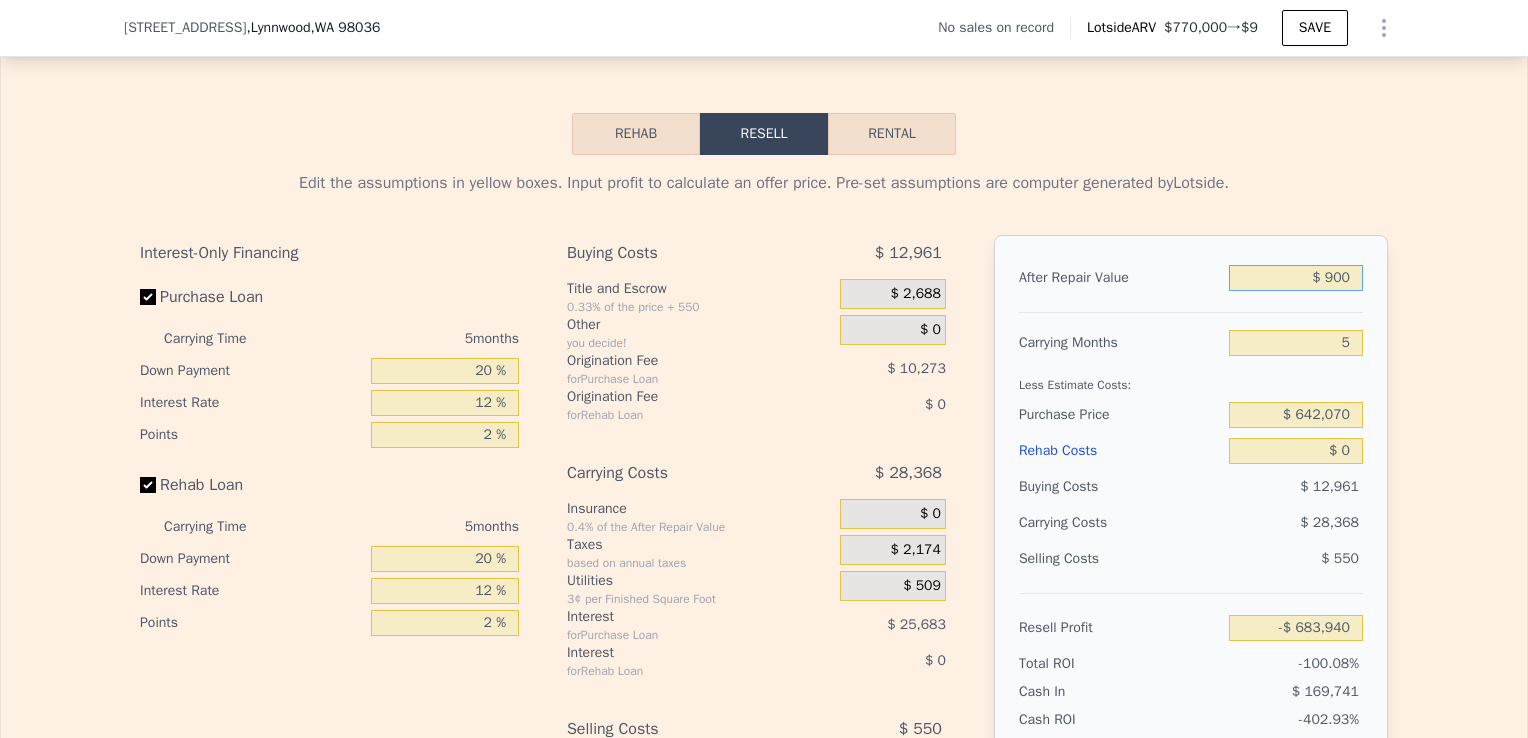 type on "$ 9,000" 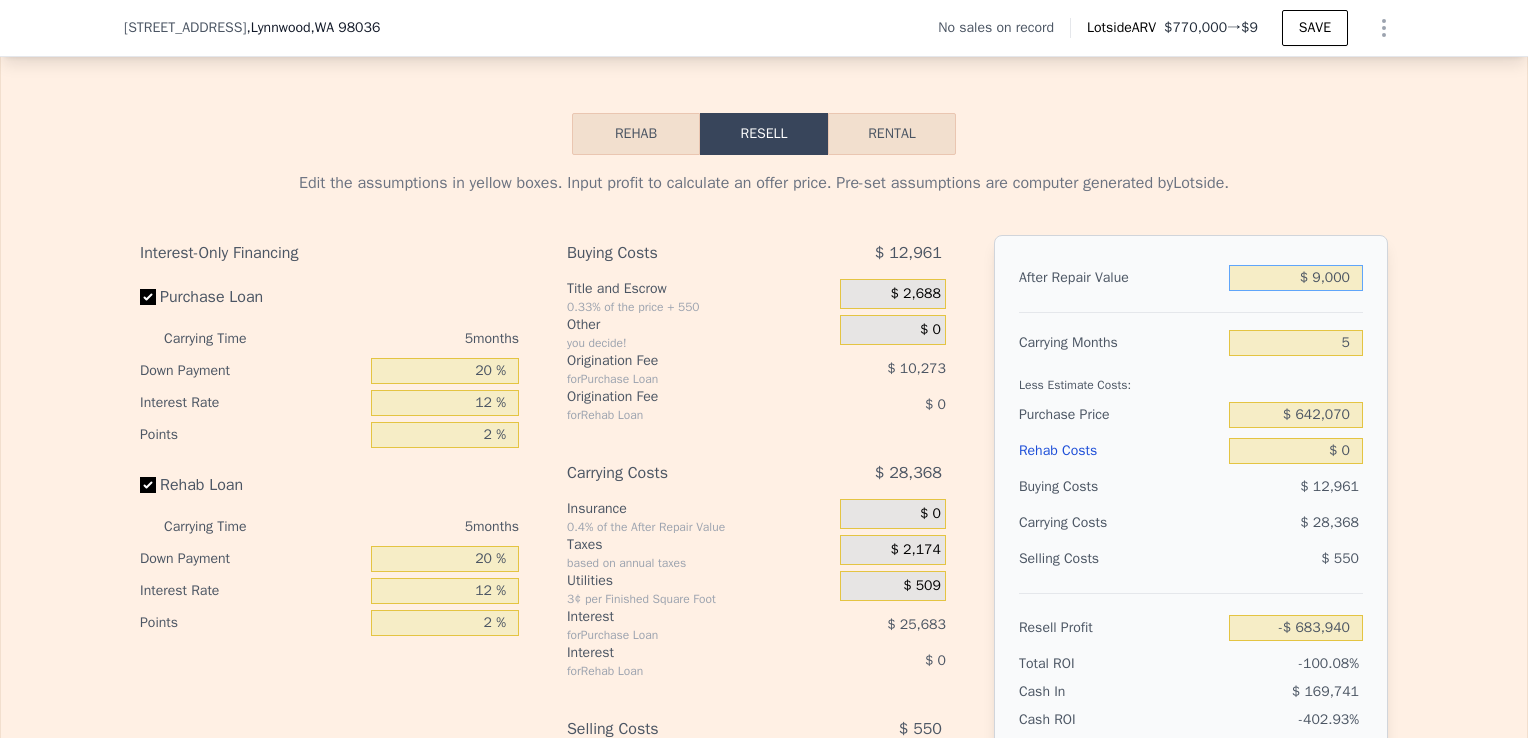 type on "-$ 675,604" 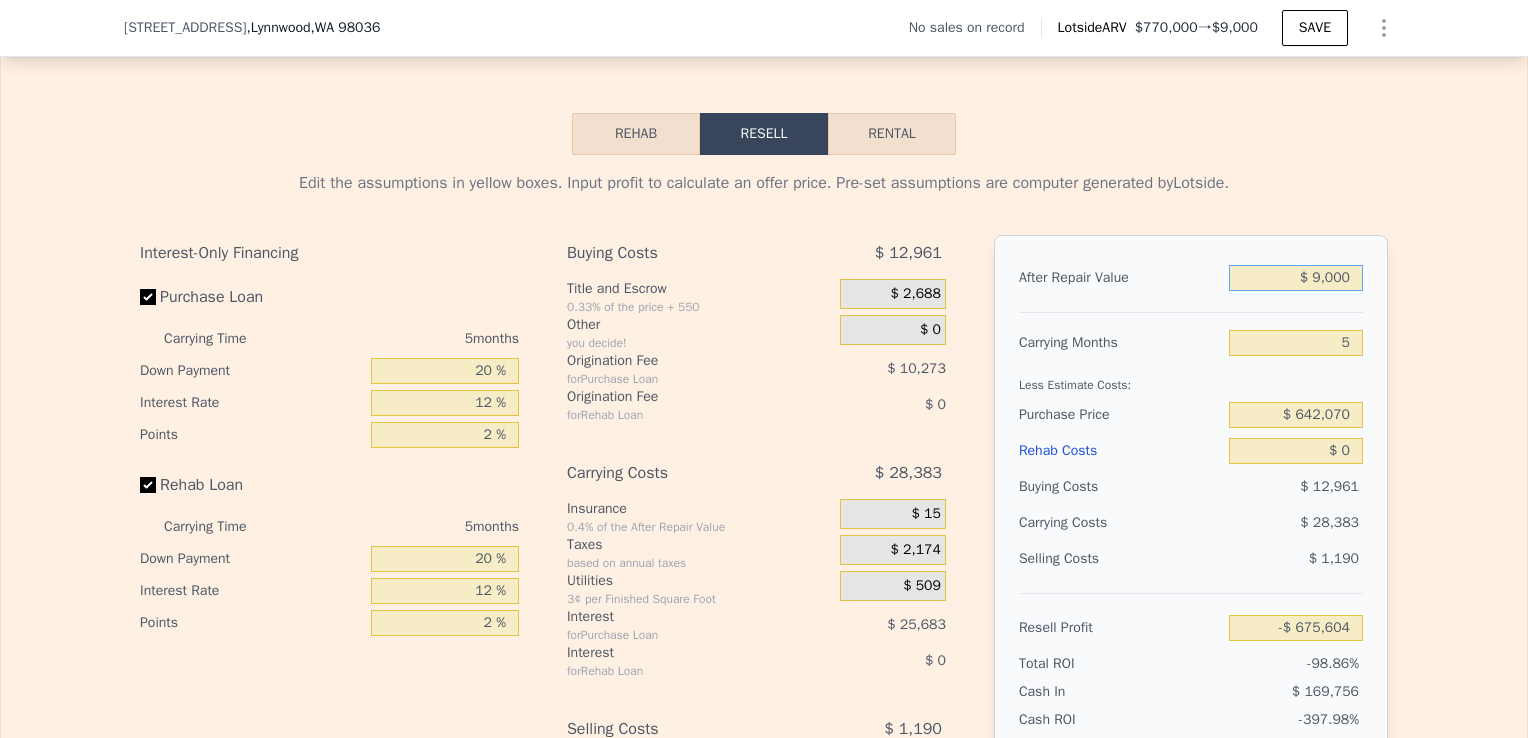 type on "$ 90,000" 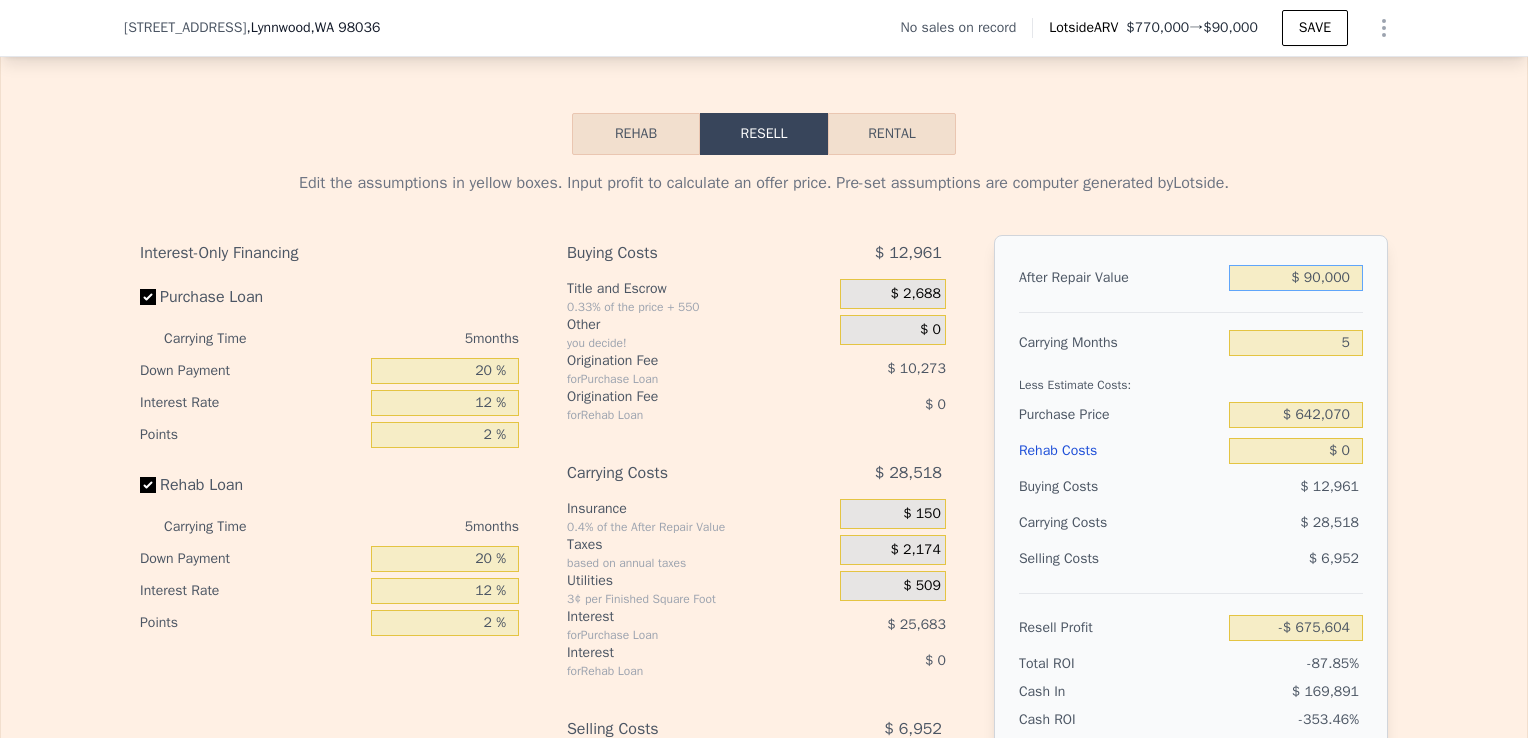 type on "-$ 600,501" 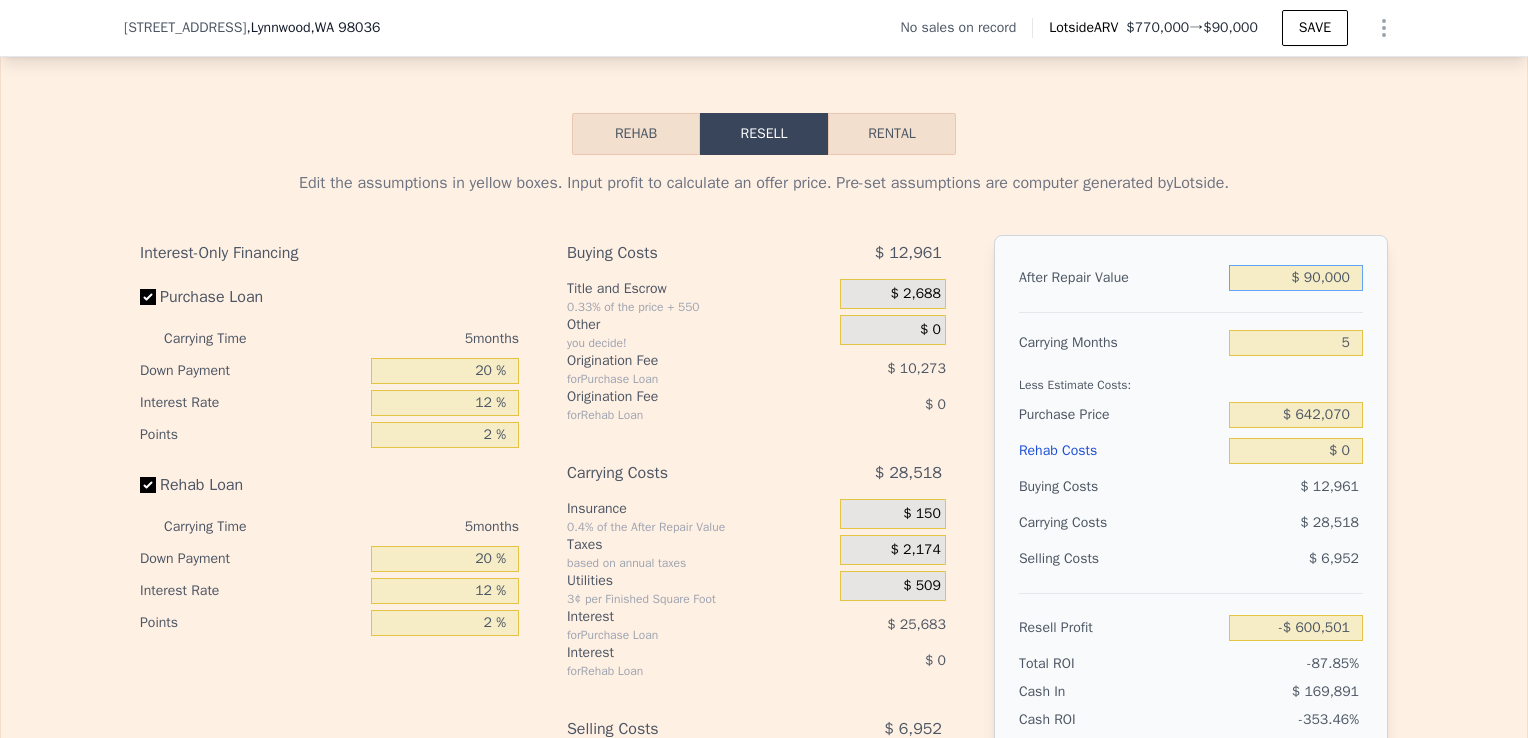 type on "$ 900,000" 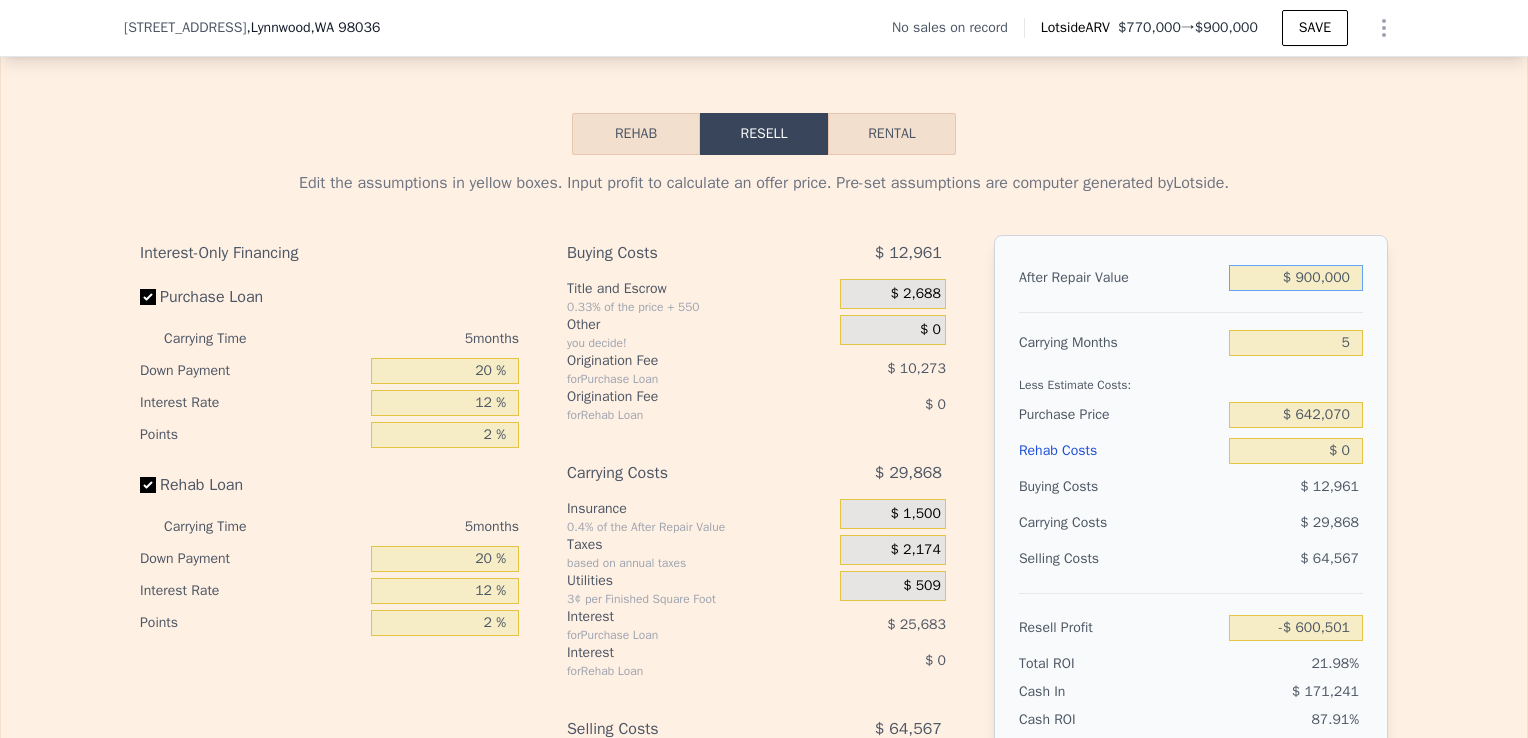 type on "$ 150,534" 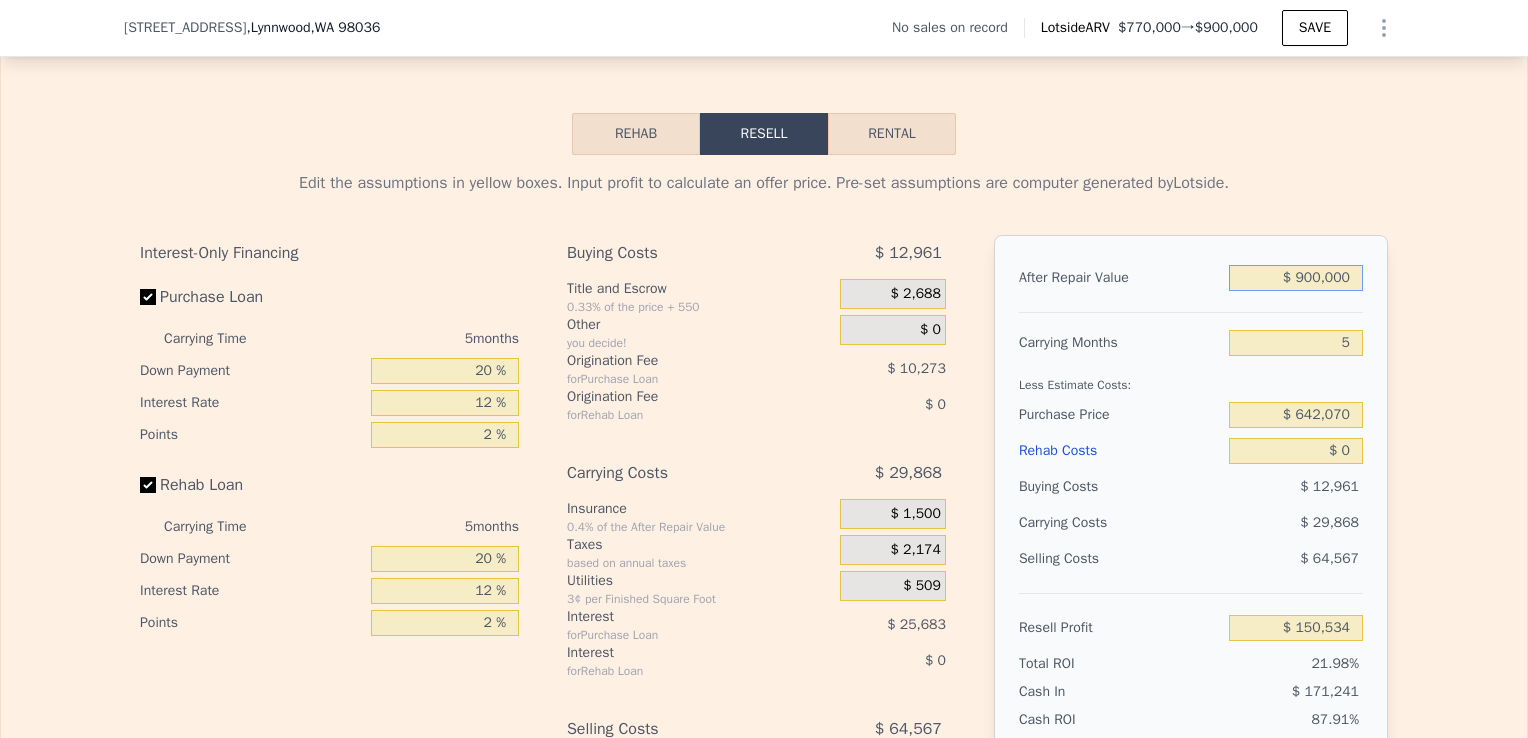 type on "$ 900,000" 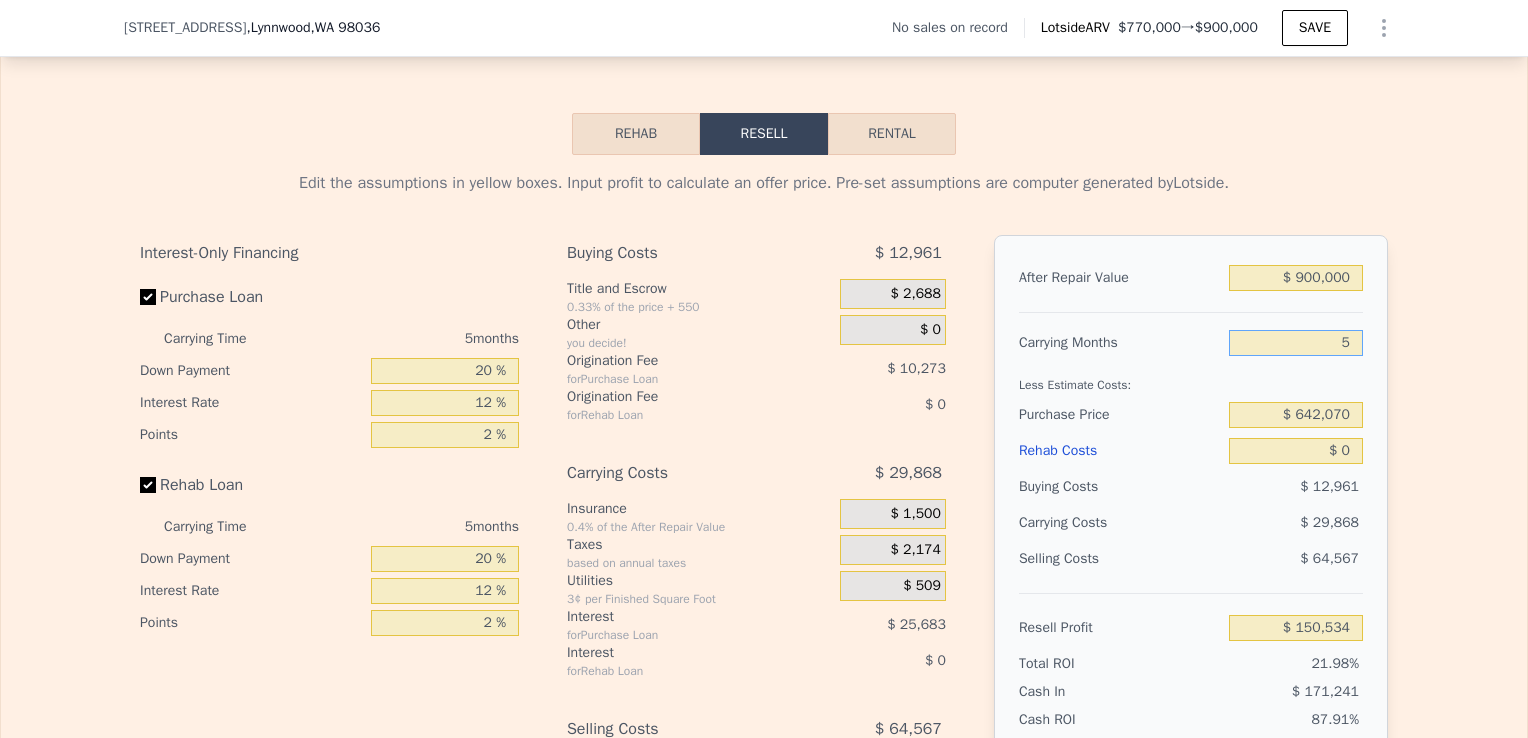 click on "5" at bounding box center (1296, 343) 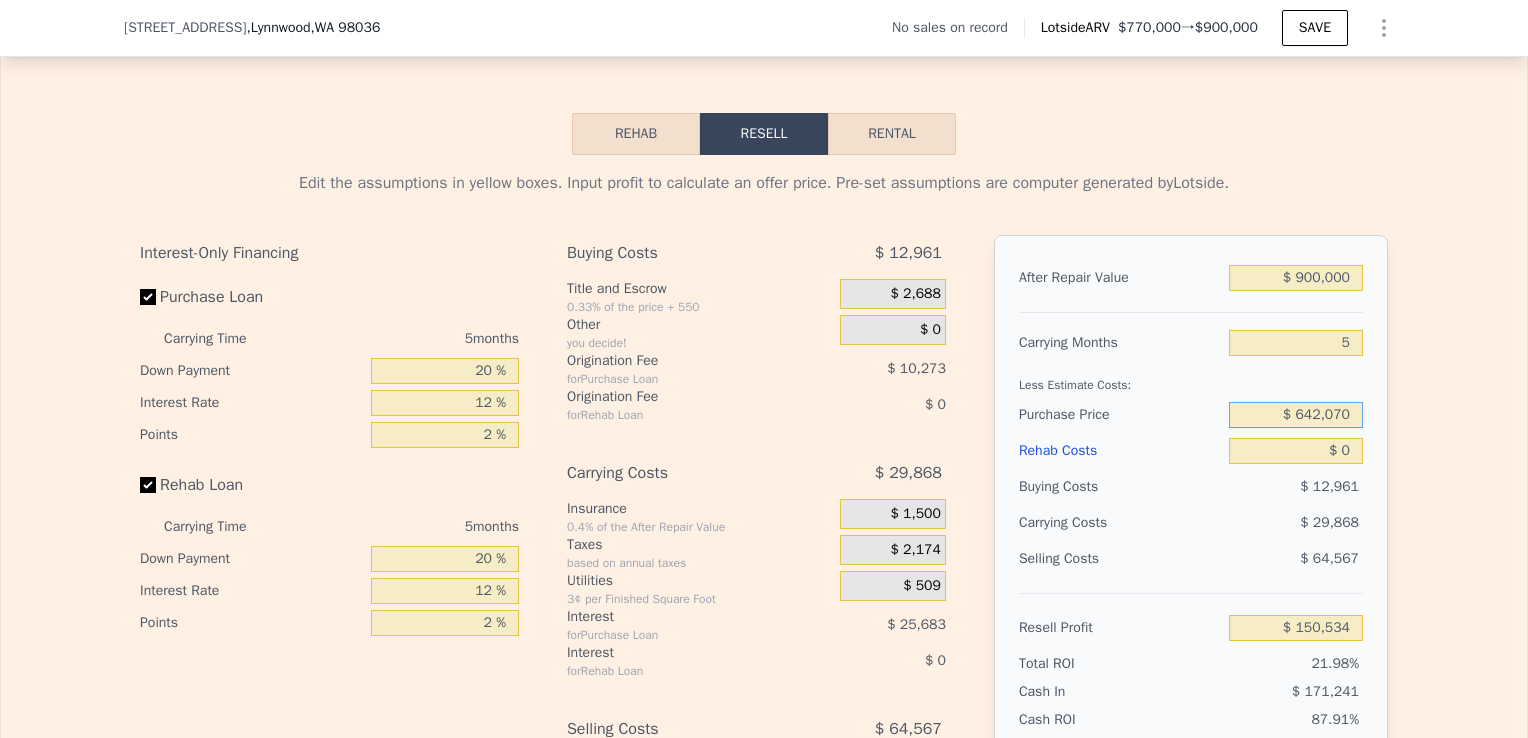 click on "$ 642,070" at bounding box center [1296, 415] 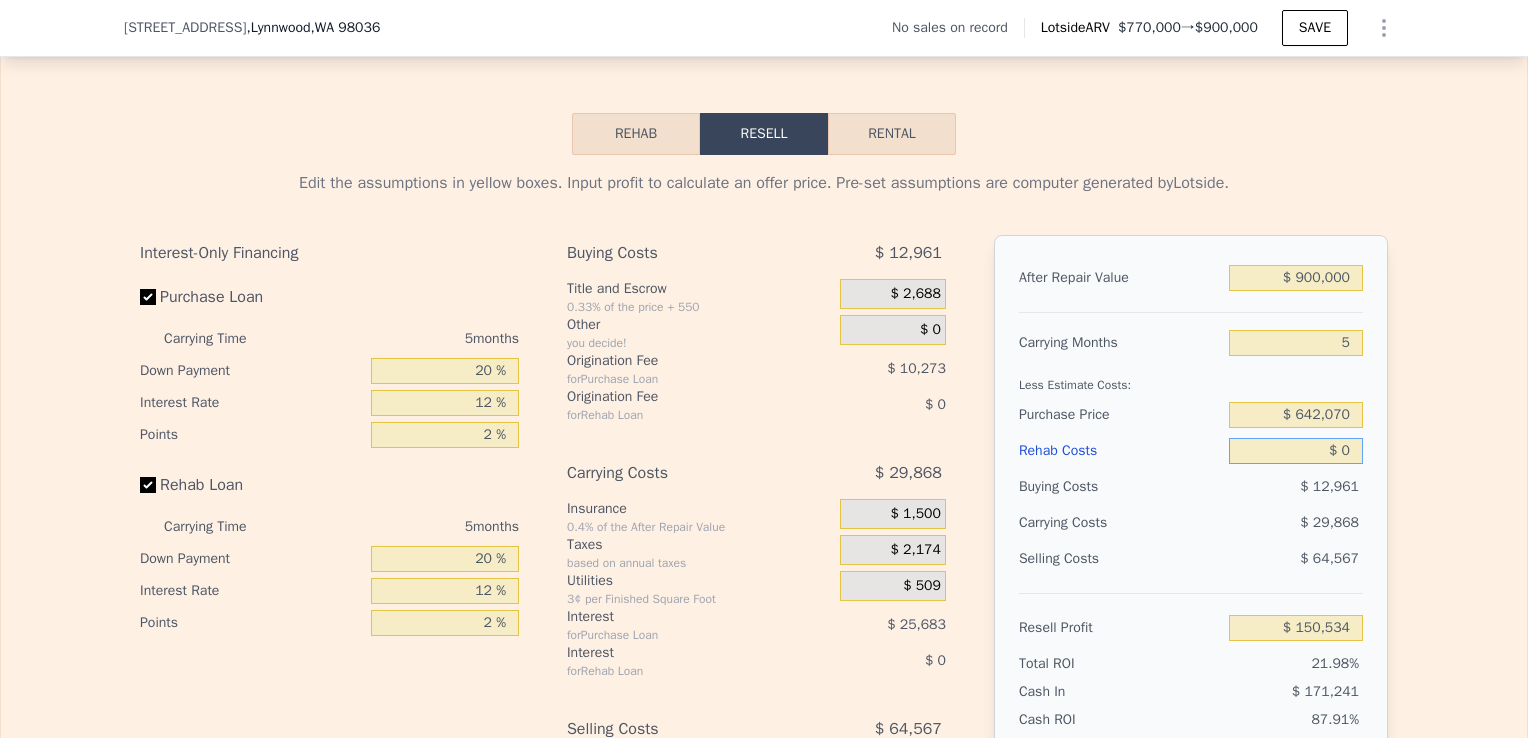 click on "$ 0" at bounding box center (1296, 451) 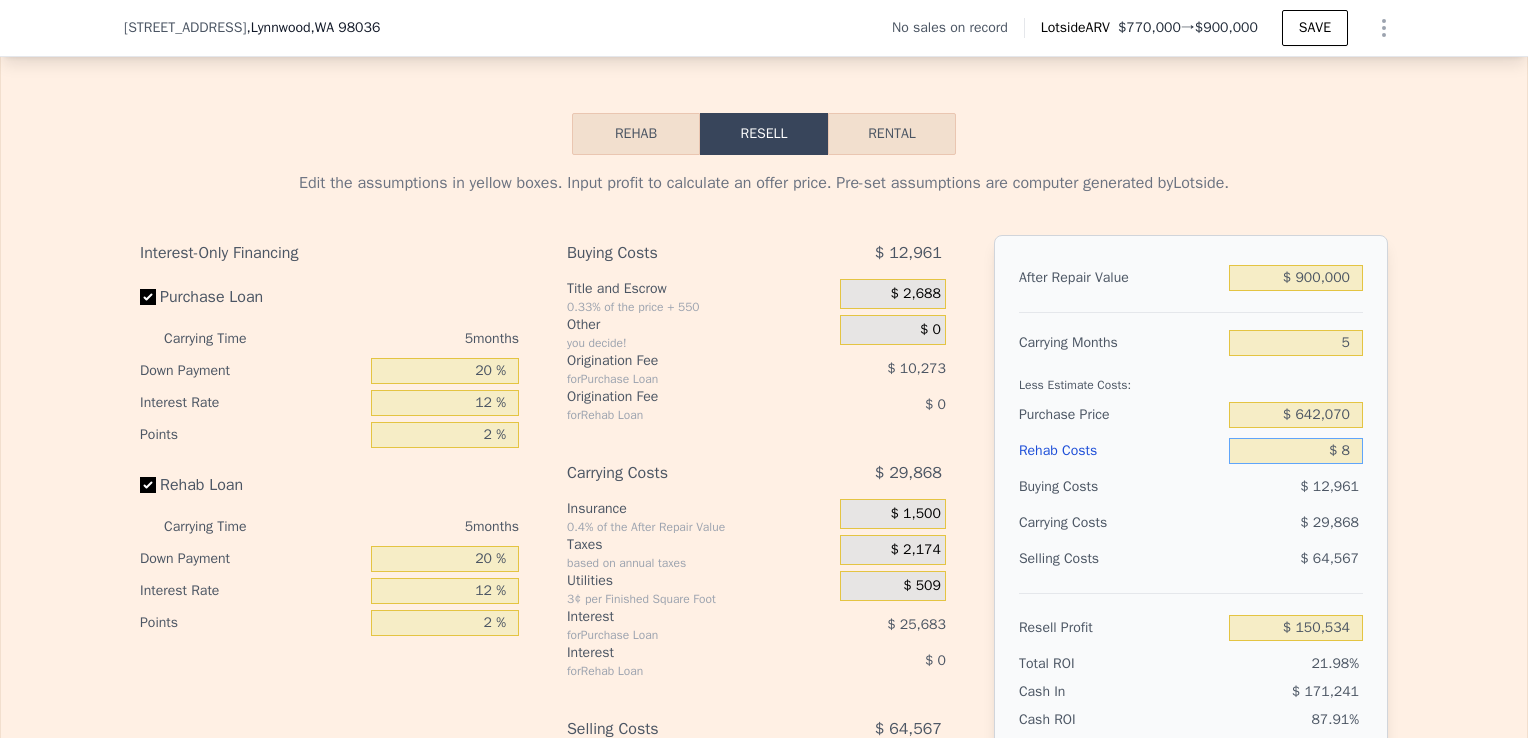 type on "$ 80" 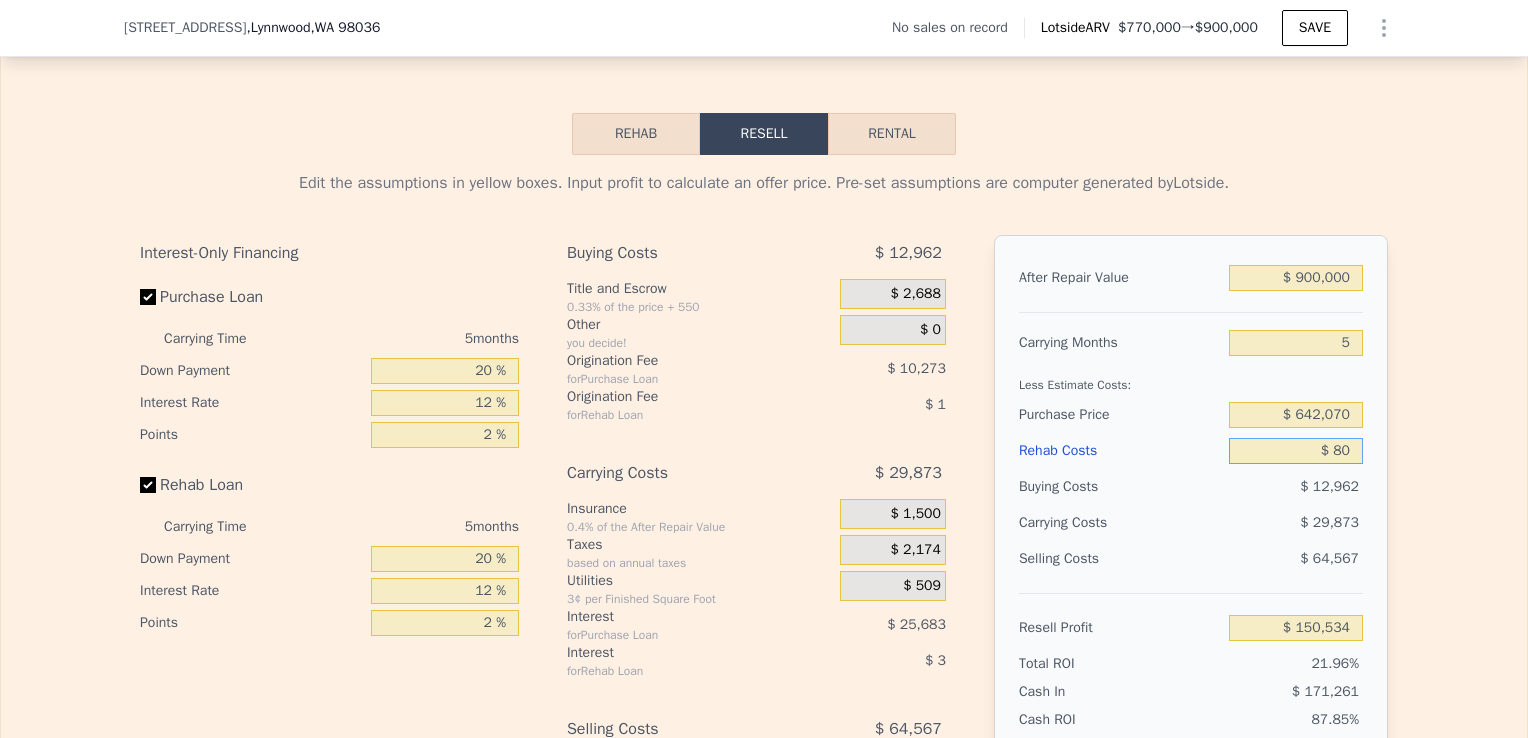type on "$ 150,448" 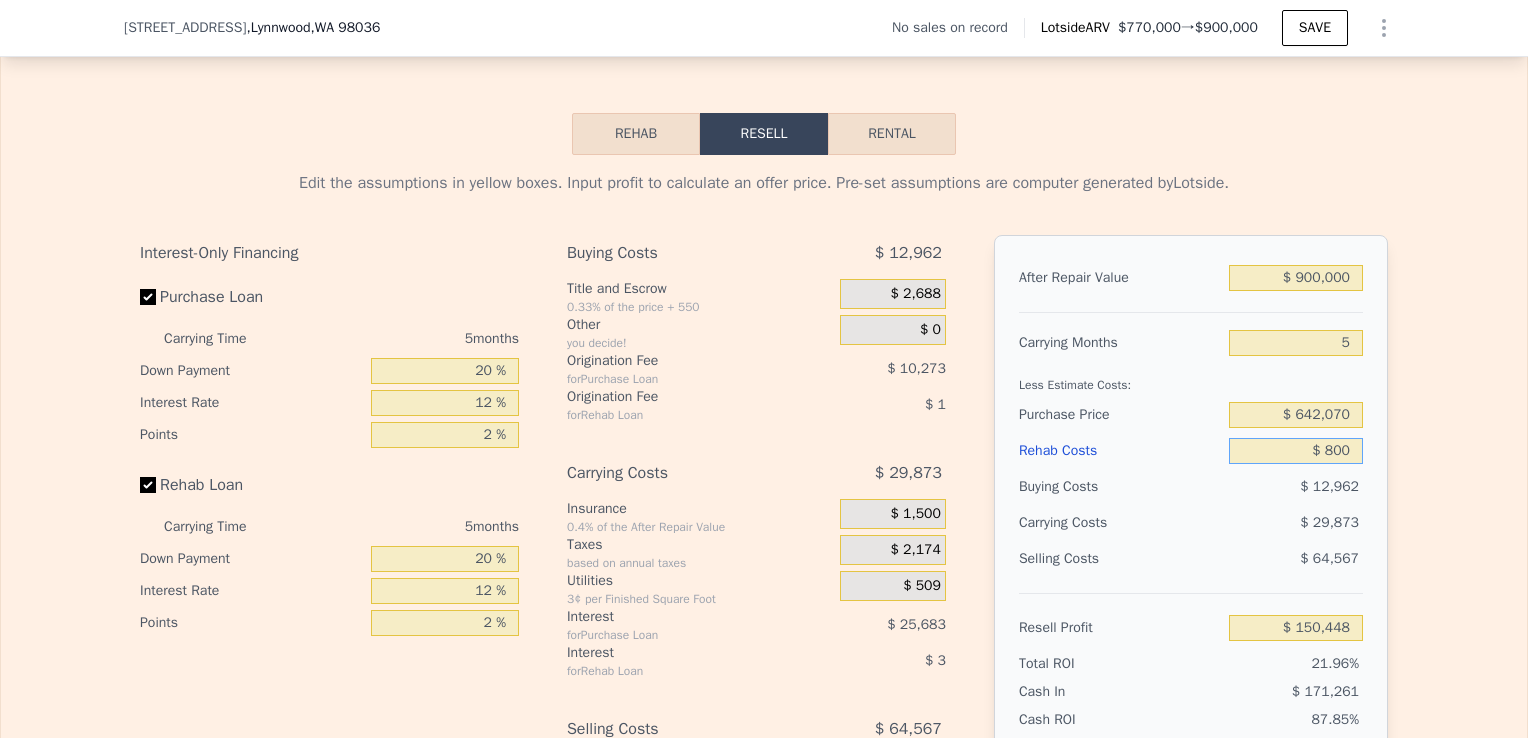 type on "$ 8,000" 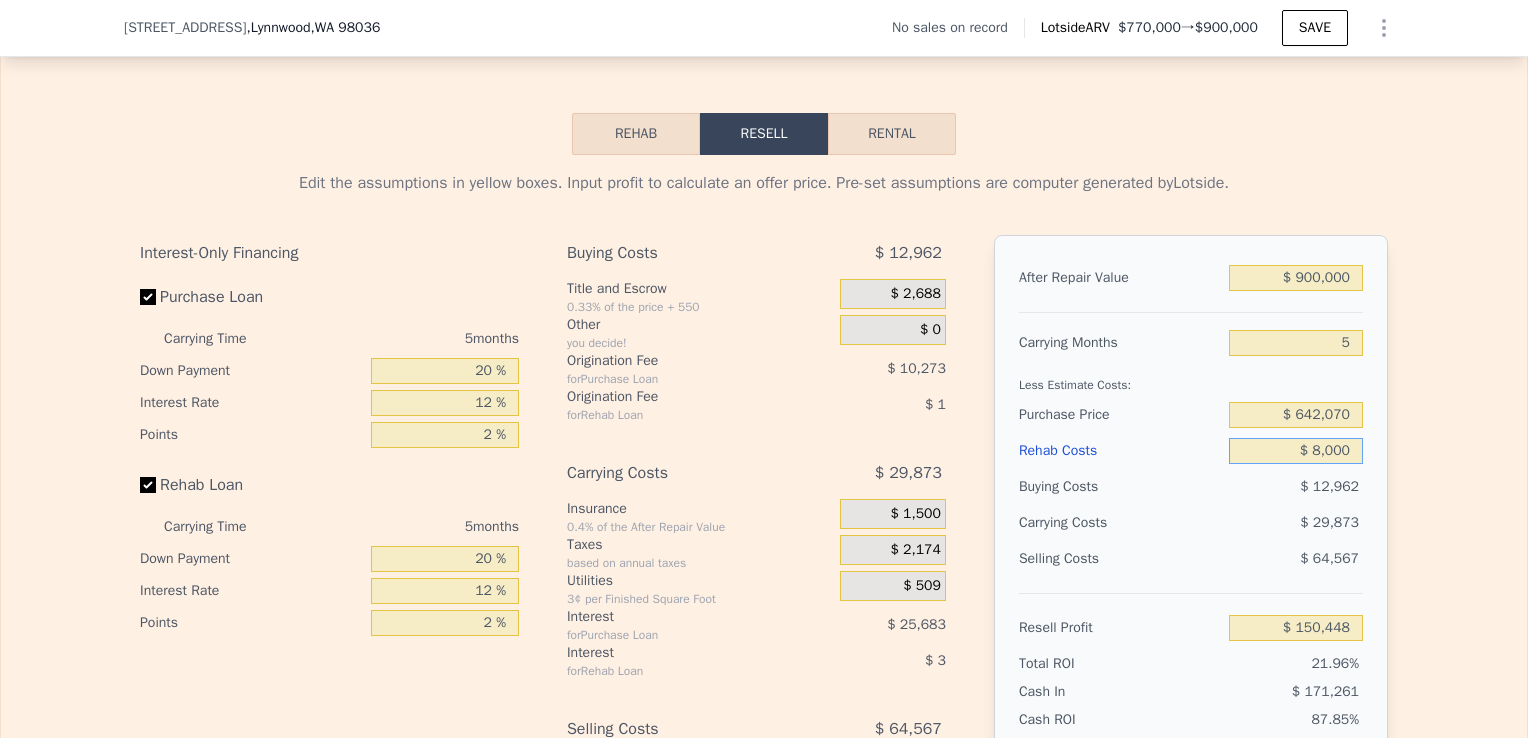 type on "$ 142,086" 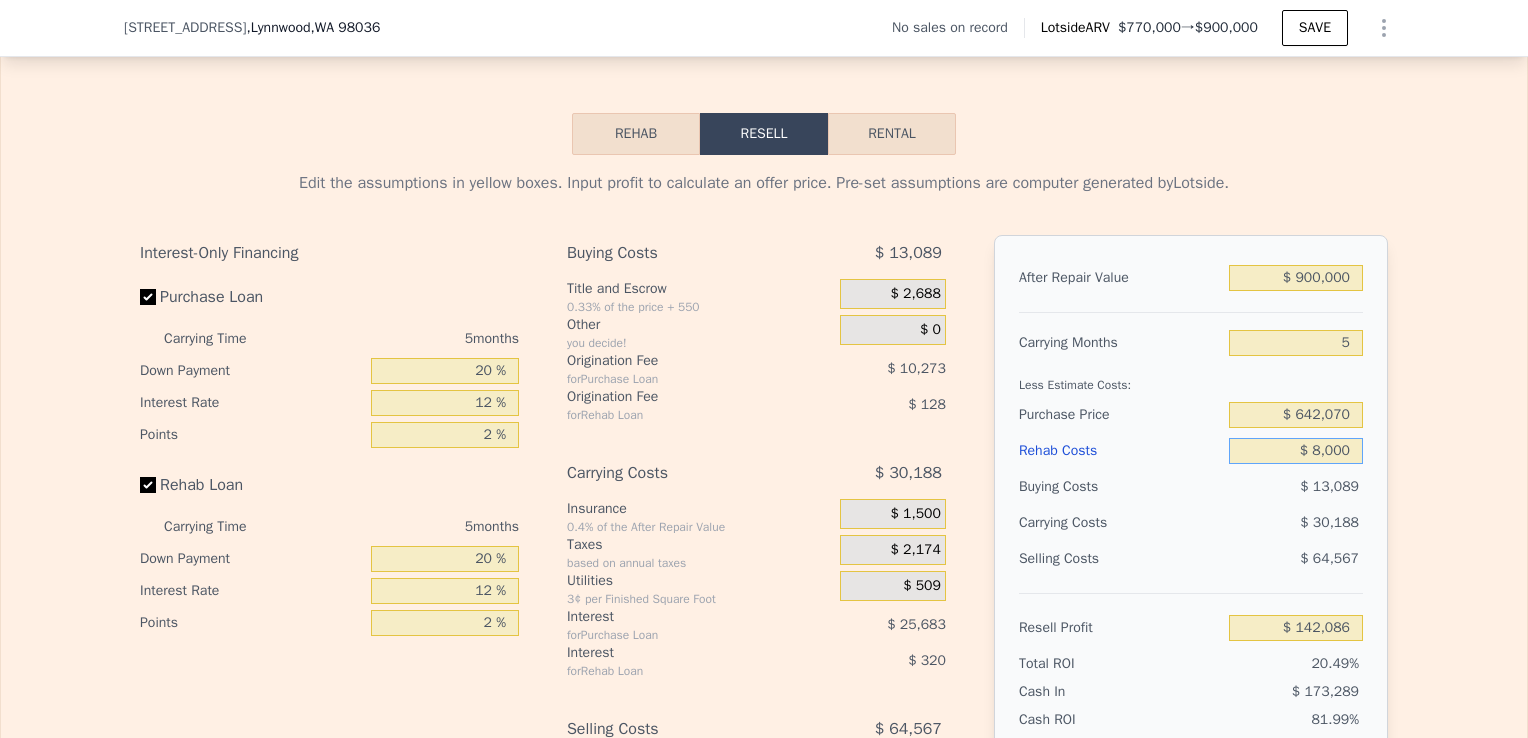 type on "$ 80,000" 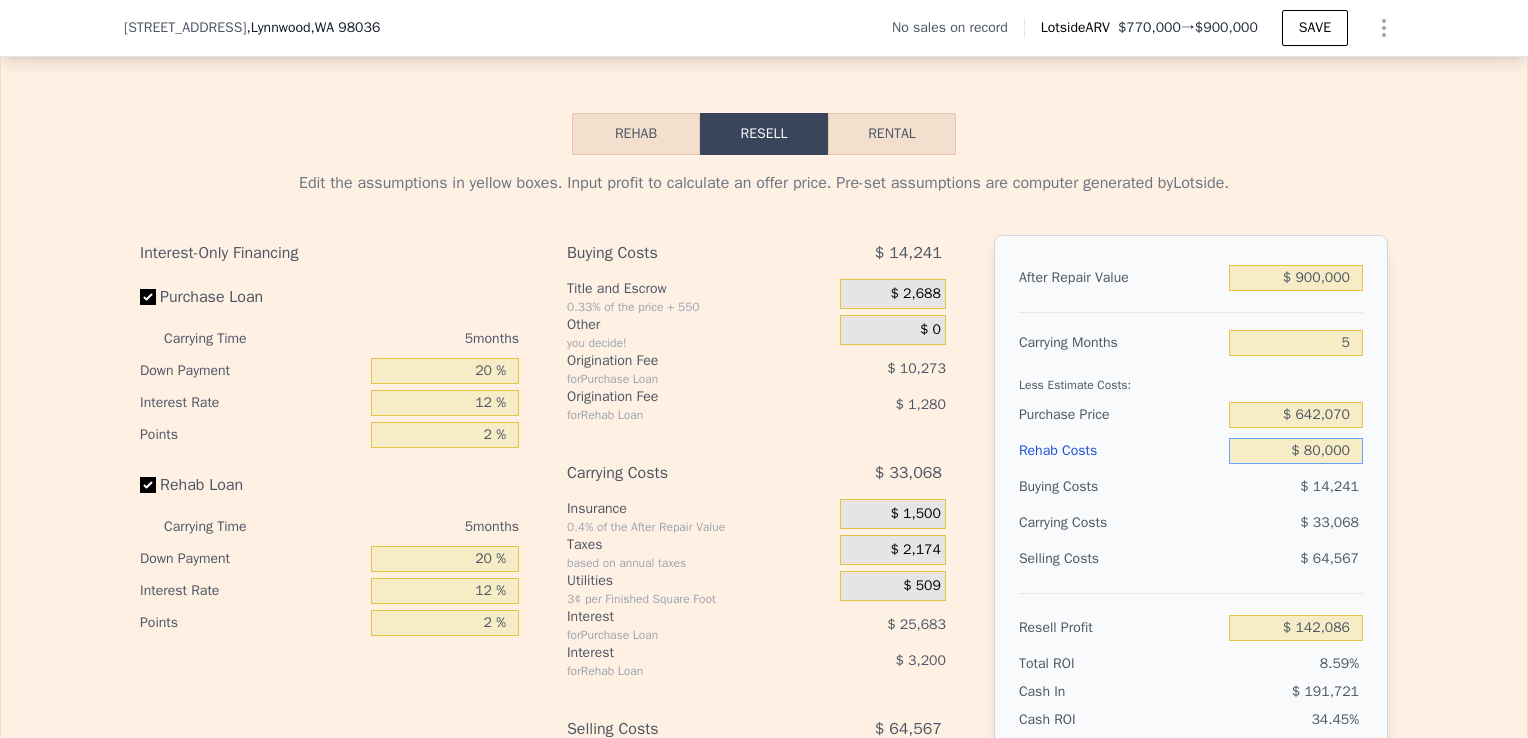 type on "$ 66,054" 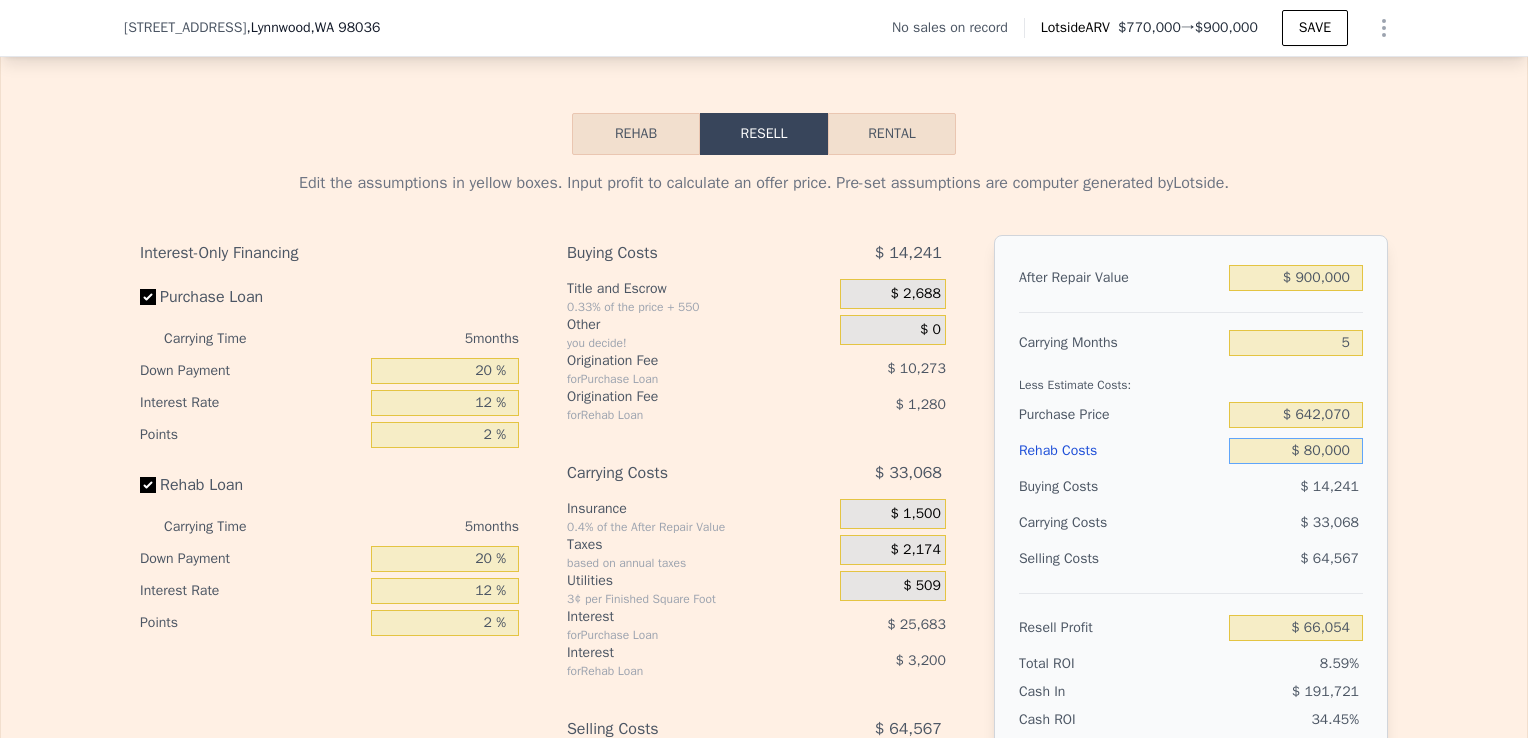 type on "$ 80,000" 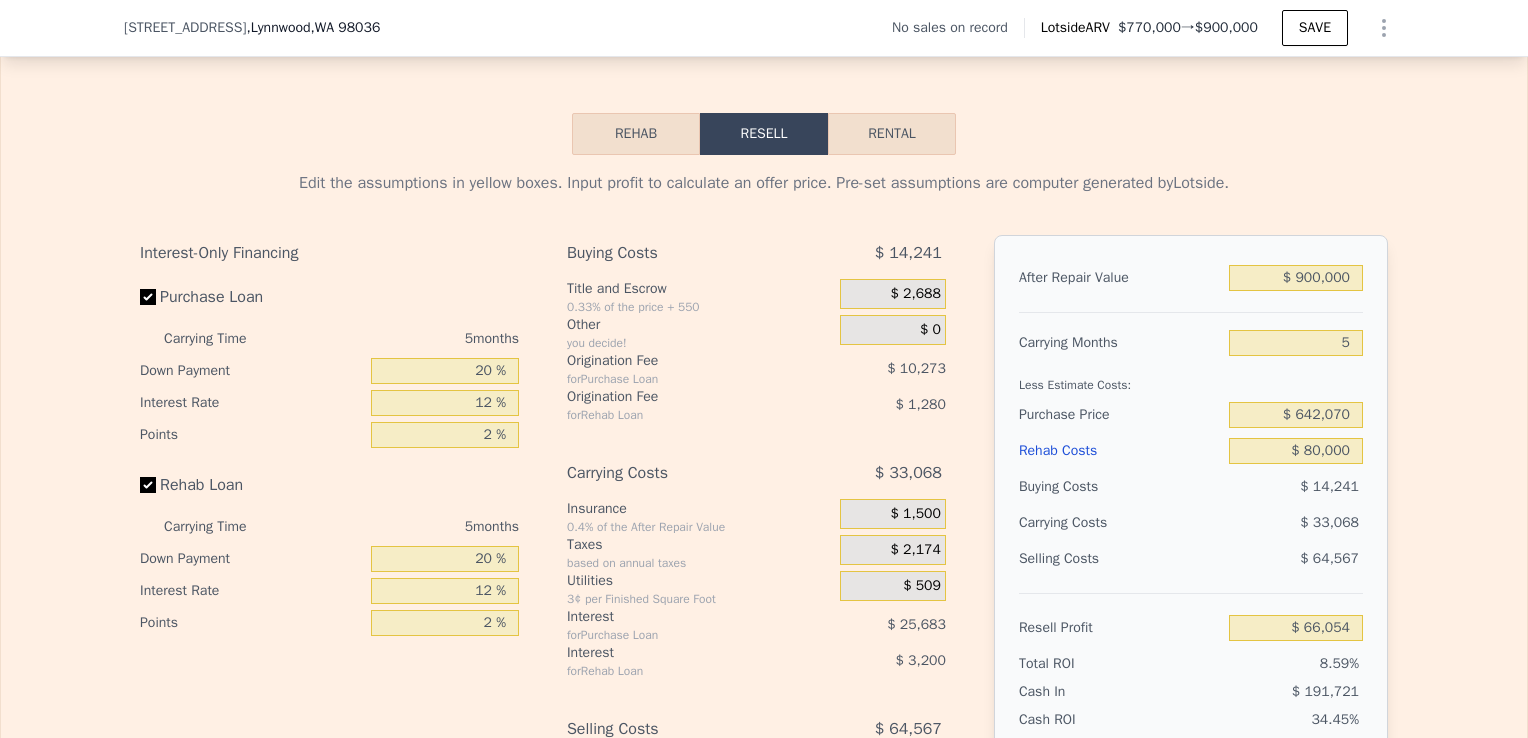 click on "Edit the assumptions in yellow boxes. Input profit to calculate an offer price. Pre-set assumptions are computer generated by  Lotside . Interest-Only Financing Purchase Loan Carrying Time 5  months Down Payment 20 % Interest Rate 12 % Points 2 % Rehab Loan Carrying Time 5  months Down Payment 20 % Interest Rate 12 % Points 2 % Buying Costs $ 14,241 Title and Escrow 0.33% of the price + 550 $ 2,688 Other you decide! $ 0 Origination Fee for  Purchase Loan $ 10,273 Origination Fee for  Rehab Loan $ 1,280 Carrying Costs $ 33,068 Insurance 0.4% of the After Repair Value $ 1,500 Taxes based on annual taxes $ 2,174 Utilities 3¢ per Finished Square Foot $ 509 Interest for  Purchase Loan $ 25,683 Interest for  Rehab Loan $ 3,200 Selling Costs $ 64,567 Excise Tax 1.78% of the After Repair Value $ 16,020 Listing Commission 2.5% of the After Repair Value $ 22,500 Selling Commission 2.5% of the After Repair Value $ 22,500 Title and Escrow 0.33% of the After Repair Value $ 3,547 After Repair Value $ 900,000 5 $ 642,070" at bounding box center (764, 527) 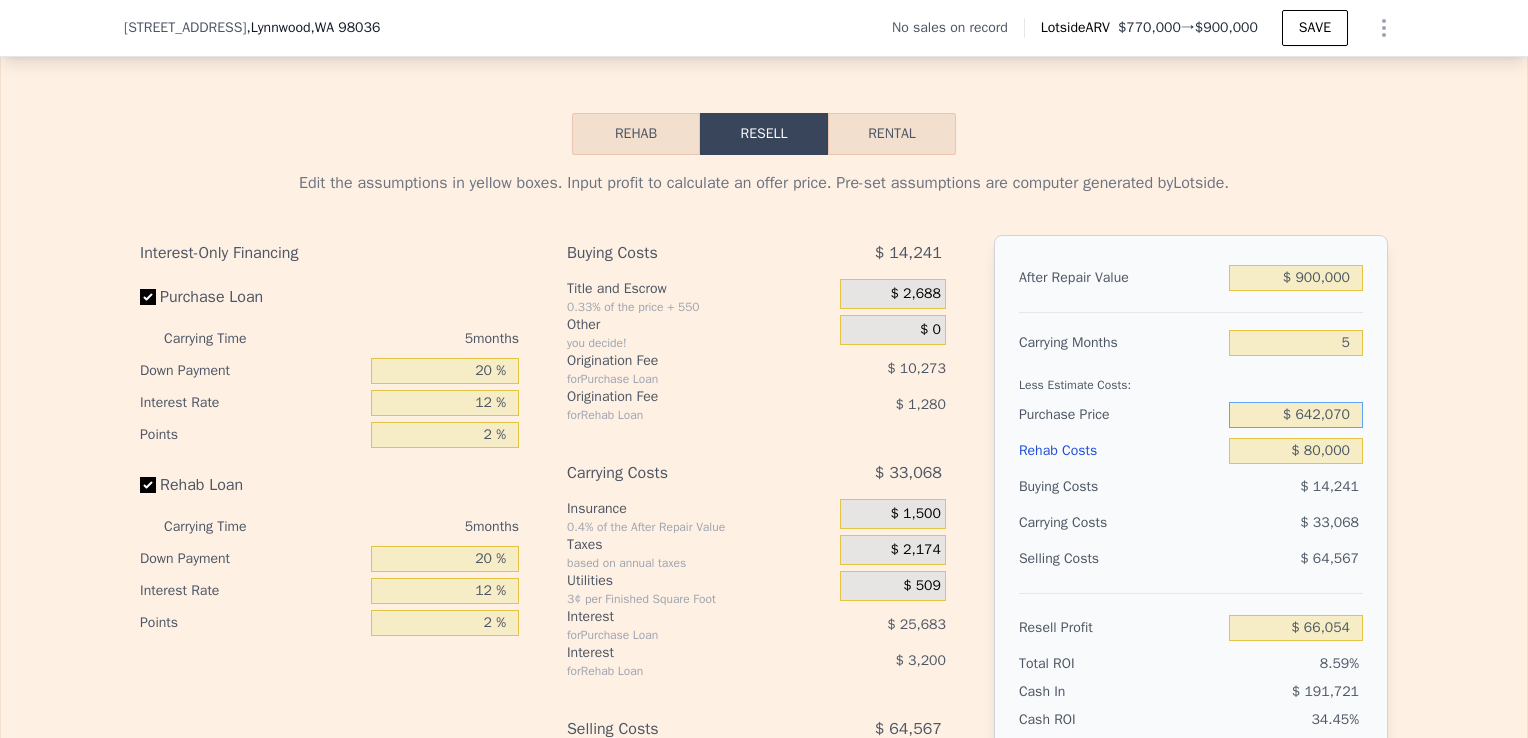 click on "$ 642,070" at bounding box center [1296, 415] 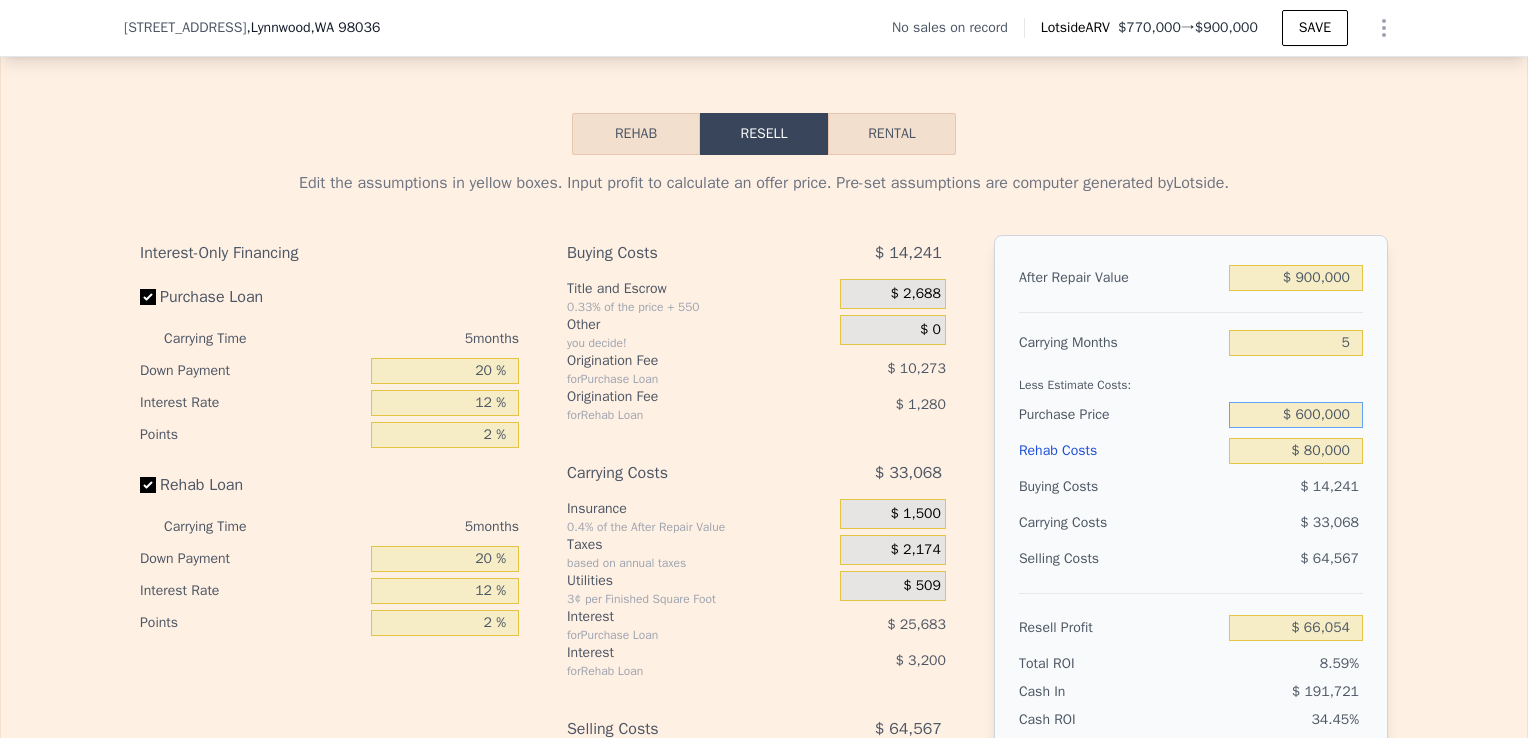 type on "$ 600,000" 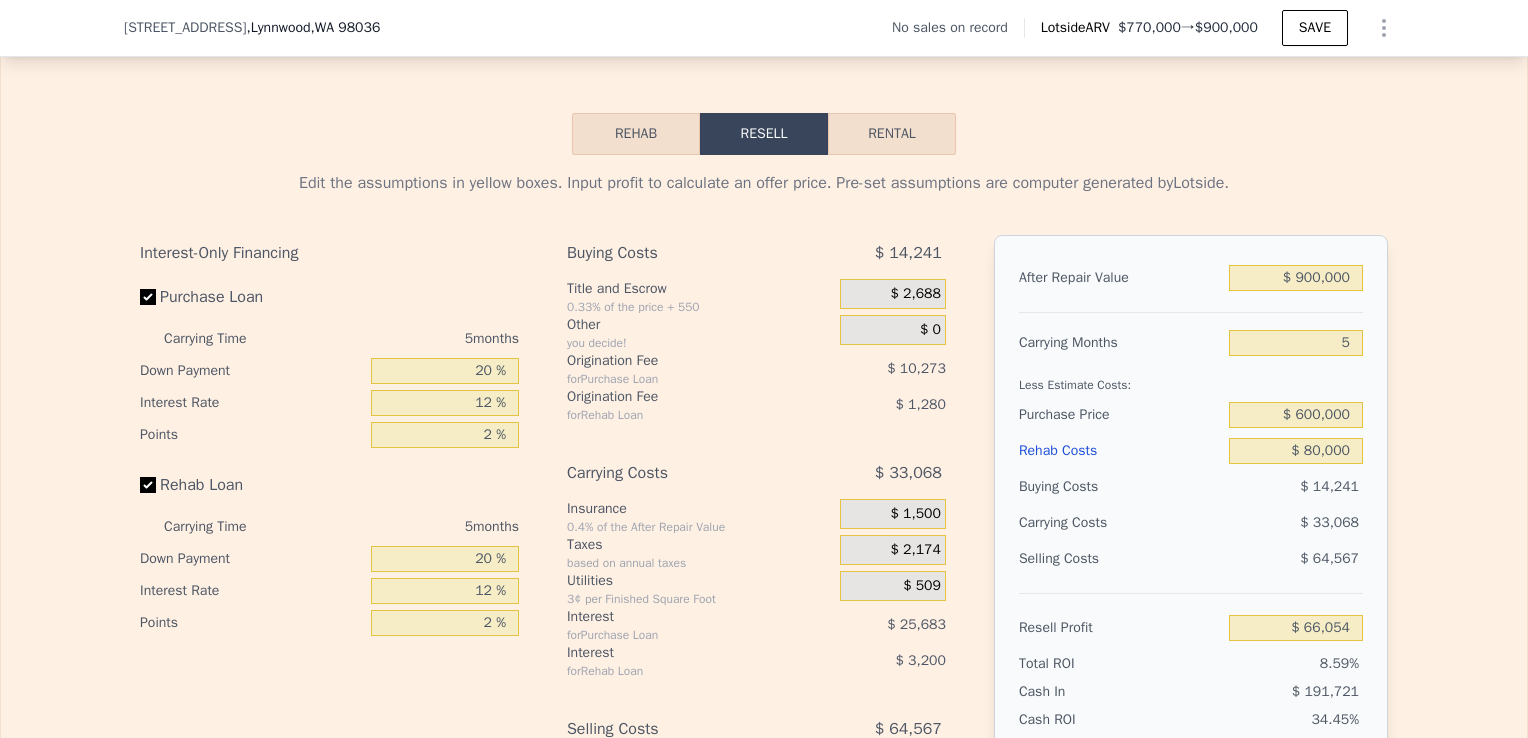 click on "Edit the assumptions in yellow boxes. Input profit to calculate an offer price. Pre-set assumptions are computer generated by  Lotside . Interest-Only Financing Purchase Loan Carrying Time 5  months Down Payment 20 % Interest Rate 12 % Points 2 % Rehab Loan Carrying Time 5  months Down Payment 20 % Interest Rate 12 % Points 2 % Buying Costs $ 14,241 Title and Escrow 0.33% of the price + 550 $ 2,688 Other you decide! $ 0 Origination Fee for  Purchase Loan $ 10,273 Origination Fee for  Rehab Loan $ 1,280 Carrying Costs $ 33,068 Insurance 0.4% of the After Repair Value $ 1,500 Taxes based on annual taxes $ 2,174 Utilities 3¢ per Finished Square Foot $ 509 Interest for  Purchase Loan $ 25,683 Interest for  Rehab Loan $ 3,200 Selling Costs $ 64,567 Excise Tax 1.78% of the After Repair Value $ 16,020 Listing Commission 2.5% of the After Repair Value $ 22,500 Selling Commission 2.5% of the After Repair Value $ 22,500 Title and Escrow 0.33% of the After Repair Value $ 3,547 After Repair Value $ 900,000 5 $ 600,000" at bounding box center [764, 527] 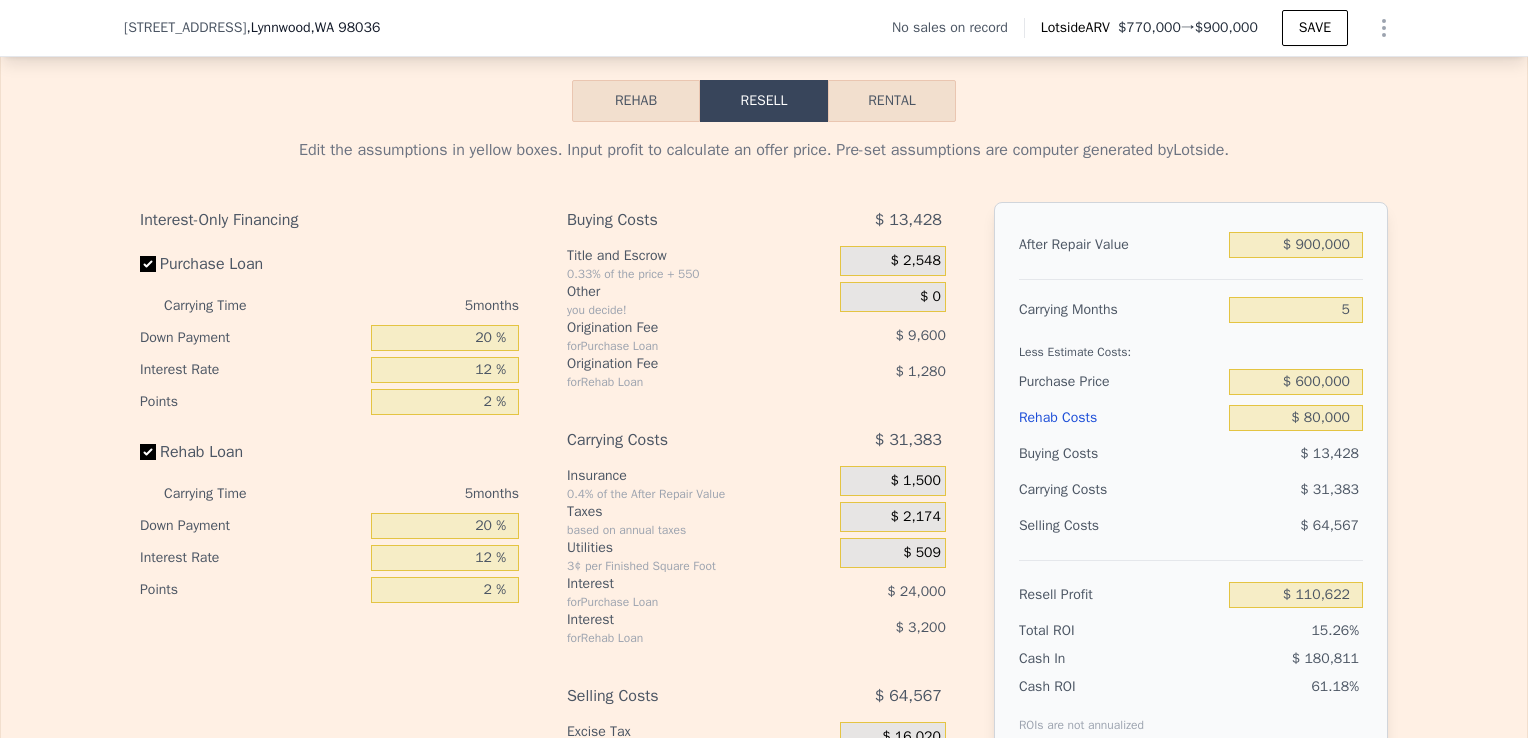 scroll, scrollTop: 2980, scrollLeft: 0, axis: vertical 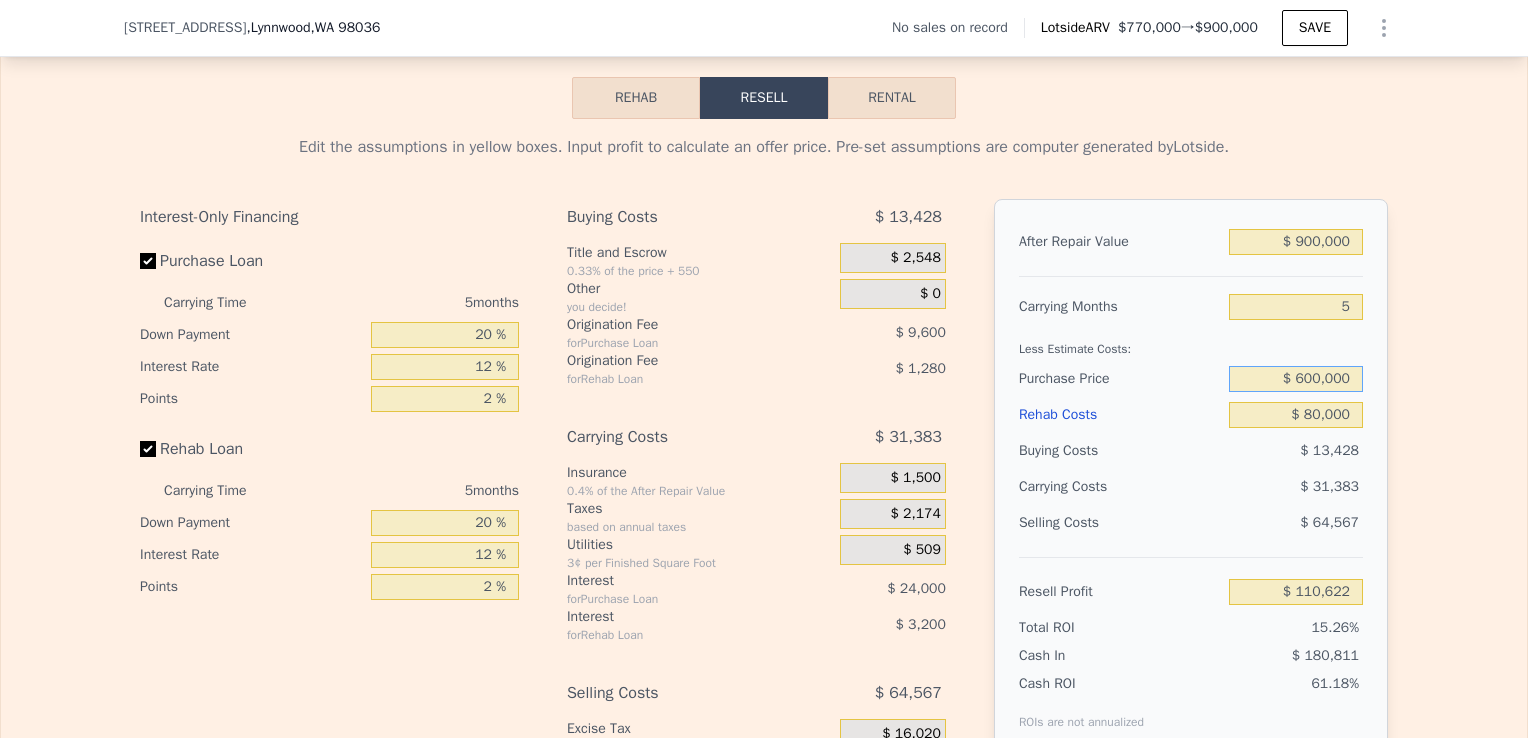 click on "$ 600,000" at bounding box center (1296, 379) 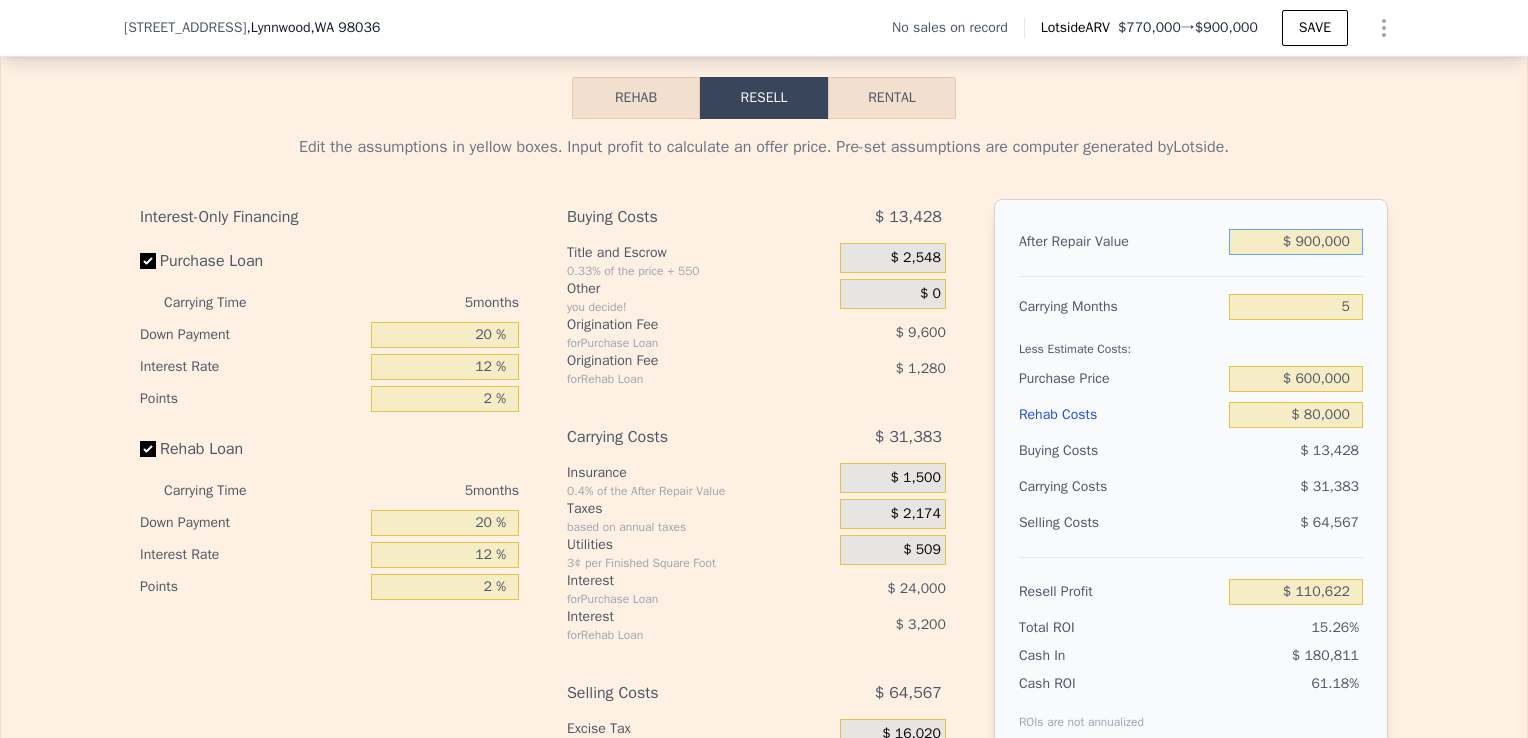 click on "$ 900,000" at bounding box center [1296, 242] 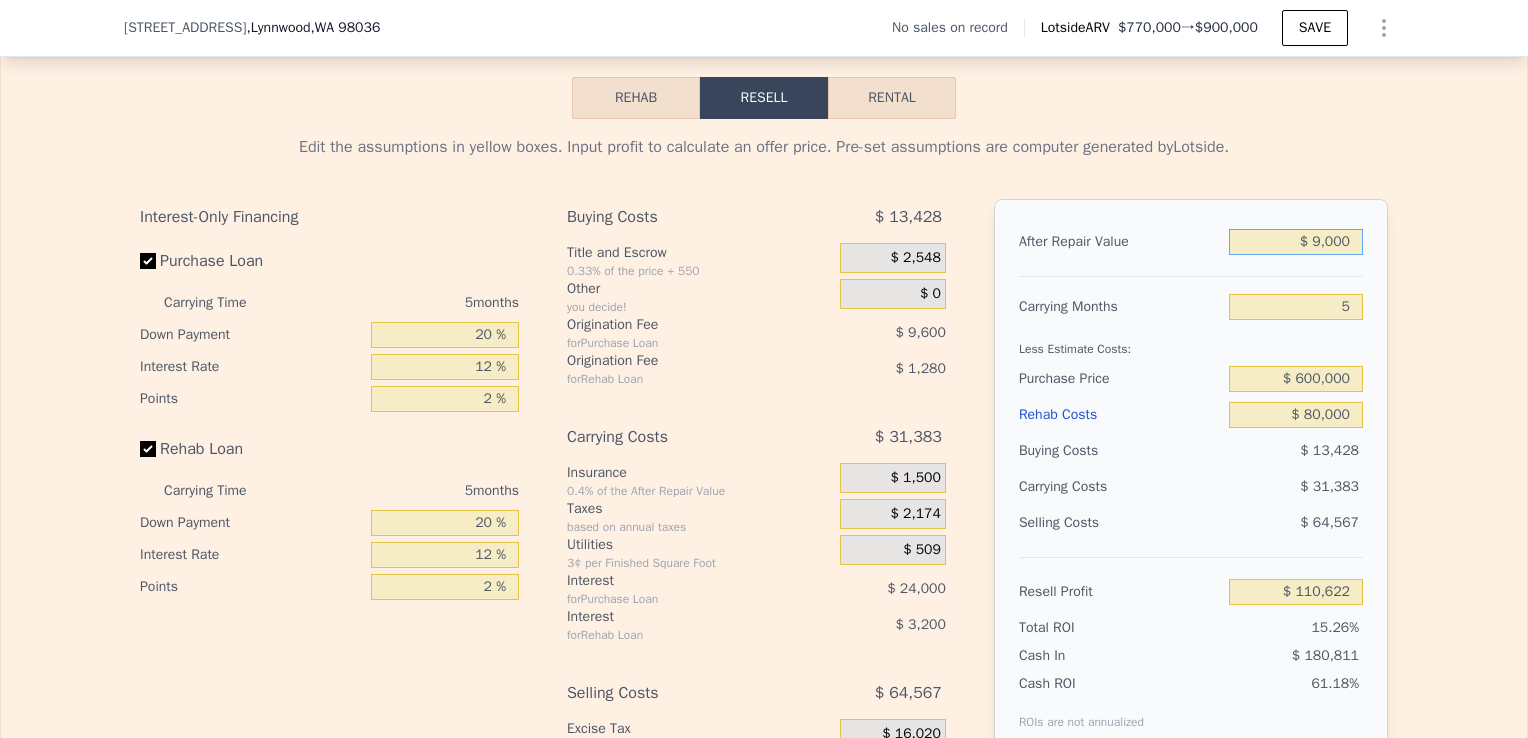 type on "$ 95,000" 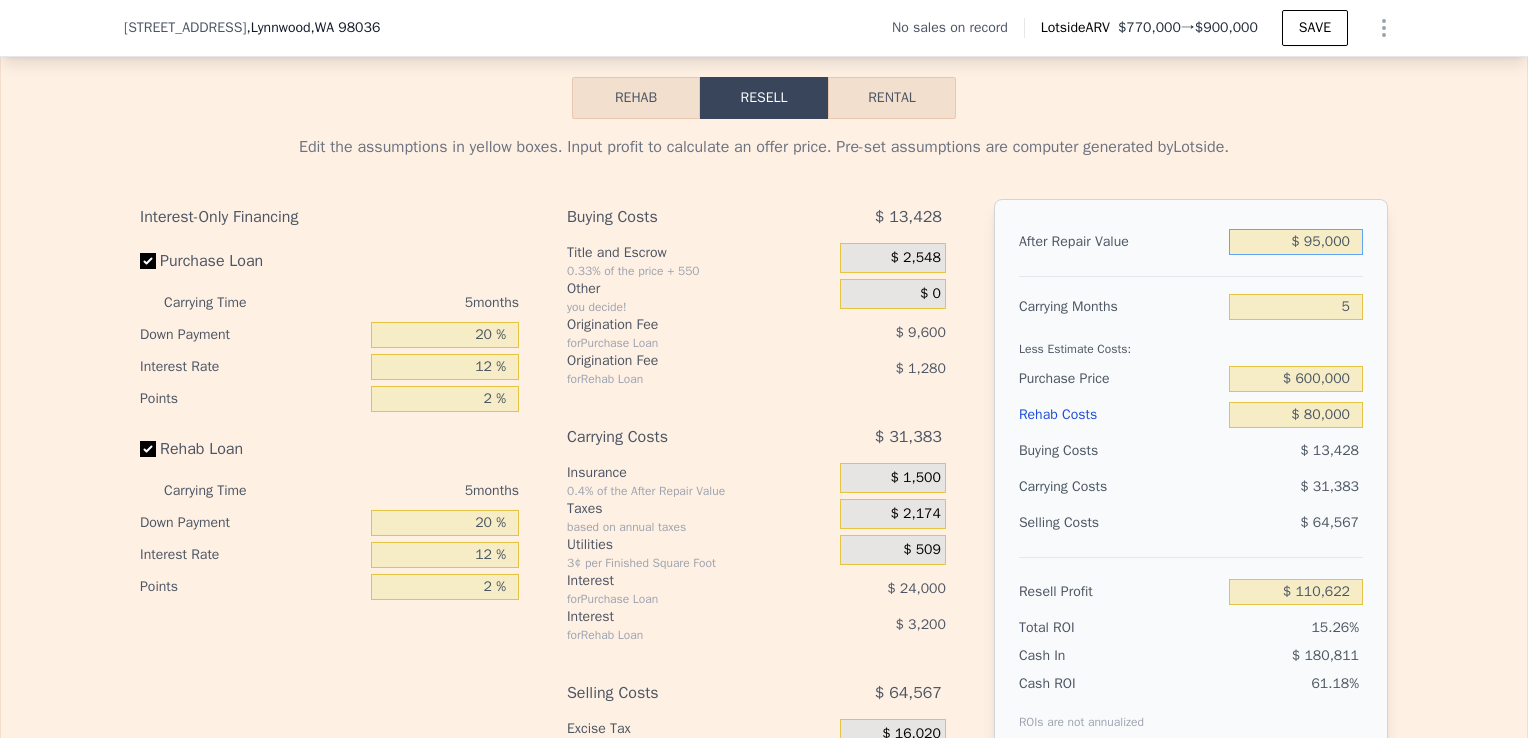 type on "-$ 635,776" 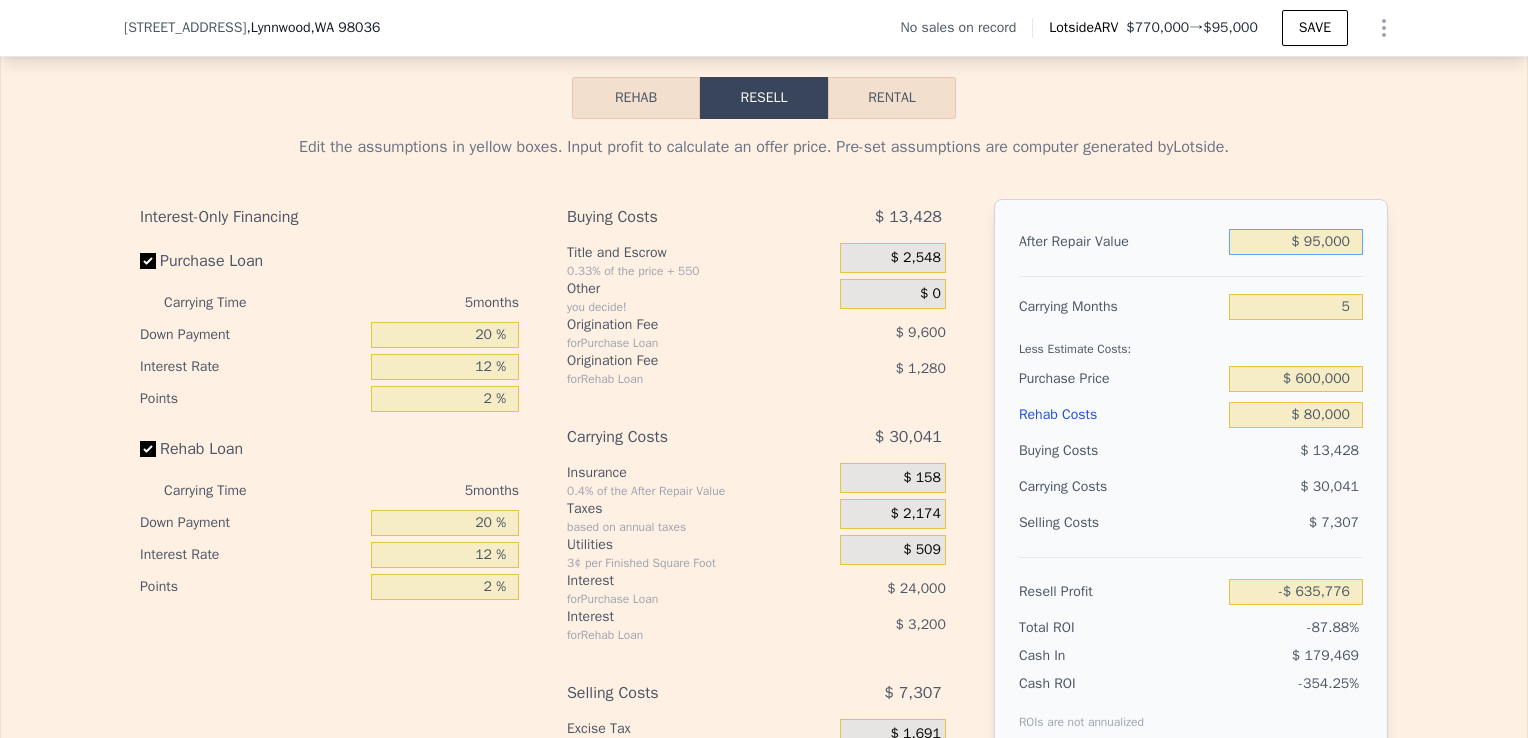 type on "$ 950,000" 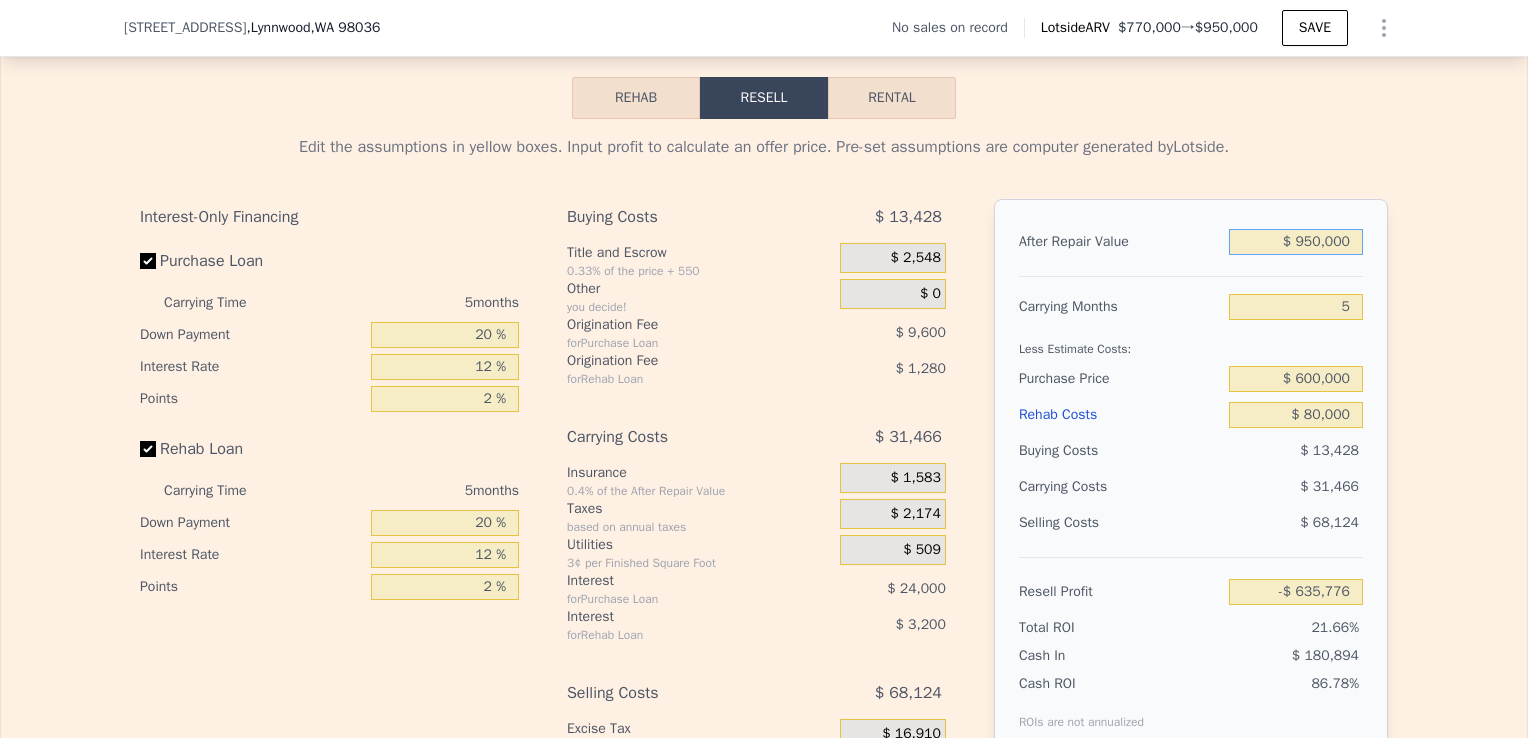 type on "$ 156,982" 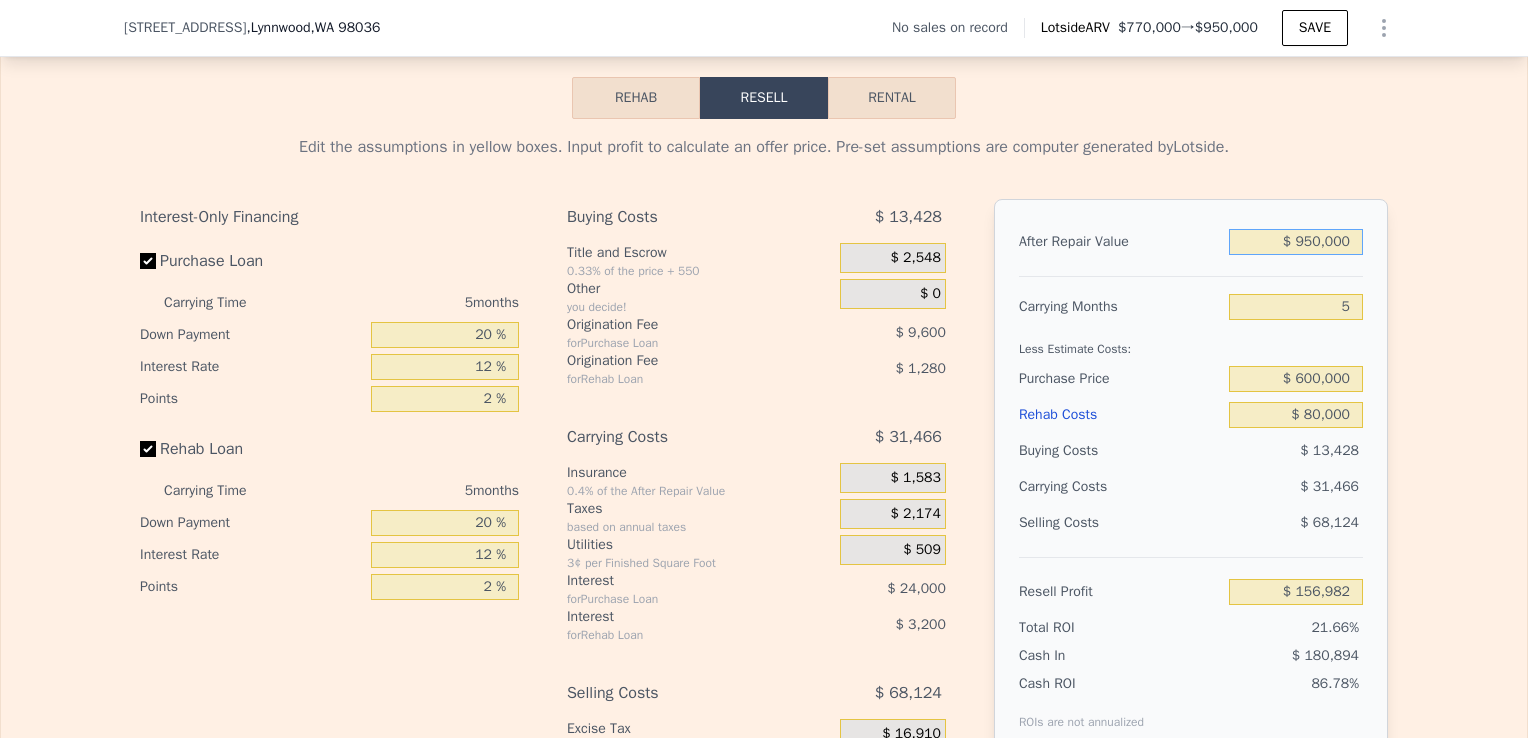 type on "$ 950,000" 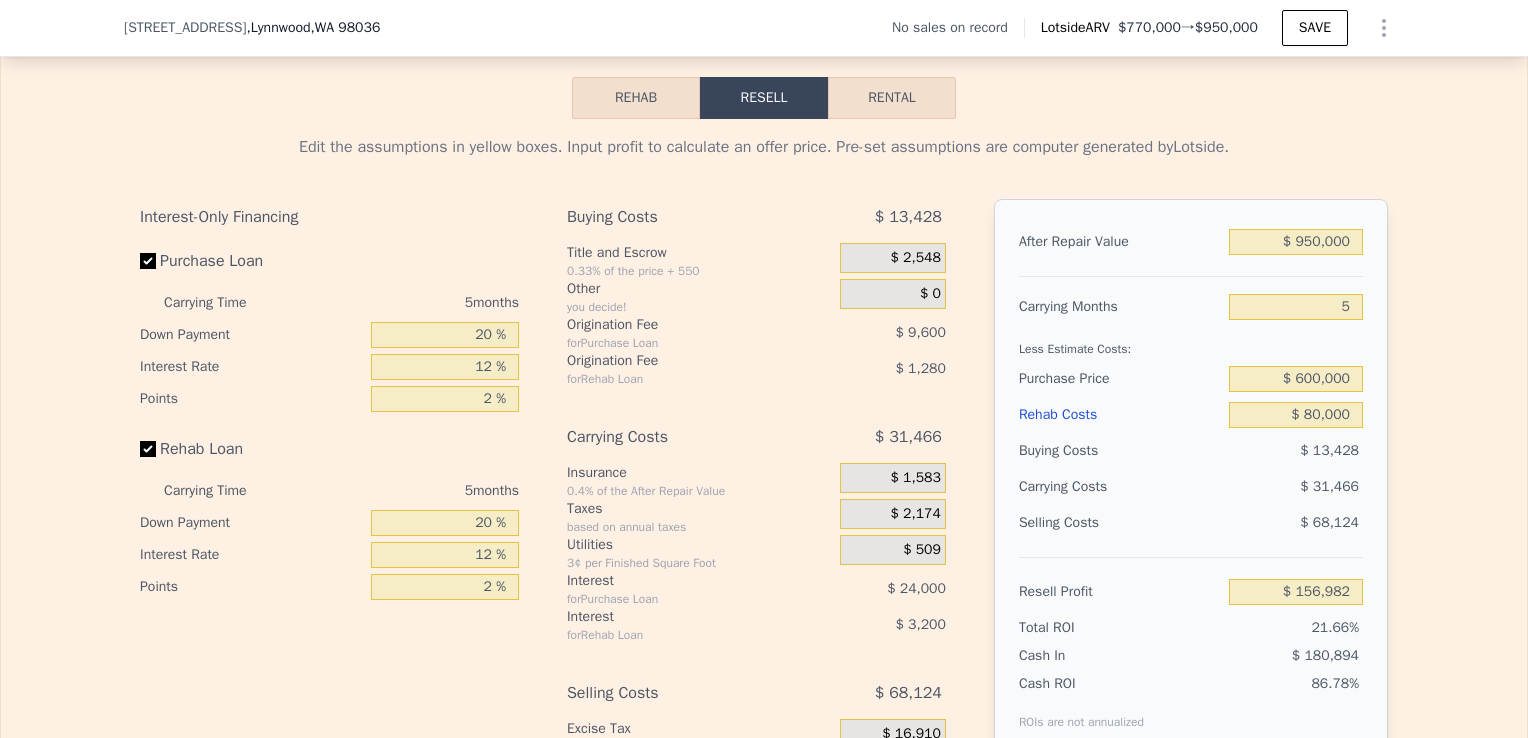 click on "Edit the assumptions in yellow boxes. Input profit to calculate an offer price. Pre-set assumptions are computer generated by  Lotside . Interest-Only Financing Purchase Loan Carrying Time 5  months Down Payment 20 % Interest Rate 12 % Points 2 % Rehab Loan Carrying Time 5  months Down Payment 20 % Interest Rate 12 % Points 2 % Buying Costs $ 13,428 Title and Escrow 0.33% of the price + 550 $ 2,548 Other you decide! $ 0 Origination Fee for  Purchase Loan $ 9,600 Origination Fee for  Rehab Loan $ 1,280 Carrying Costs $ 31,466 Insurance 0.4% of the After Repair Value $ 1,583 Taxes based on annual taxes $ 2,174 Utilities 3¢ per Finished Square Foot $ 509 Interest for  Purchase Loan $ 24,000 Interest for  Rehab Loan $ 3,200 Selling Costs $ 68,124 Excise Tax 1.78% of the After Repair Value $ 16,910 Listing Commission 2.5% of the After Repair Value $ 23,750 Selling Commission 2.5% of the After Repair Value $ 23,750 Title and Escrow 0.33% of the After Repair Value $ 3,714 After Repair Value $ 950,000 5 $ 600,000" at bounding box center (764, 491) 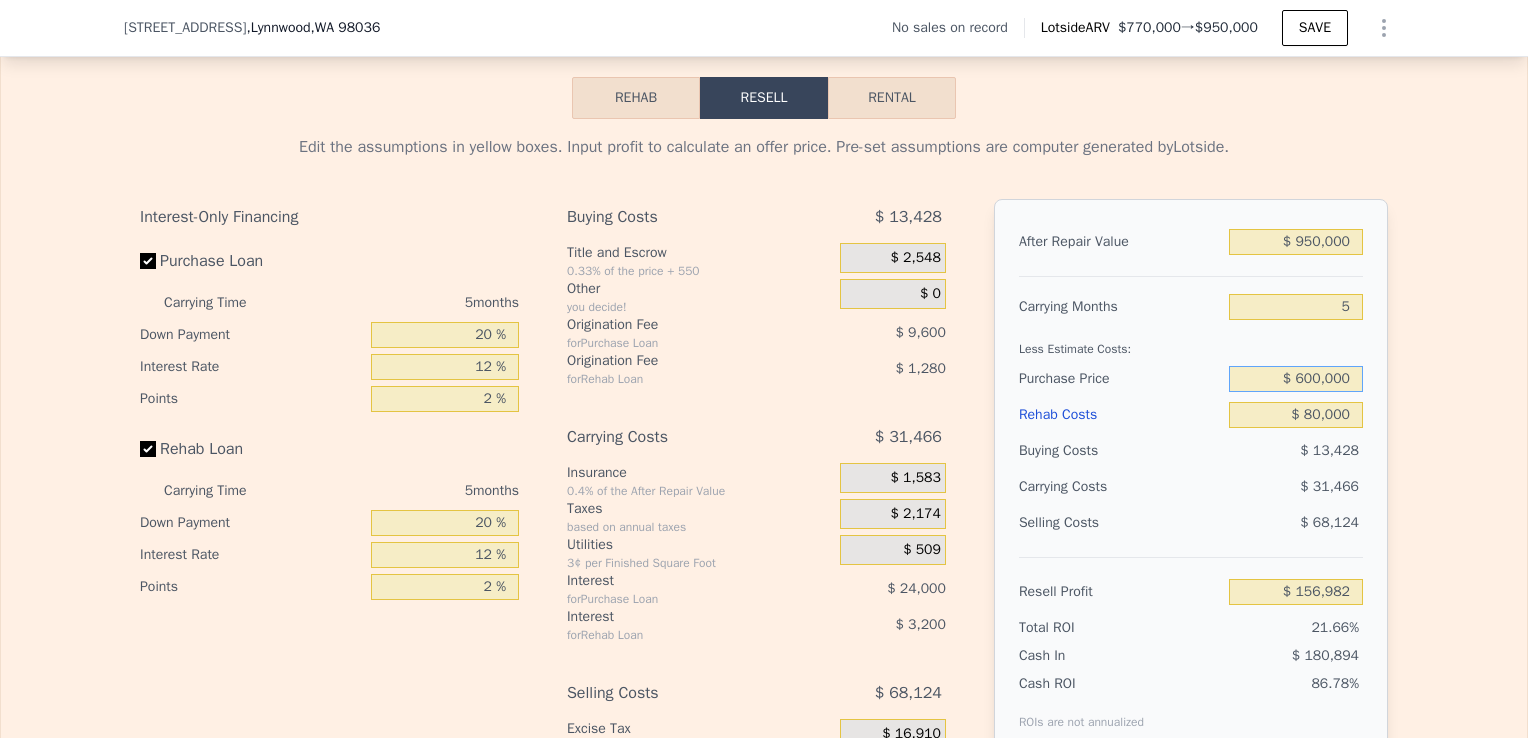 click on "$ 600,000" at bounding box center (1296, 379) 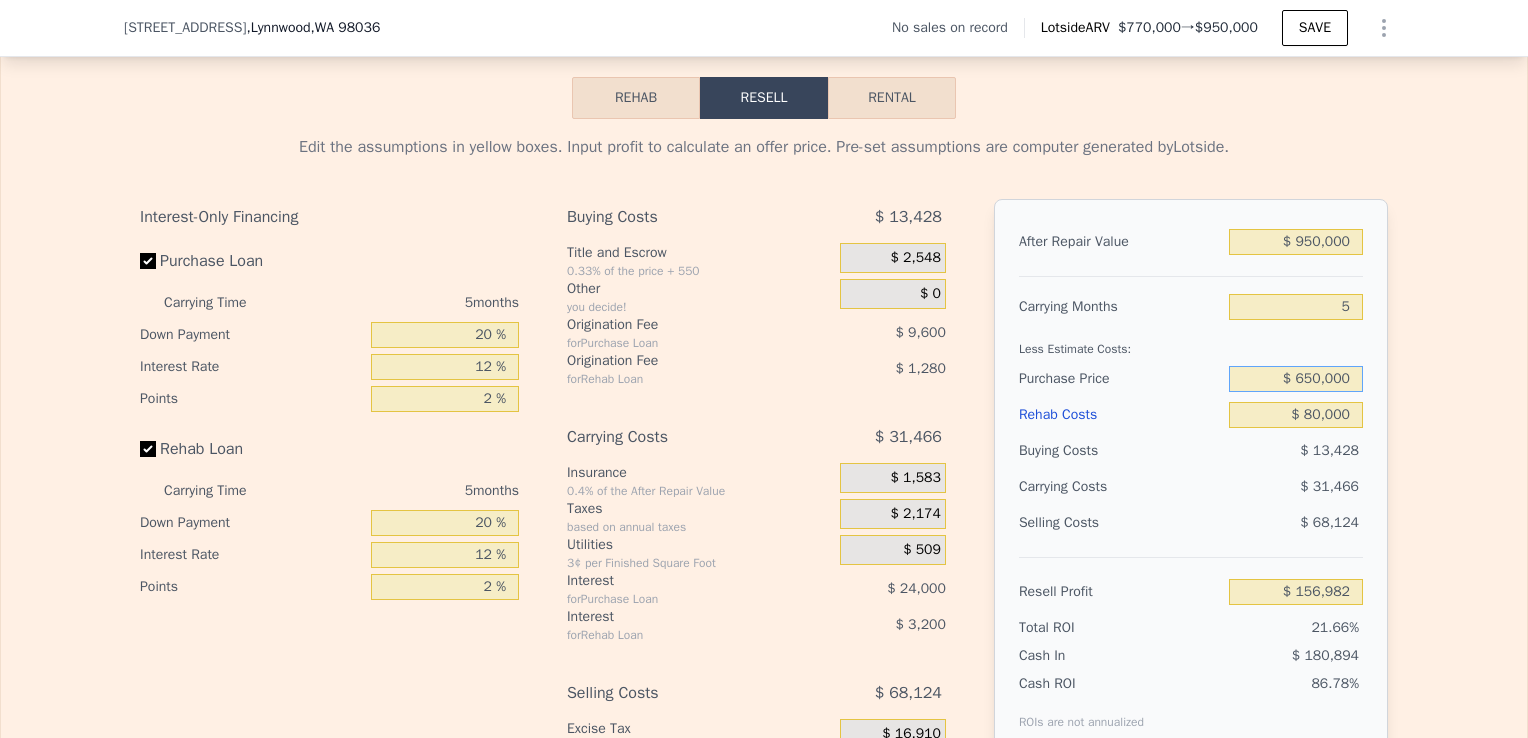 type on "$ 650,000" 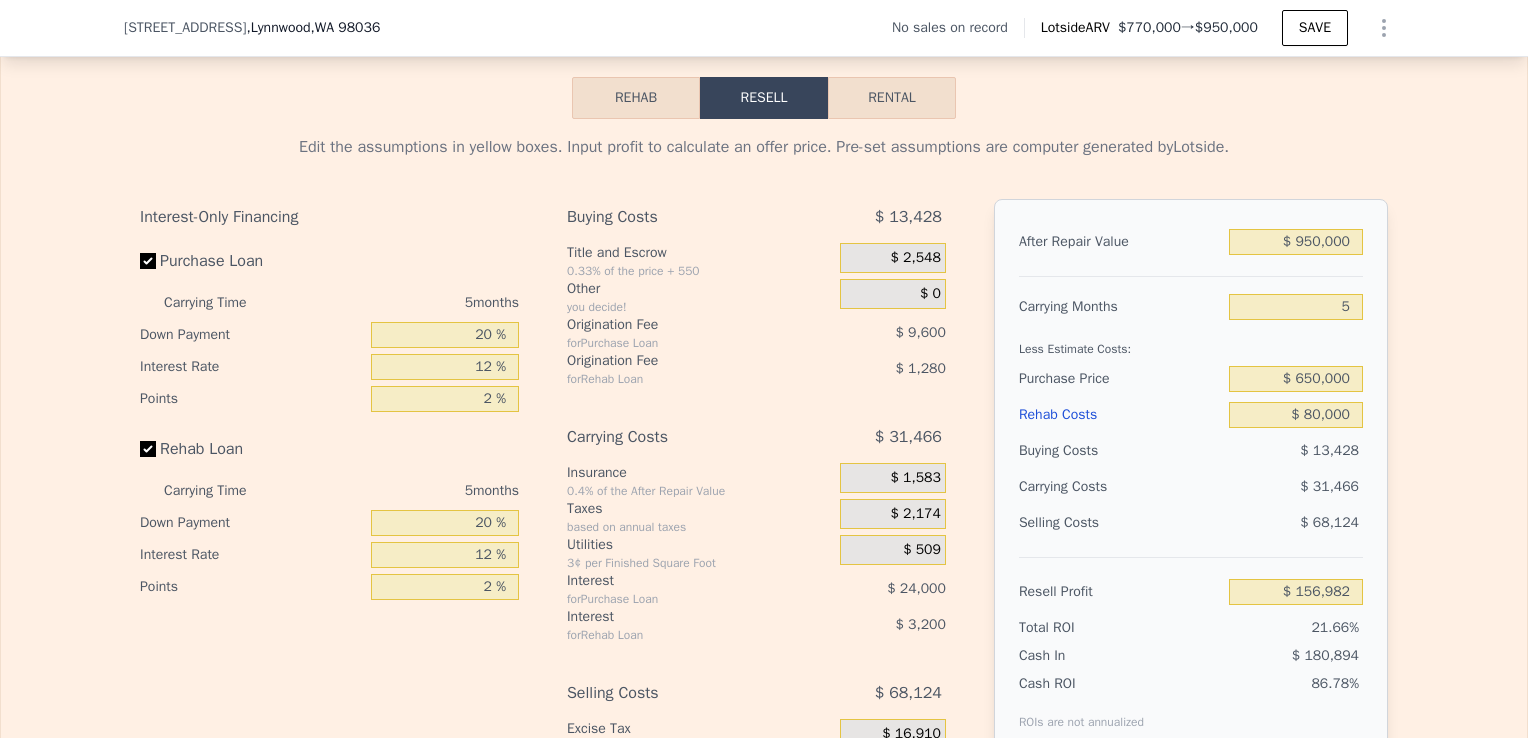 click on "Edit the assumptions in yellow boxes. Input profit to calculate an offer price. Pre-set assumptions are computer generated by  Lotside . Interest-Only Financing Purchase Loan Carrying Time 5  months Down Payment 20 % Interest Rate 12 % Points 2 % Rehab Loan Carrying Time 5  months Down Payment 20 % Interest Rate 12 % Points 2 % Buying Costs $ 13,428 Title and Escrow 0.33% of the price + 550 $ 2,548 Other you decide! $ 0 Origination Fee for  Purchase Loan $ 9,600 Origination Fee for  Rehab Loan $ 1,280 Carrying Costs $ 31,466 Insurance 0.4% of the After Repair Value $ 1,583 Taxes based on annual taxes $ 2,174 Utilities 3¢ per Finished Square Foot $ 509 Interest for  Purchase Loan $ 24,000 Interest for  Rehab Loan $ 3,200 Selling Costs $ 68,124 Excise Tax 1.78% of the After Repair Value $ 16,910 Listing Commission 2.5% of the After Repair Value $ 23,750 Selling Commission 2.5% of the After Repair Value $ 23,750 Title and Escrow 0.33% of the After Repair Value $ 3,714 After Repair Value $ 950,000 5 $ 650,000" at bounding box center (764, 491) 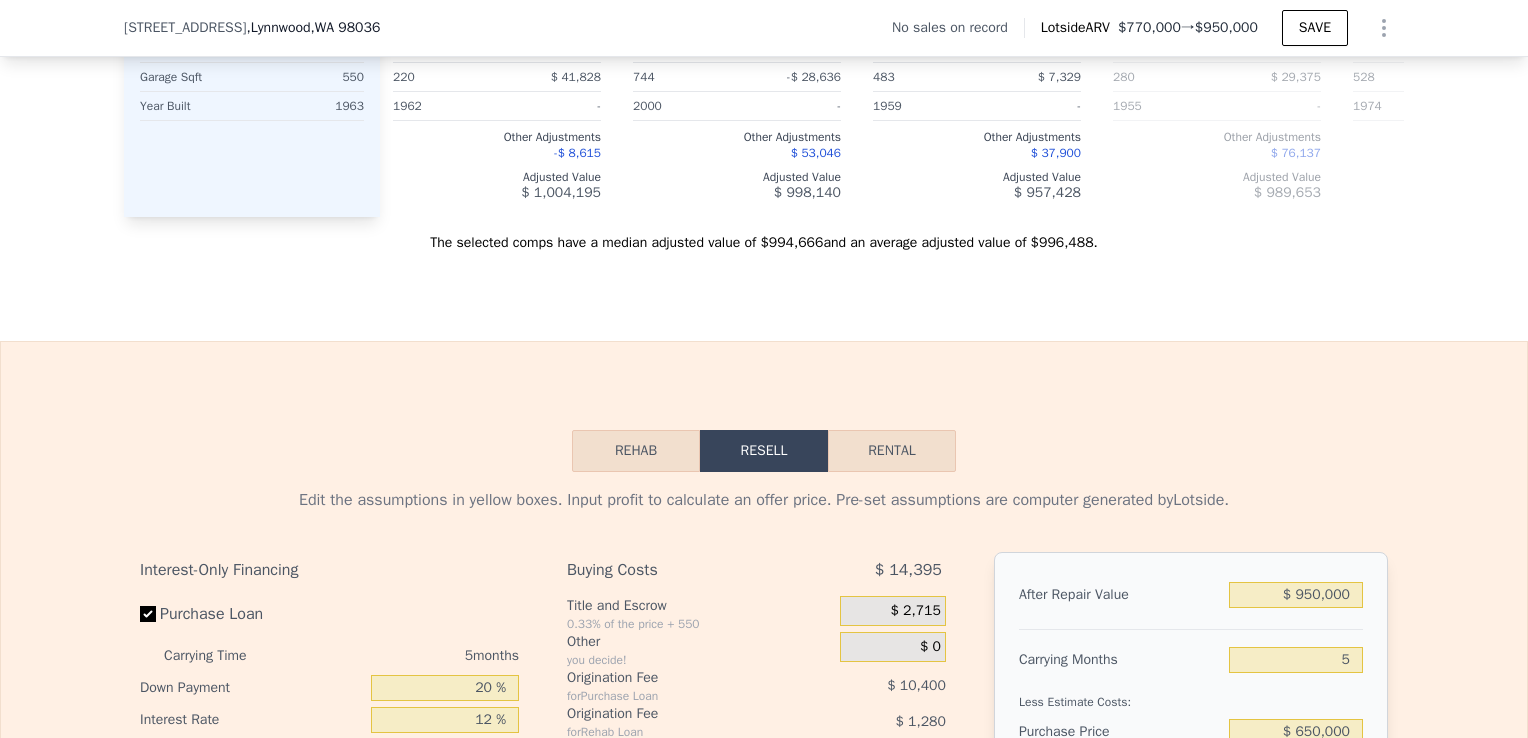 type on "2" 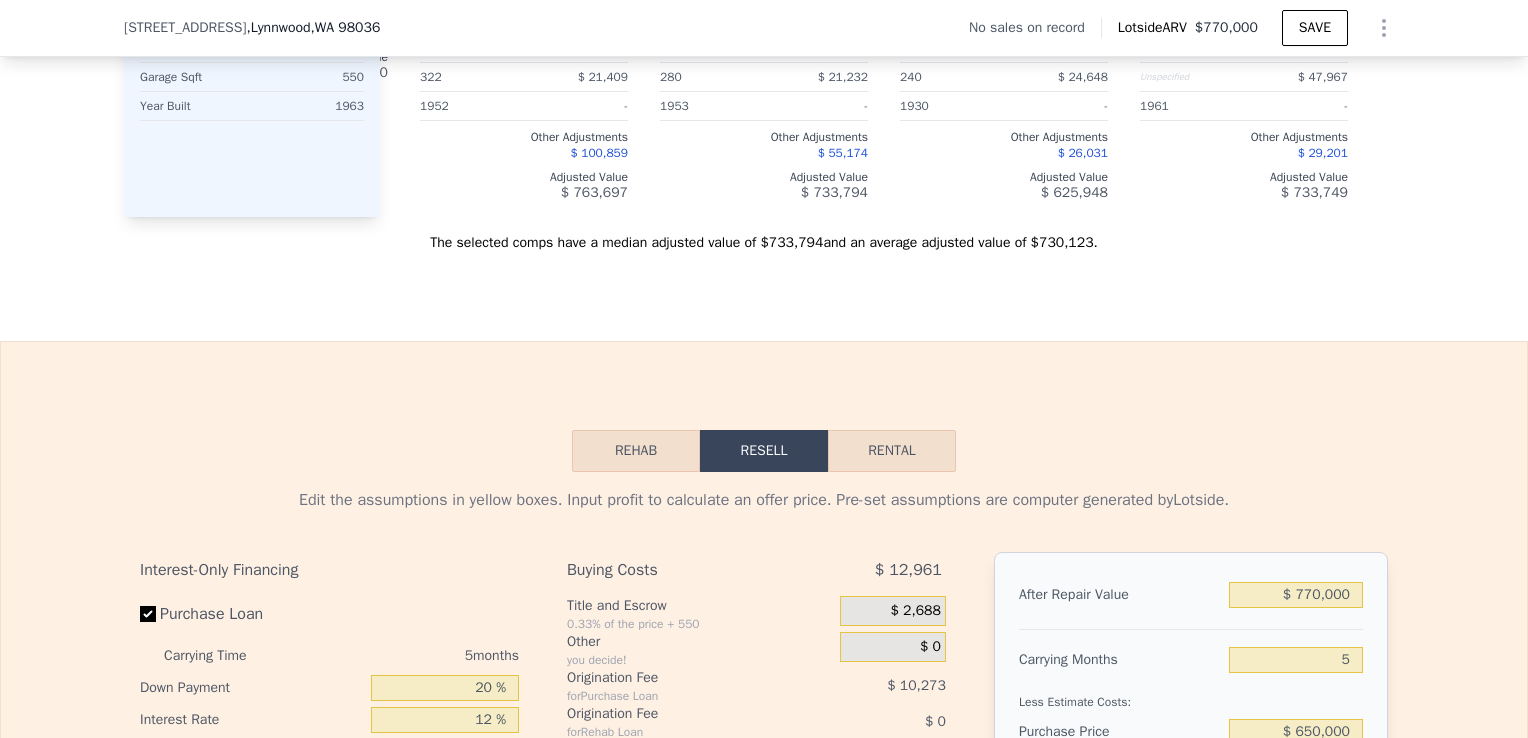 scroll, scrollTop: 2051, scrollLeft: 0, axis: vertical 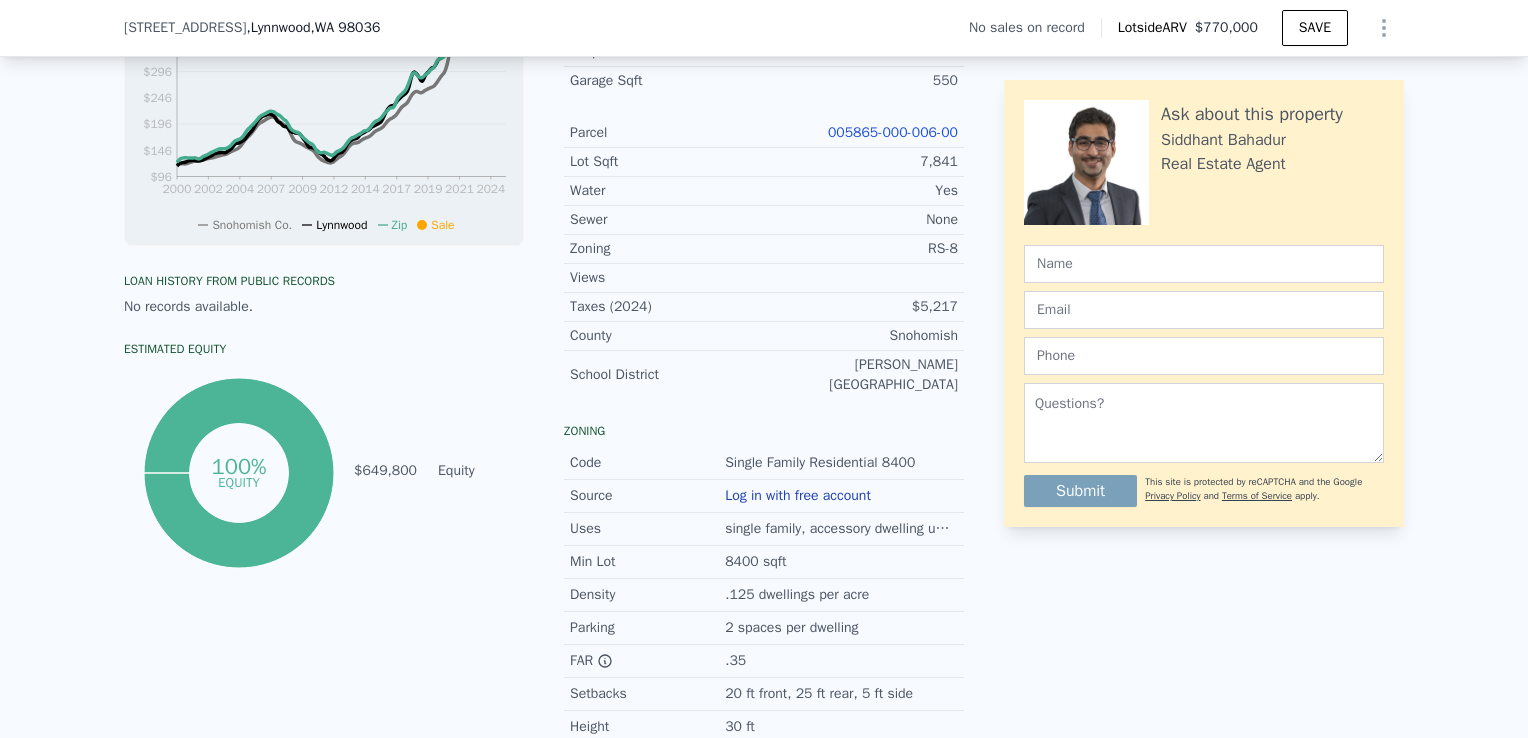 click on "005865-000-006-00" at bounding box center [893, 132] 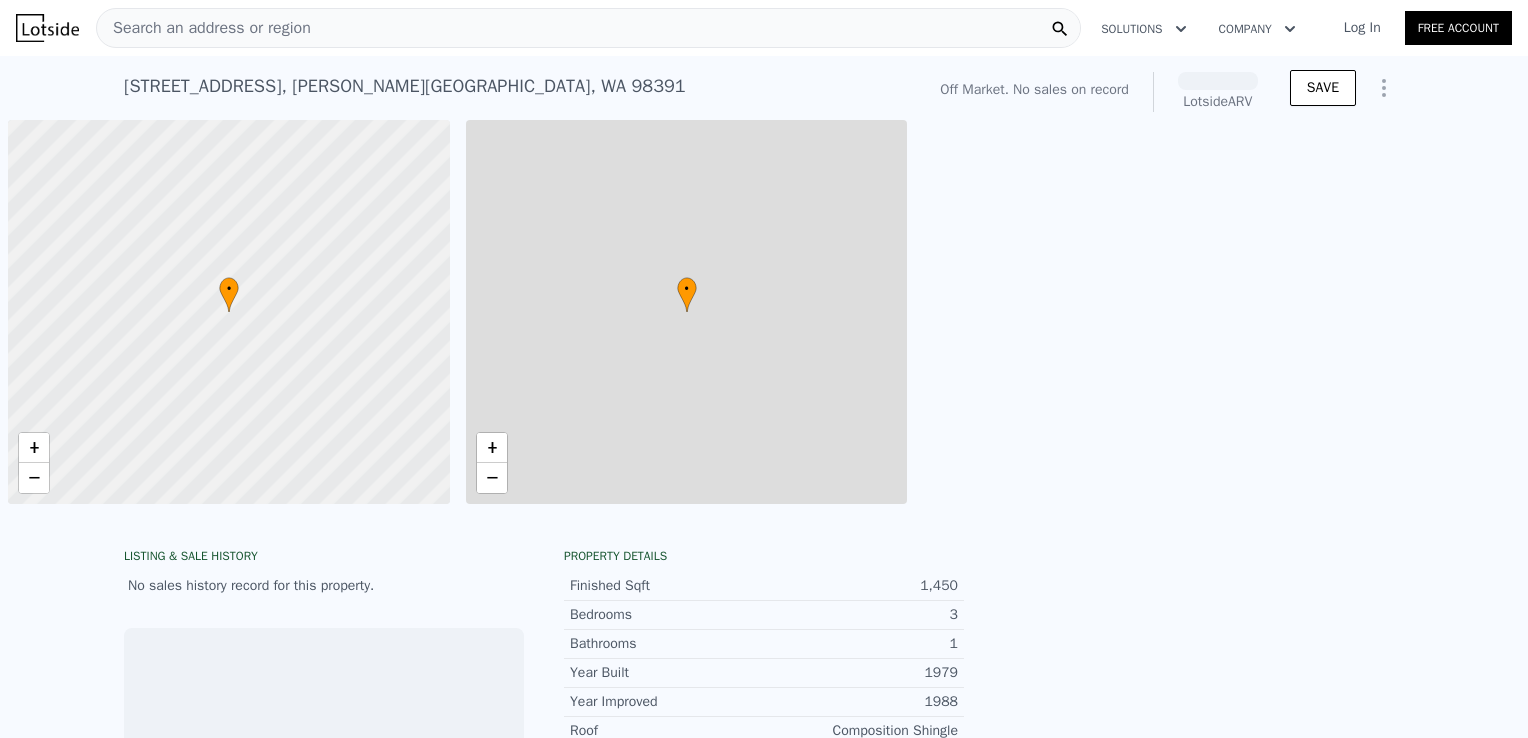 scroll, scrollTop: 0, scrollLeft: 0, axis: both 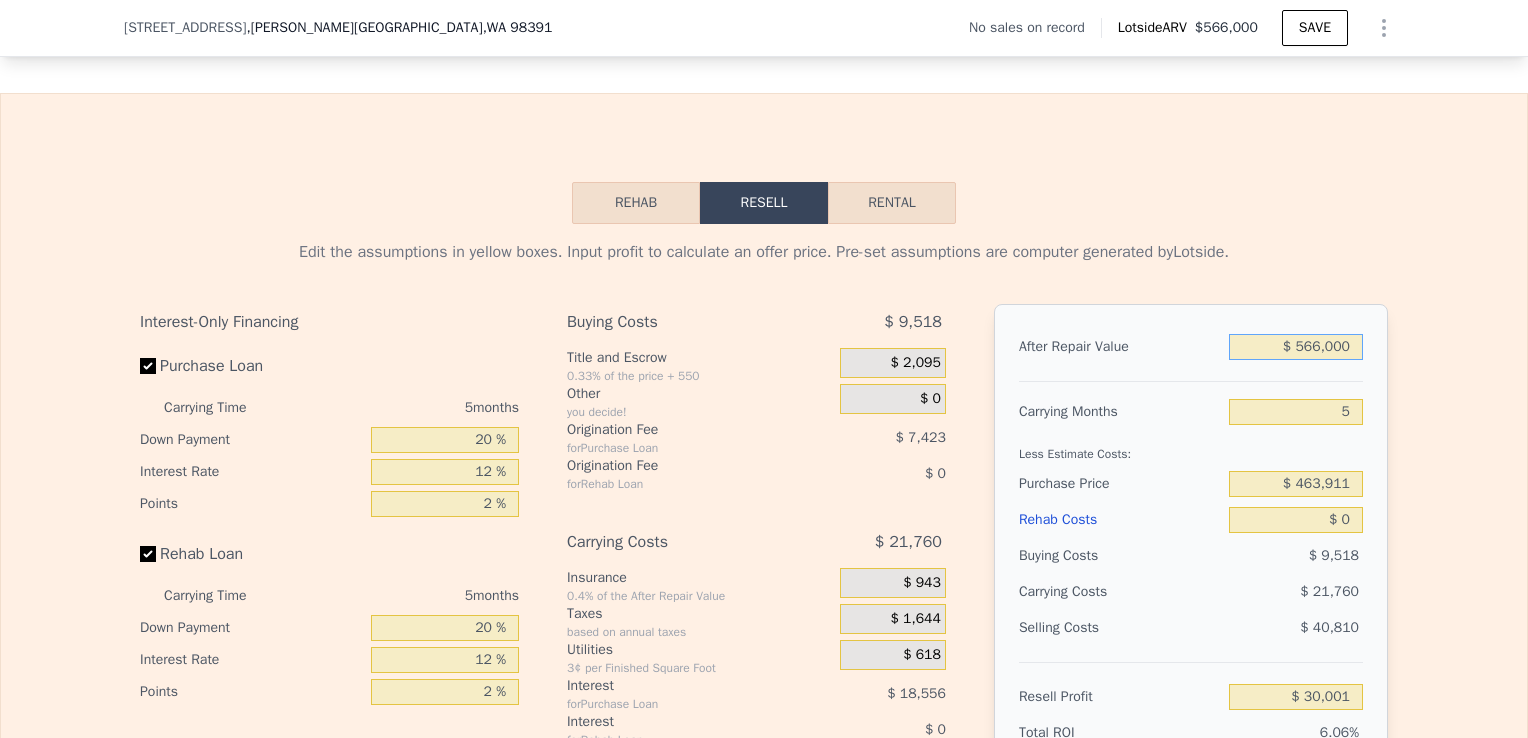 click on "$ 566,000" at bounding box center [1296, 347] 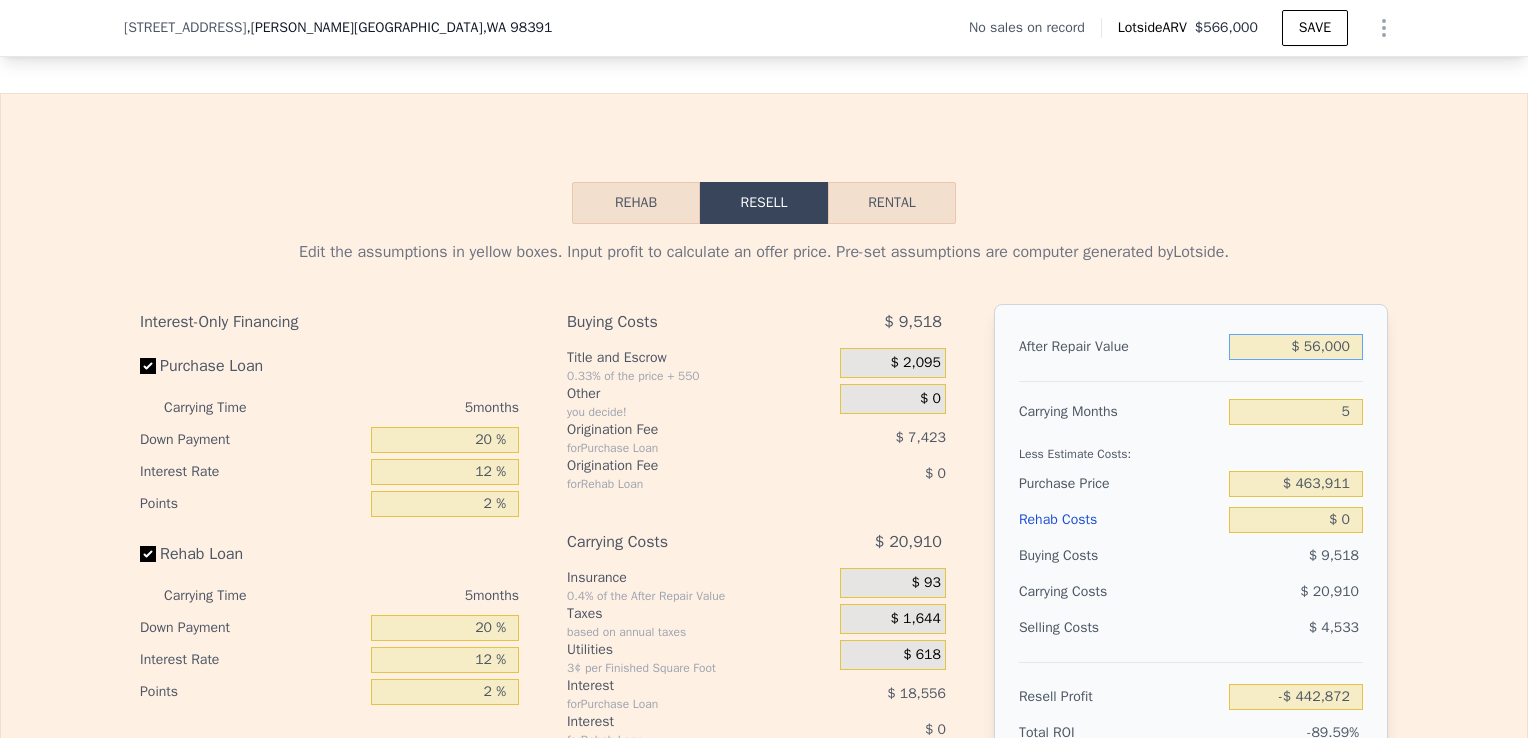 type on "-$ 442,872" 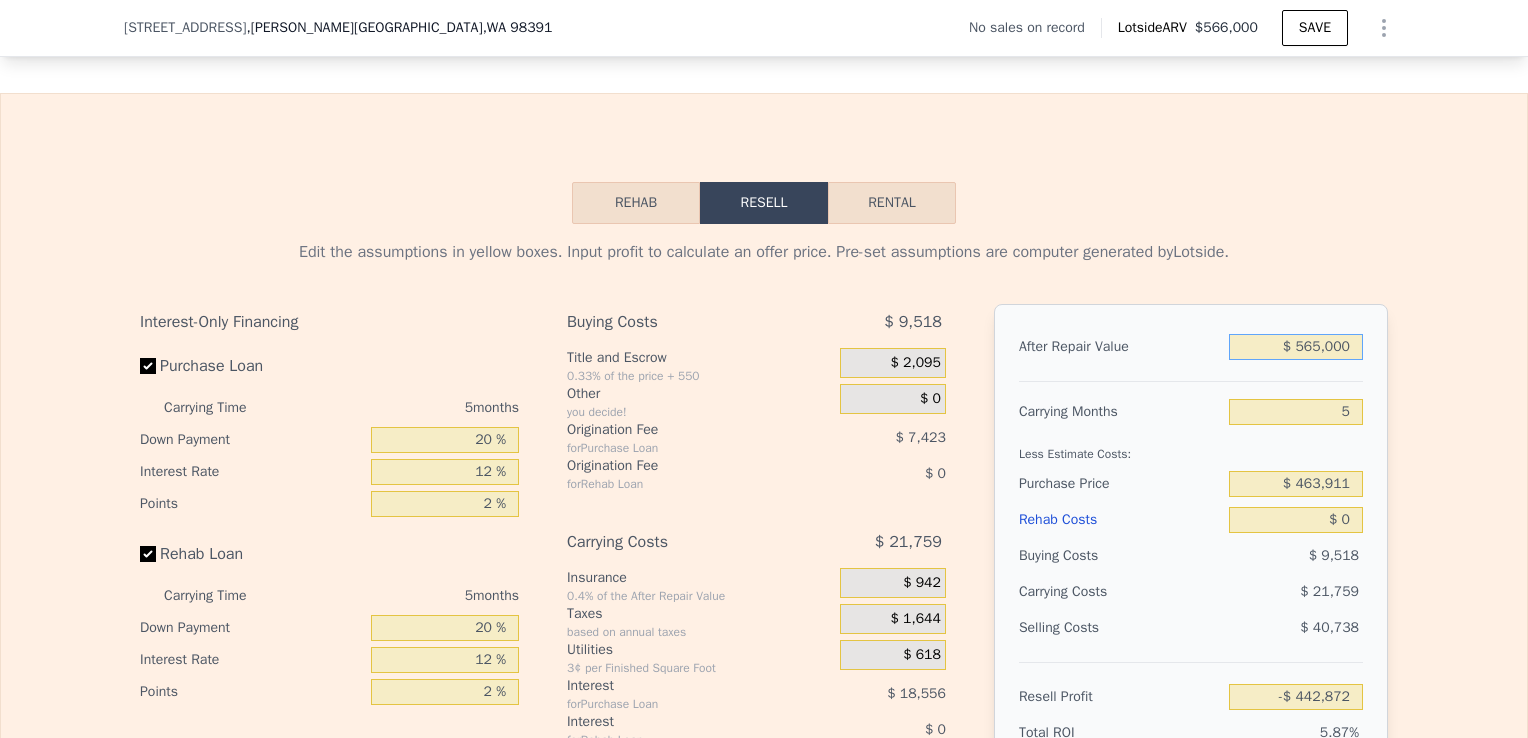 type on "$ 29,074" 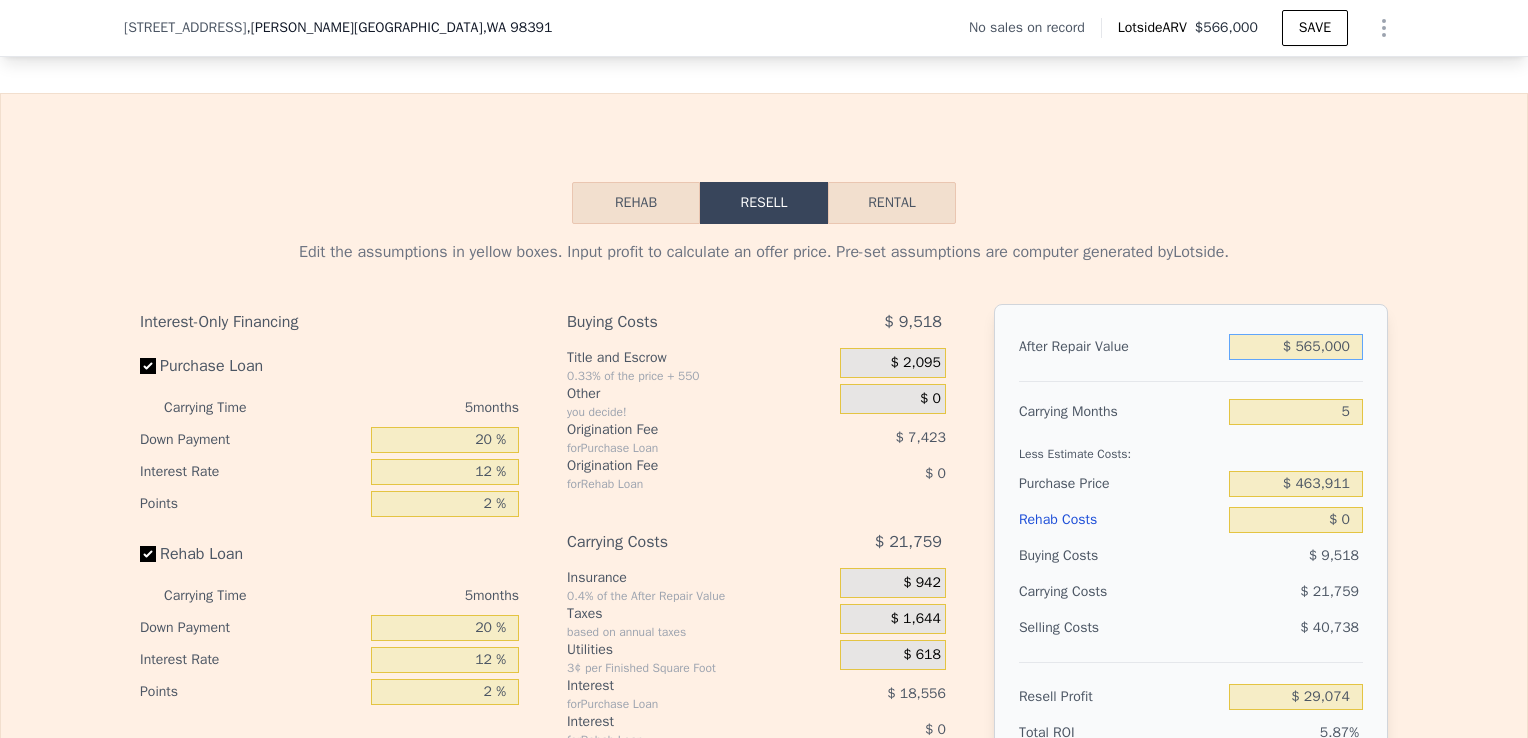 type on "$ 565,000" 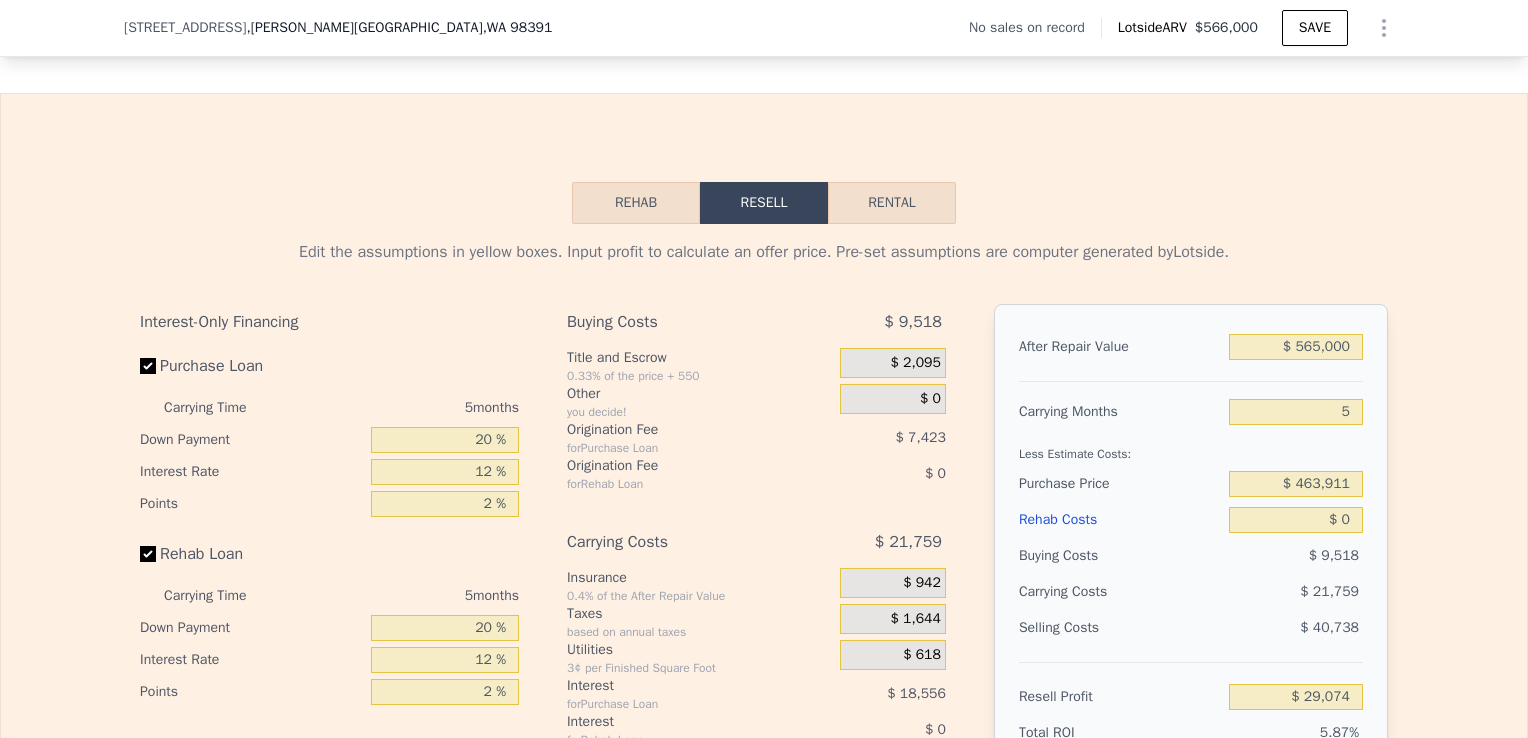 click on "After Repair Value $ 565,000 Carrying Months 5 Less Estimate Costs: Purchase Price $ 463,911 Rehab Costs $ 0 Buying Costs $ 9,518 Carrying Costs $ 21,759 Selling Costs $ 40,738 Resell Profit $ 29,074 Total ROI 5.87% Cash In $ 124,061 Cash ROI ROIs are not annualized 23.44%" at bounding box center [1191, 582] 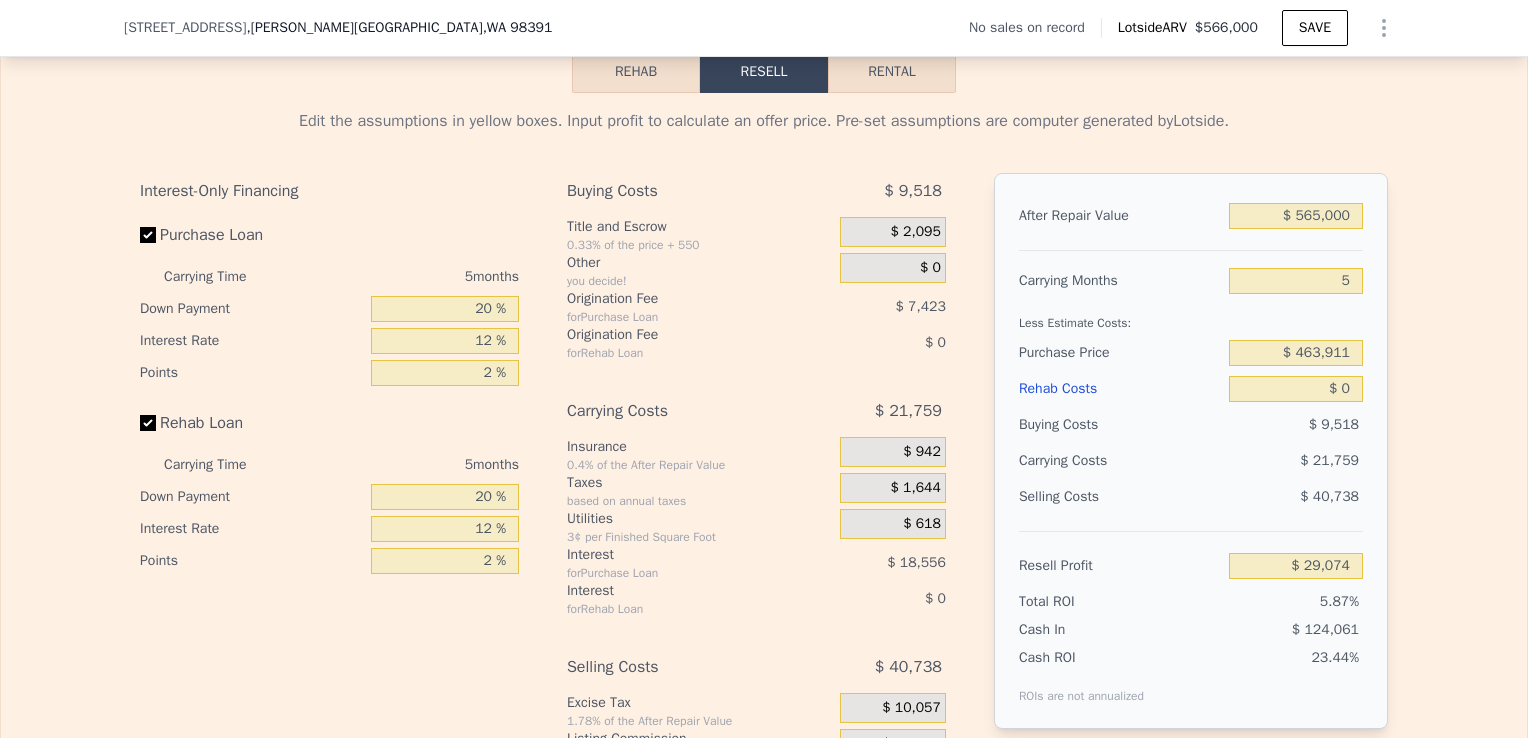 scroll, scrollTop: 2804, scrollLeft: 0, axis: vertical 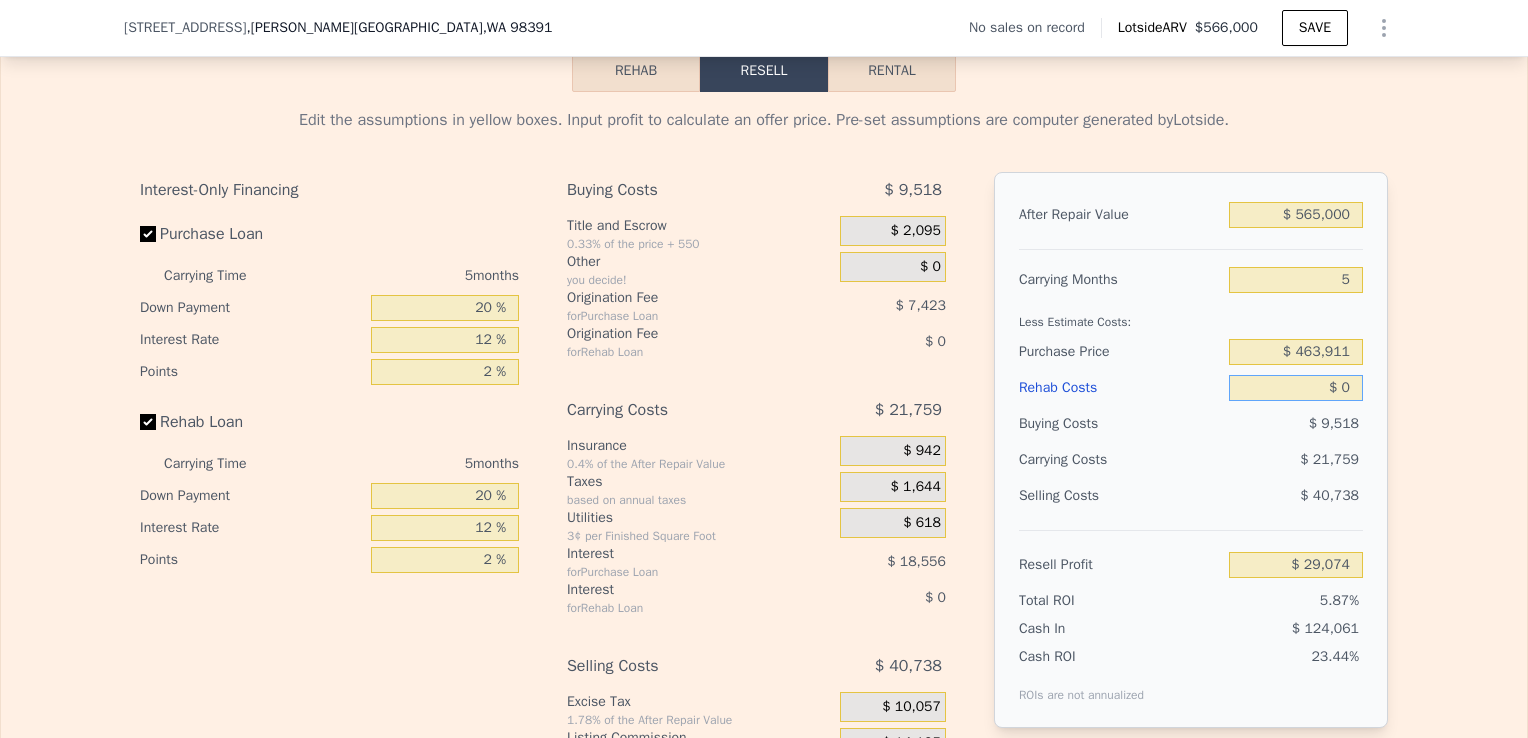 click on "$ 0" at bounding box center (1296, 388) 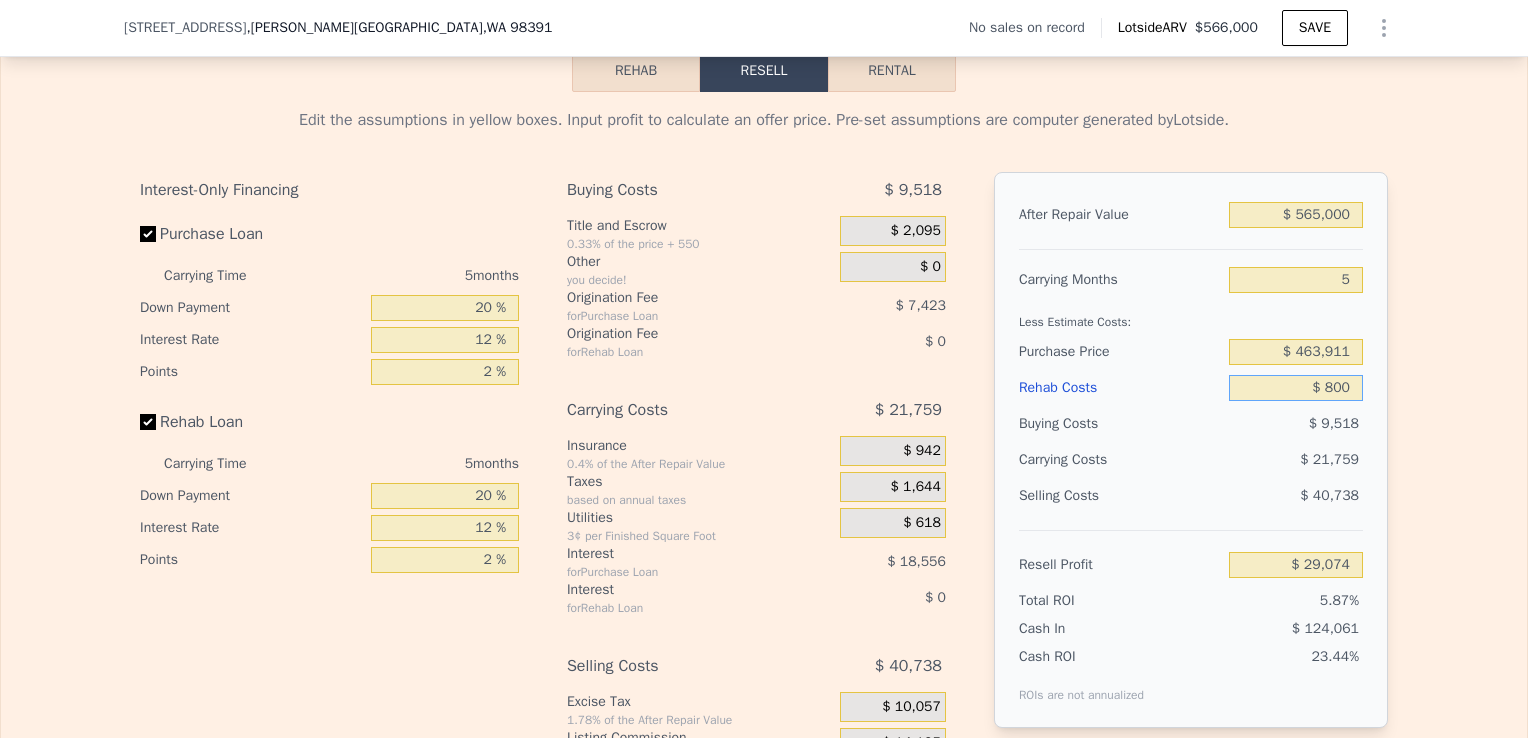 type on "$ 8,000" 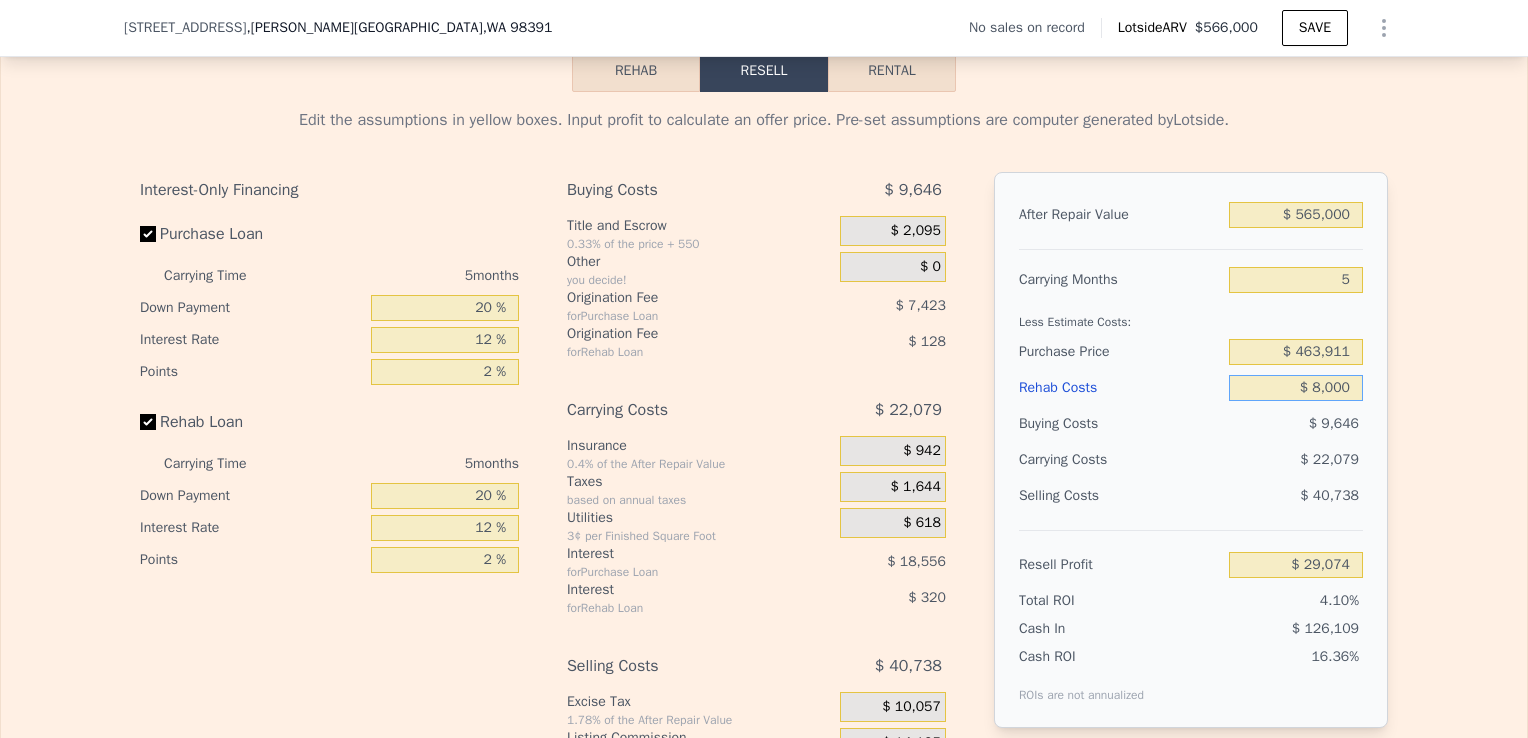 type on "$ 20,626" 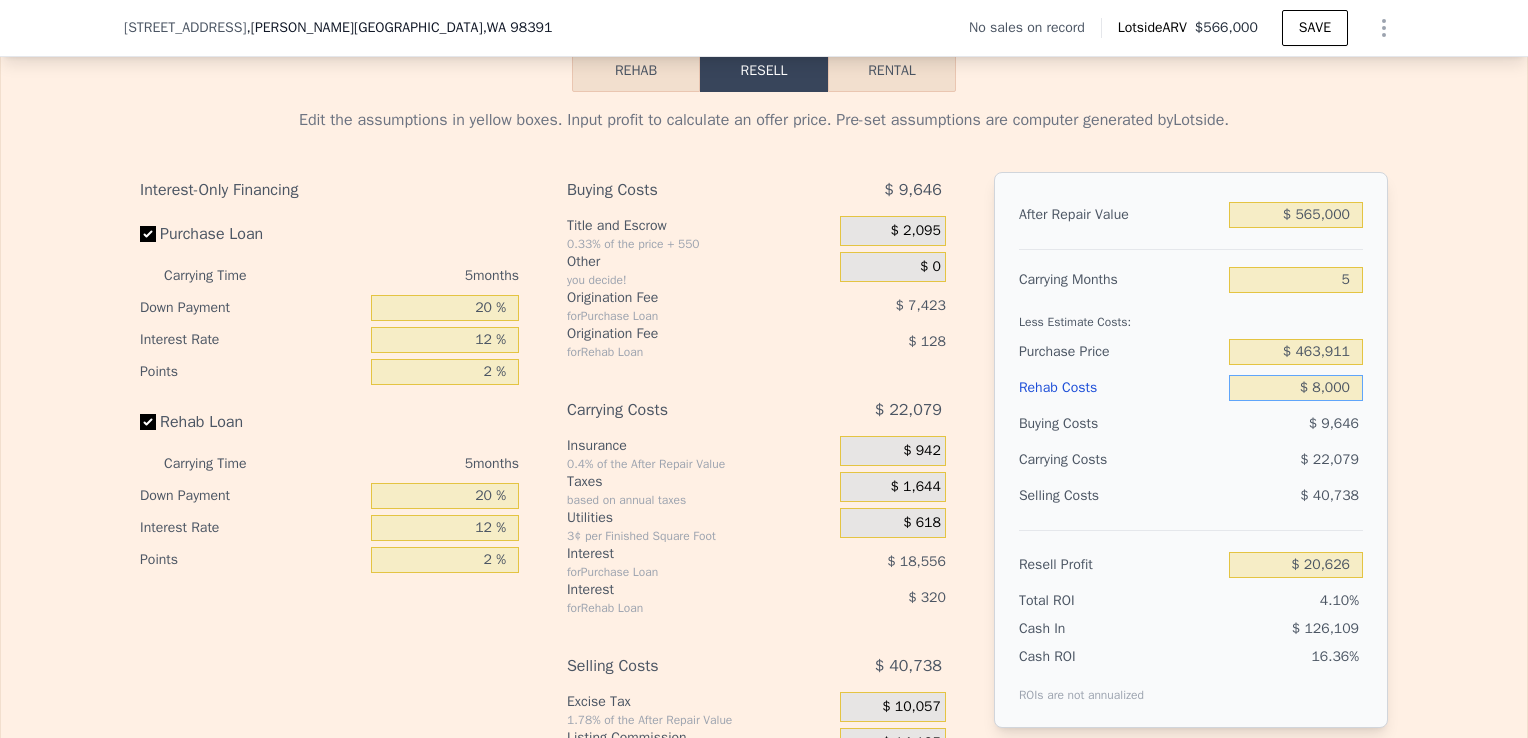 type on "$ 80,000" 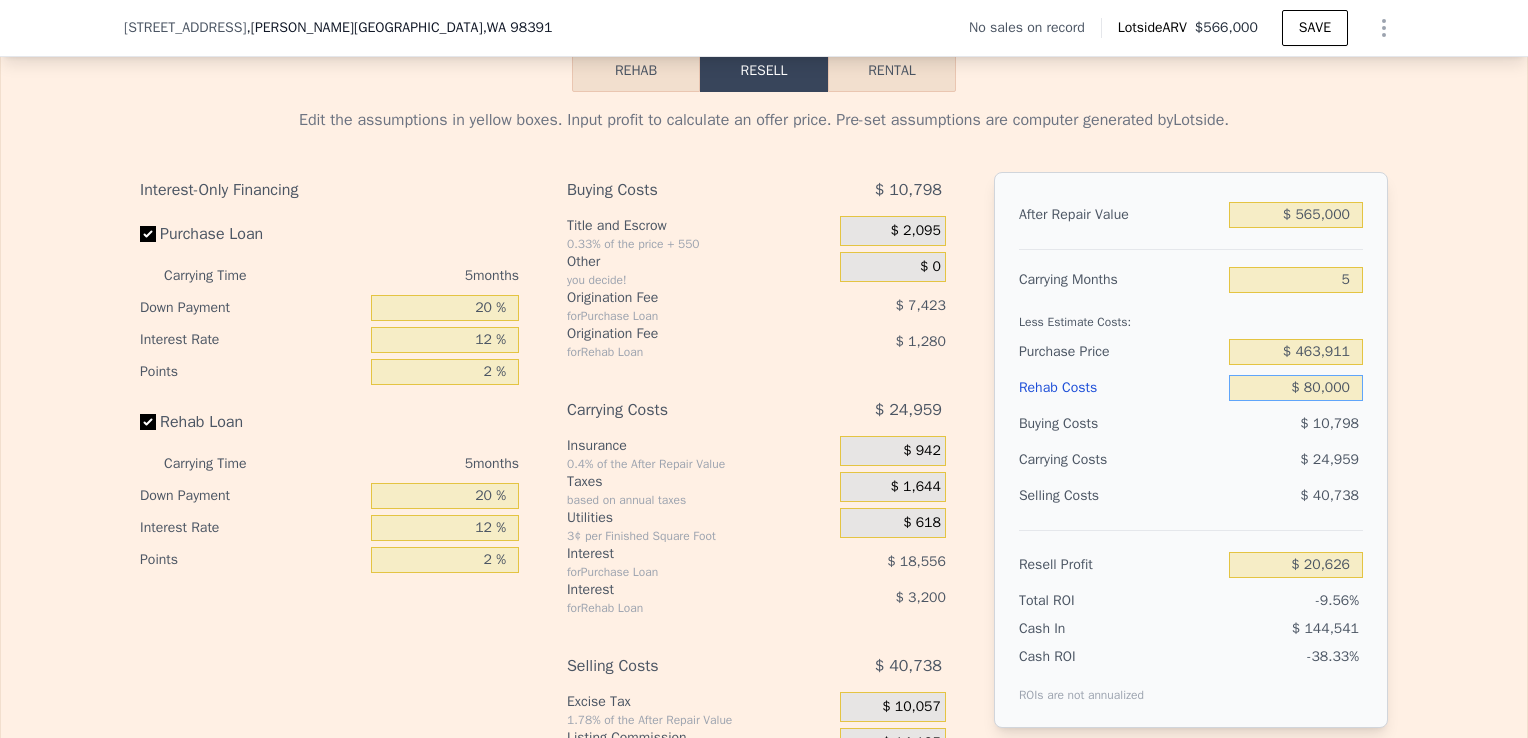 type on "-$ 55,406" 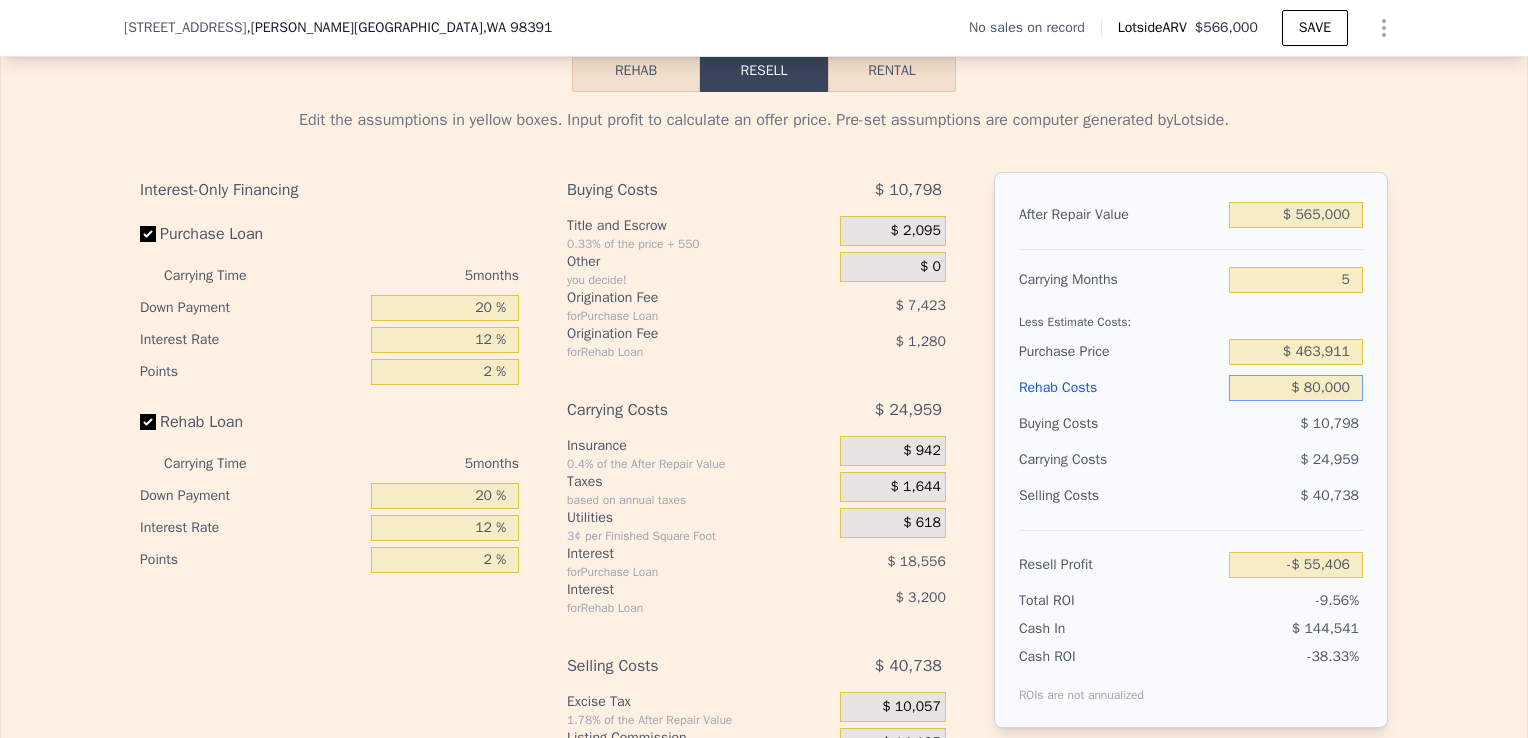 type on "$ 80,000" 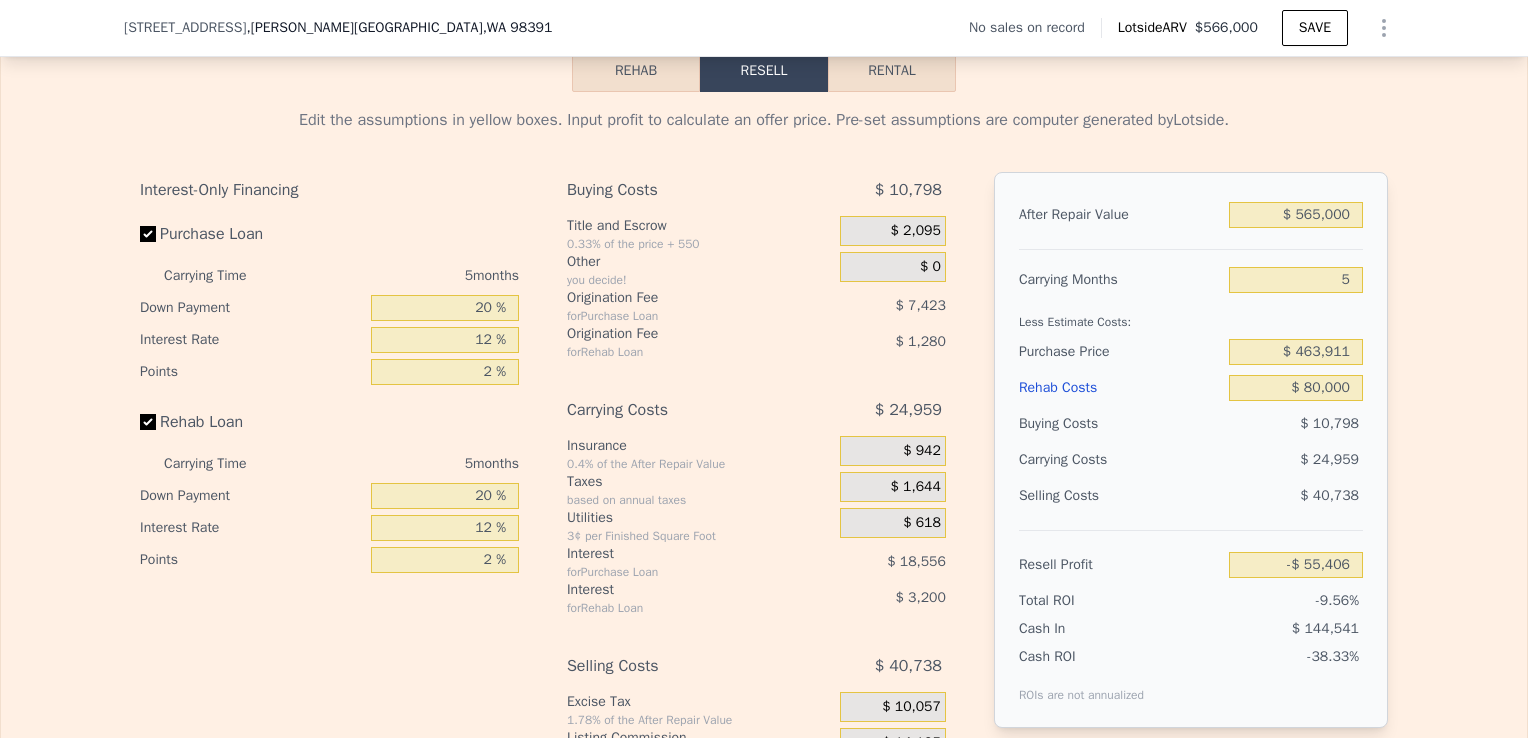 click on "After Repair Value $ 565,000 Carrying Months 5 Less Estimate Costs: Purchase Price $ 463,911 Rehab Costs $ 80,000 Buying Costs $ 10,798 Carrying Costs $ 24,959 Selling Costs $ 40,738 Resell Profit -$ 55,406 Total ROI -9.56% Cash In $ 144,541 Cash ROI ROIs are not annualized -38.33%" at bounding box center [1191, 450] 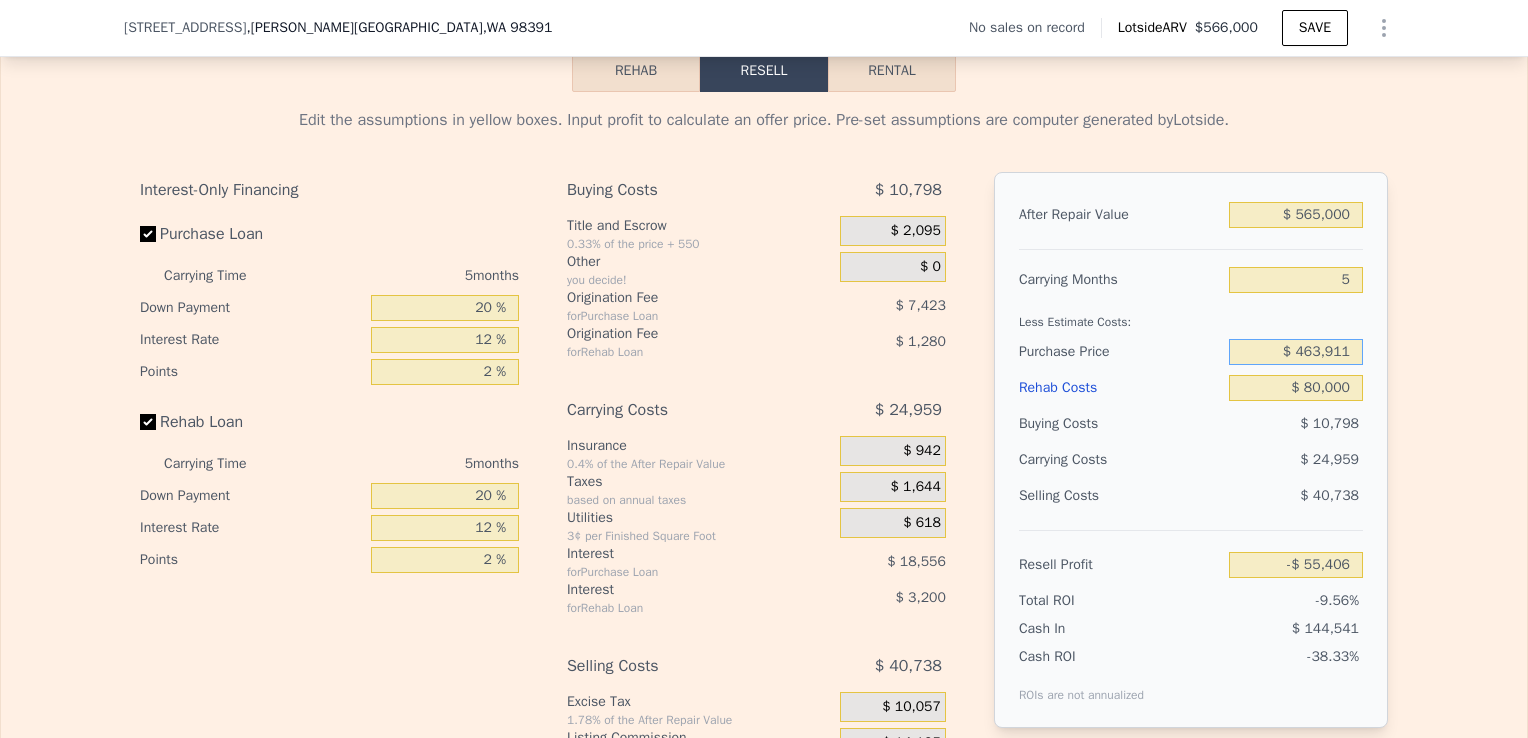 click on "$ 463,911" at bounding box center (1296, 352) 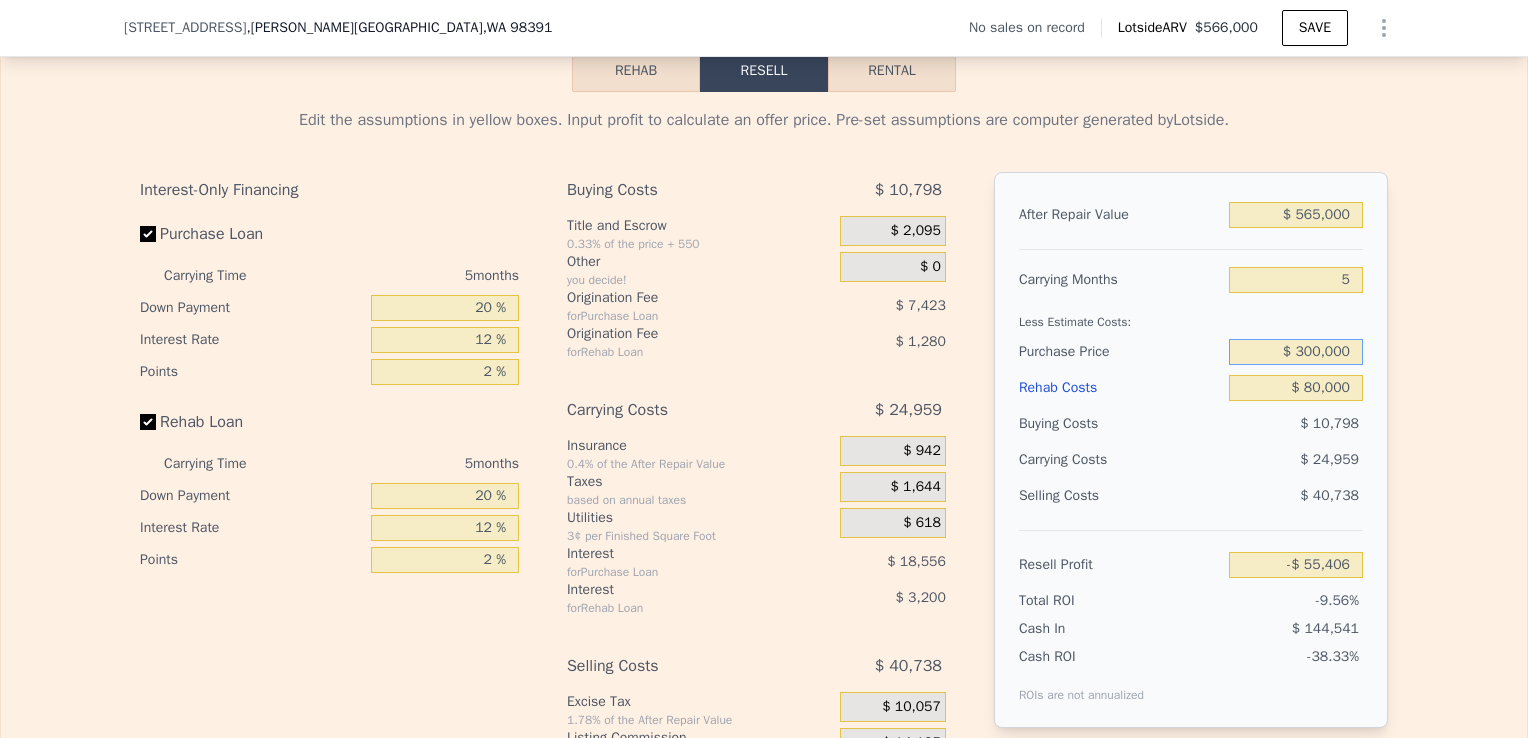 type on "$ 300,000" 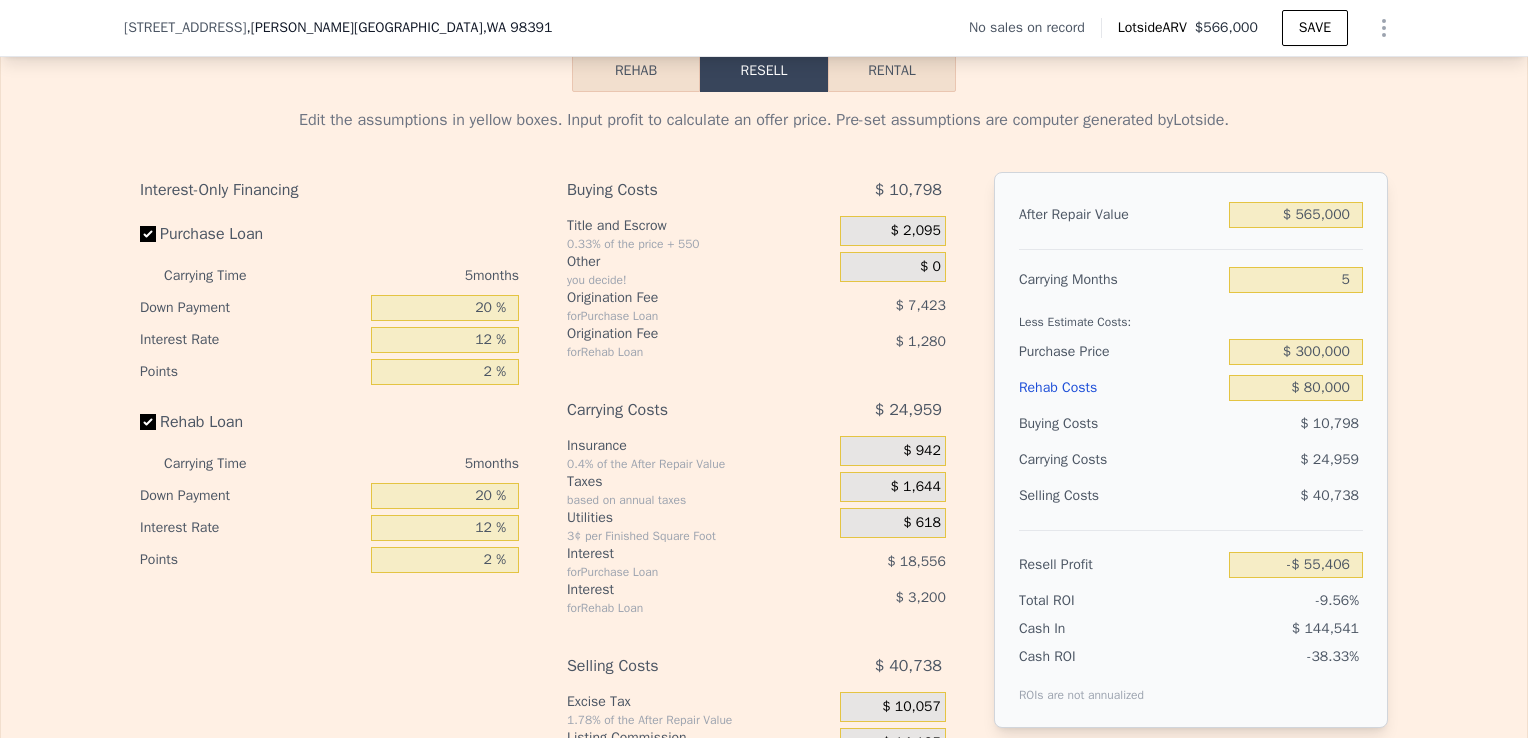 click on "Edit the assumptions in yellow boxes. Input profit to calculate an offer price. Pre-set assumptions are computer generated by  Lotside . Interest-Only Financing Purchase Loan Carrying Time 5  months Down Payment 20 % Interest Rate 12 % Points 2 % Rehab Loan Carrying Time 5  months Down Payment 20 % Interest Rate 12 % Points 2 % Buying Costs $ 10,798 Title and Escrow 0.33% of the price + 550 $ 2,095 Other you decide! $ 0 Origination Fee for  Purchase Loan $ 7,423 Origination Fee for  Rehab Loan $ 1,280 Carrying Costs $ 24,959 Insurance 0.4% of the After Repair Value $ 942 Taxes based on annual taxes $ 1,644 Utilities 3¢ per Finished Square Foot $ 618 Interest for  Purchase Loan $ 18,556 Interest for  Rehab Loan $ 3,200 Selling Costs $ 40,738 Excise Tax 1.78% of the After Repair Value $ 10,057 Listing Commission 2.5% of the After Repair Value $ 14,125 Selling Commission 2.5% of the After Repair Value $ 14,125 Title and Escrow 0.33% of the After Repair Value $ 2,431 After Repair Value $ 565,000 Carrying Months" at bounding box center (764, 464) 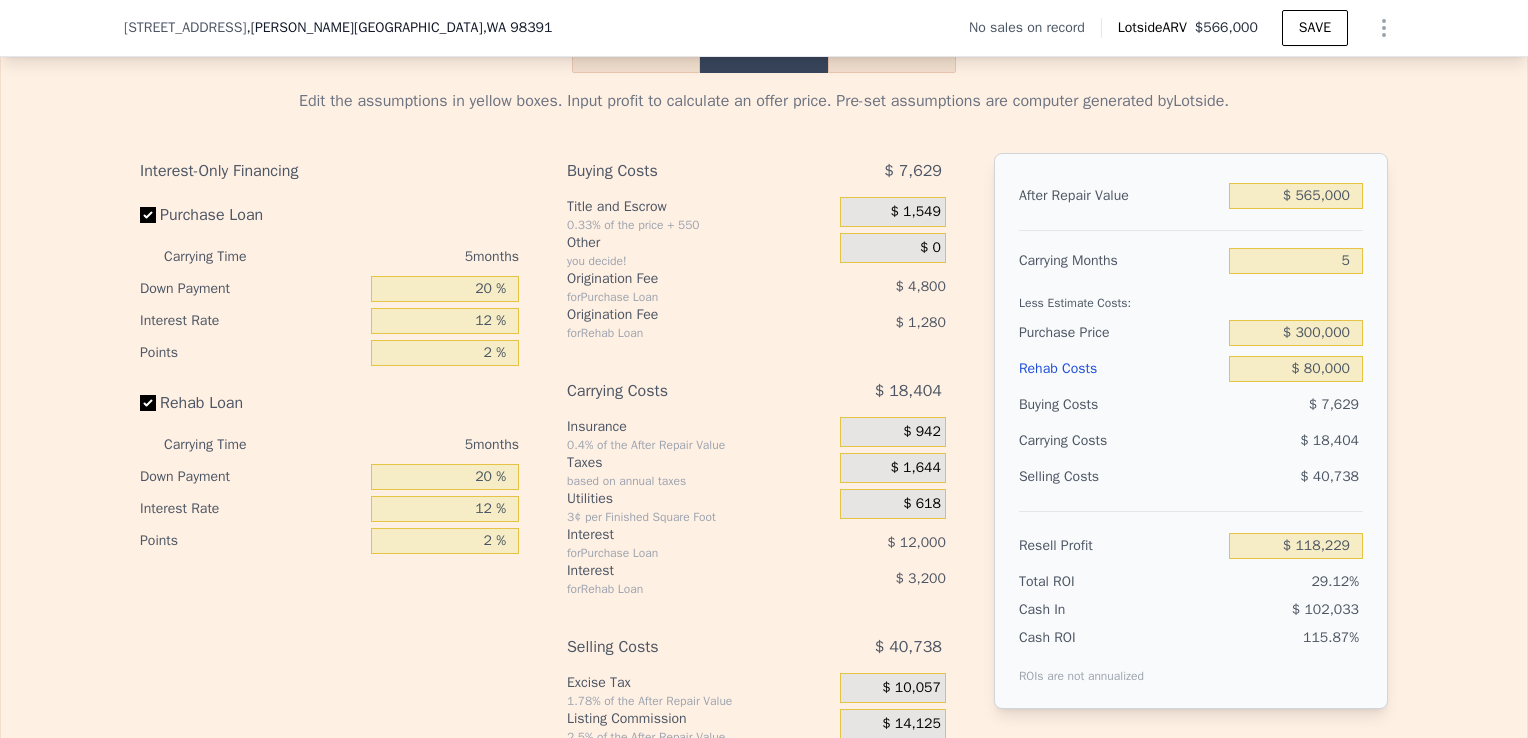 scroll, scrollTop: 2824, scrollLeft: 0, axis: vertical 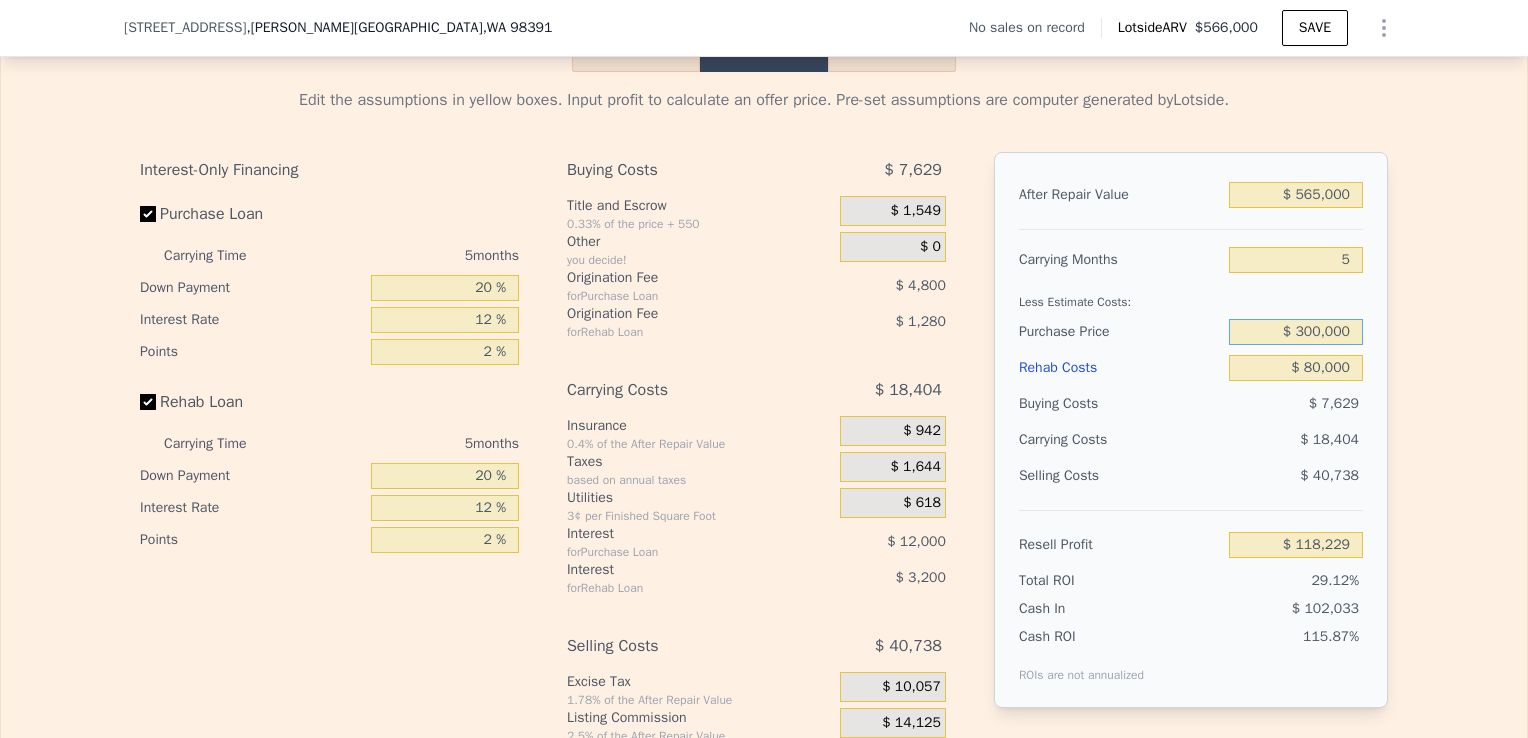 click on "$ 300,000" at bounding box center [1296, 332] 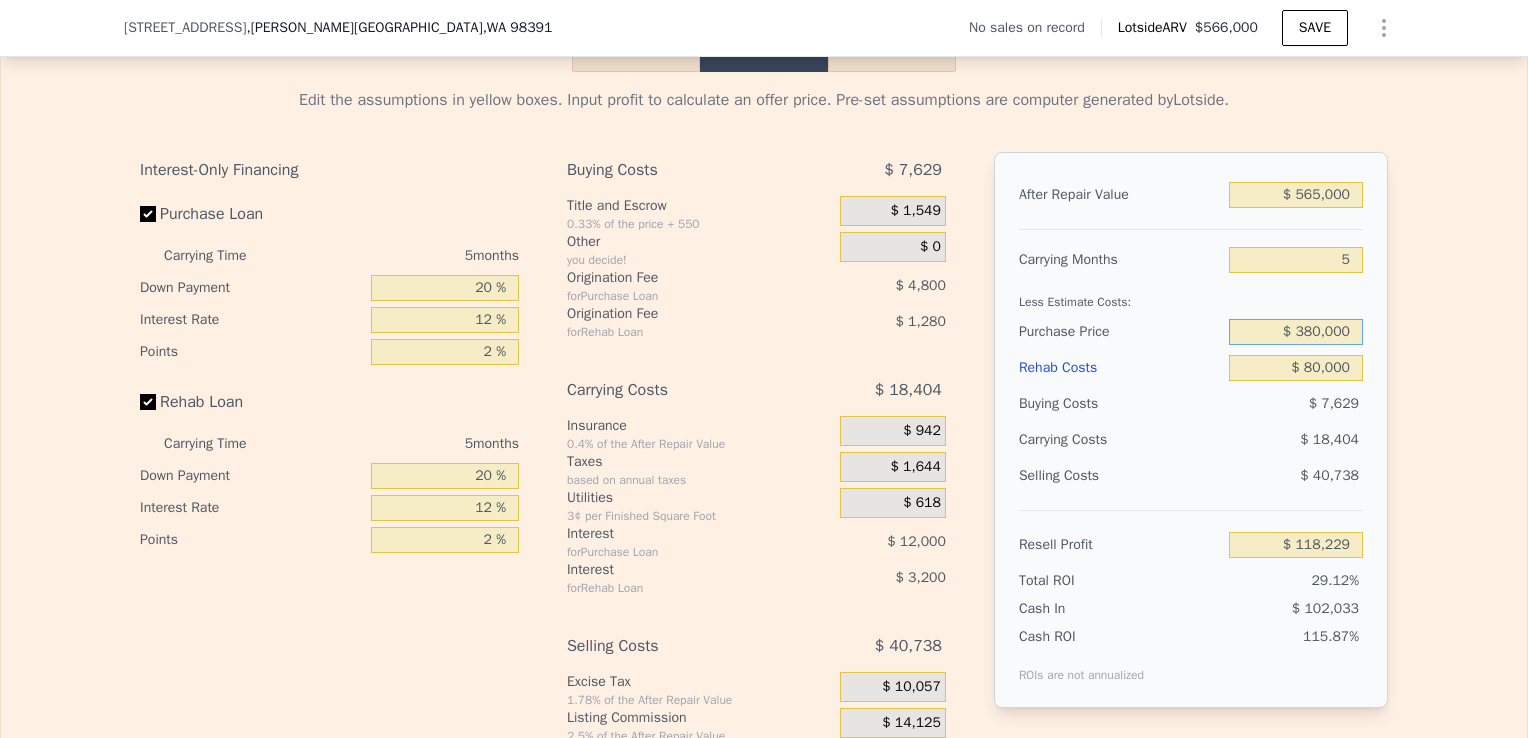 type on "$ 380,000" 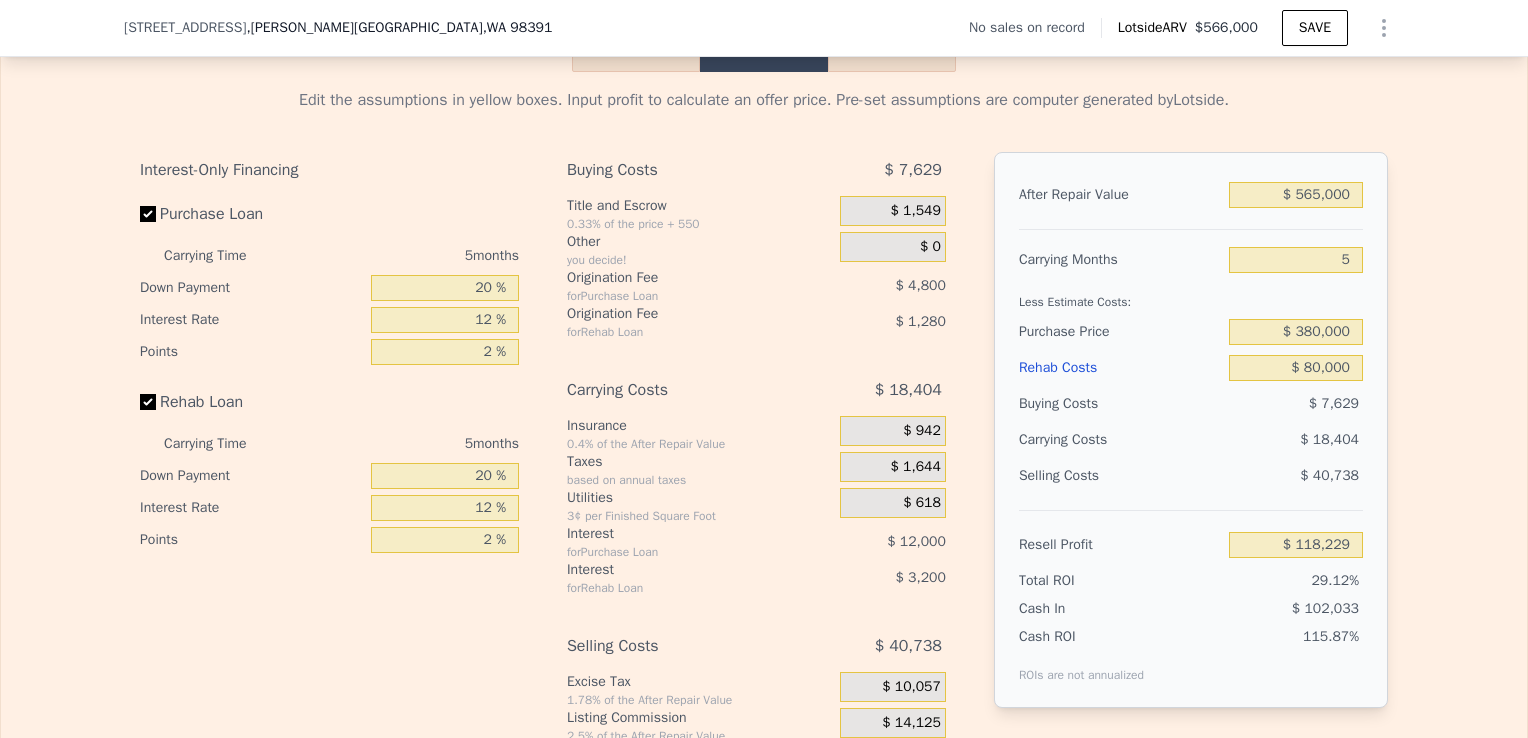 click on "Edit the assumptions in yellow boxes. Input profit to calculate an offer price. Pre-set assumptions are computer generated by  Lotside . Interest-Only Financing Purchase Loan Carrying Time 5  months Down Payment 20 % Interest Rate 12 % Points 2 % Rehab Loan Carrying Time 5  months Down Payment 20 % Interest Rate 12 % Points 2 % Buying Costs $ 7,629 Title and Escrow 0.33% of the price + 550 $ 1,549 Other you decide! $ 0 Origination Fee for  Purchase Loan $ 4,800 Origination Fee for  Rehab Loan $ 1,280 Carrying Costs $ 18,404 Insurance 0.4% of the After Repair Value $ 942 Taxes based on annual taxes $ 1,644 Utilities 3¢ per Finished Square Foot $ 618 Interest for  Purchase Loan $ 12,000 Interest for  Rehab Loan $ 3,200 Selling Costs $ 40,738 Excise Tax 1.78% of the After Repair Value $ 10,057 Listing Commission 2.5% of the After Repair Value $ 14,125 Selling Commission 2.5% of the After Repair Value $ 14,125 Title and Escrow 0.33% of the After Repair Value $ 2,431 After Repair Value $ 565,000 Carrying Months 5" at bounding box center [764, 444] 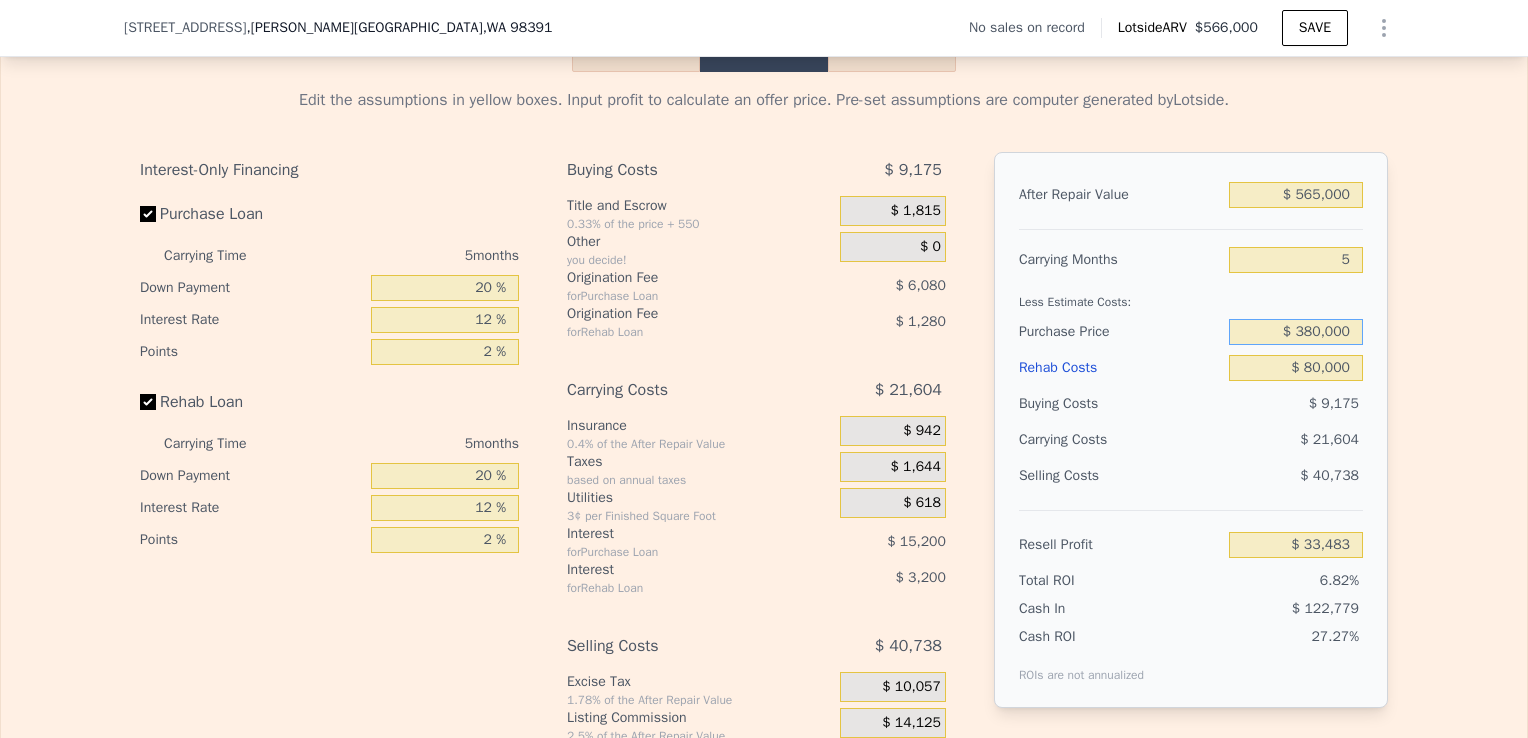 click on "$ 380,000" at bounding box center (1296, 332) 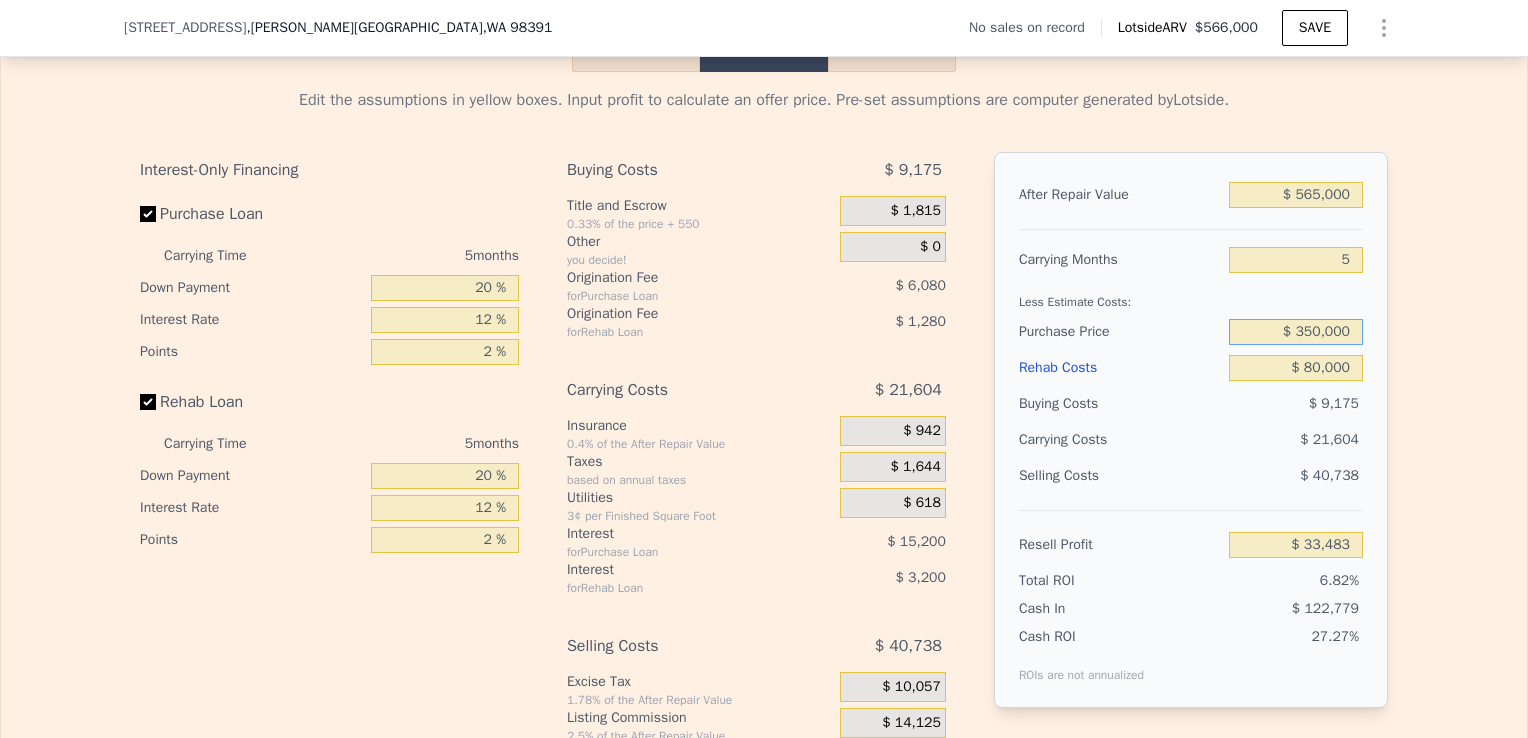 type on "$ 350,000" 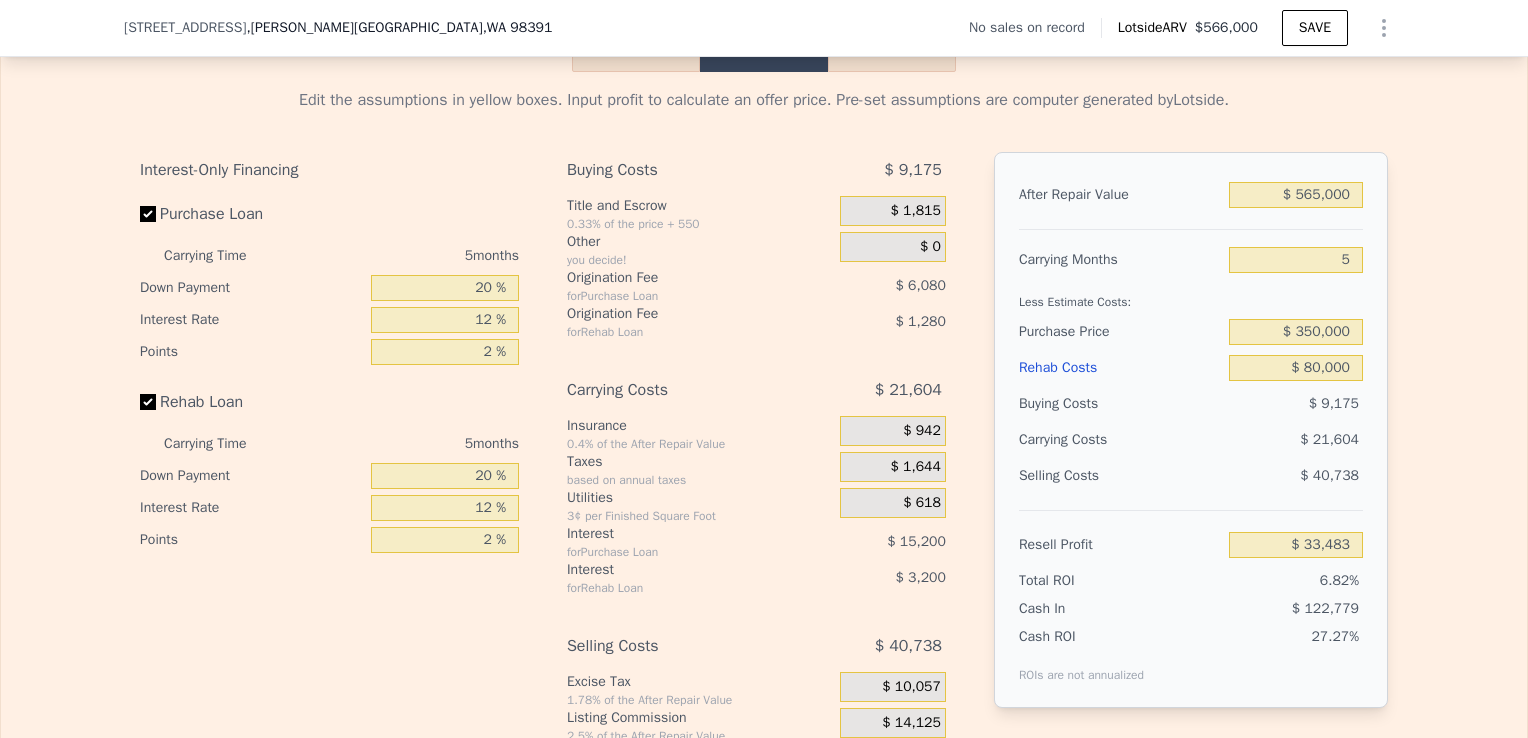 click on "Edit the assumptions in yellow boxes. Input profit to calculate an offer price. Pre-set assumptions are computer generated by  Lotside . Interest-Only Financing Purchase Loan Carrying Time 5  months Down Payment 20 % Interest Rate 12 % Points 2 % Rehab Loan Carrying Time 5  months Down Payment 20 % Interest Rate 12 % Points 2 % Buying Costs $ 9,175 Title and Escrow 0.33% of the price + 550 $ 1,815 Other you decide! $ 0 Origination Fee for  Purchase Loan $ 6,080 Origination Fee for  Rehab Loan $ 1,280 Carrying Costs $ 21,604 Insurance 0.4% of the After Repair Value $ 942 Taxes based on annual taxes $ 1,644 Utilities 3¢ per Finished Square Foot $ 618 Interest for  Purchase Loan $ 15,200 Interest for  Rehab Loan $ 3,200 Selling Costs $ 40,738 Excise Tax 1.78% of the After Repair Value $ 10,057 Listing Commission 2.5% of the After Repair Value $ 14,125 Selling Commission 2.5% of the After Repair Value $ 14,125 Title and Escrow 0.33% of the After Repair Value $ 2,431 After Repair Value $ 565,000 Carrying Months 5" at bounding box center [764, 444] 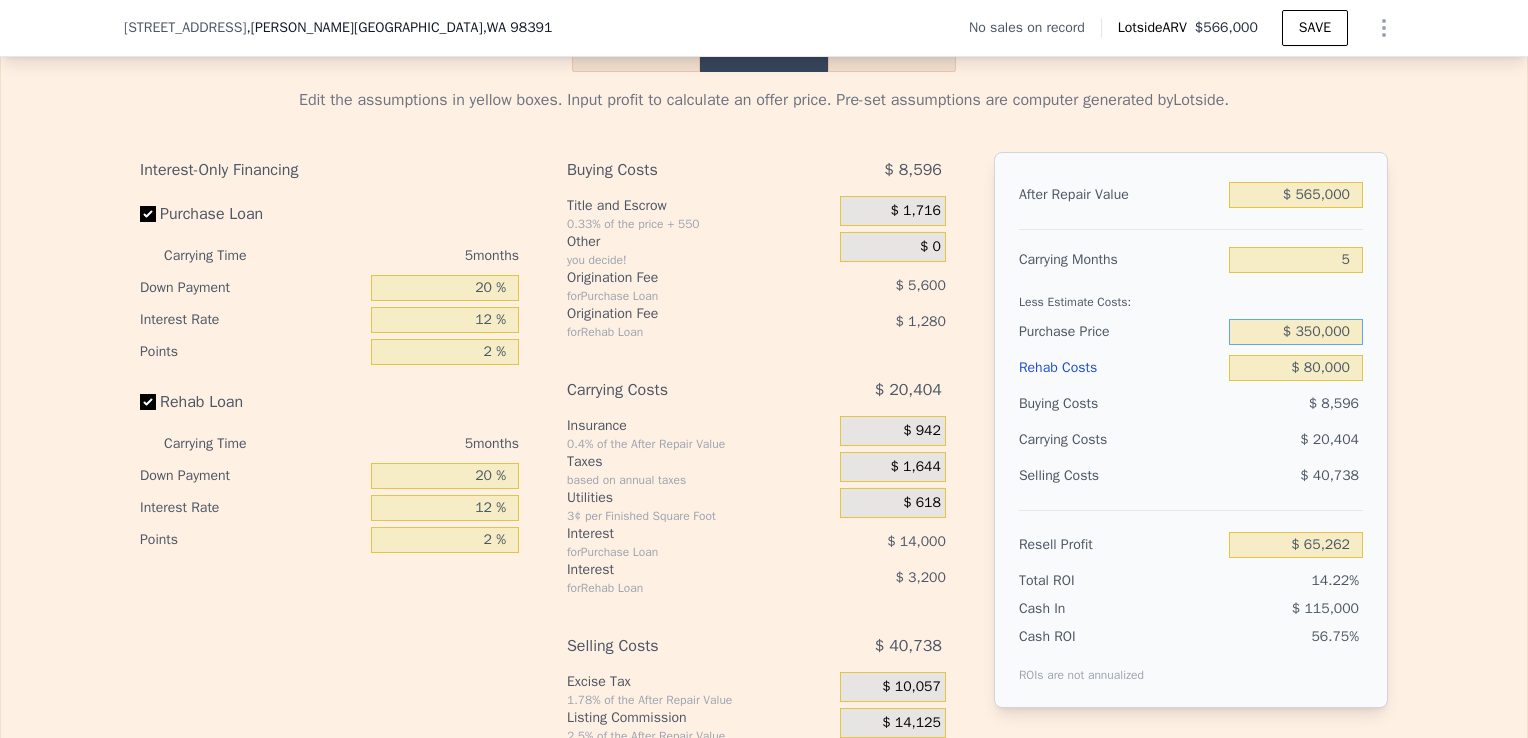 click on "$ 350,000" at bounding box center (1296, 332) 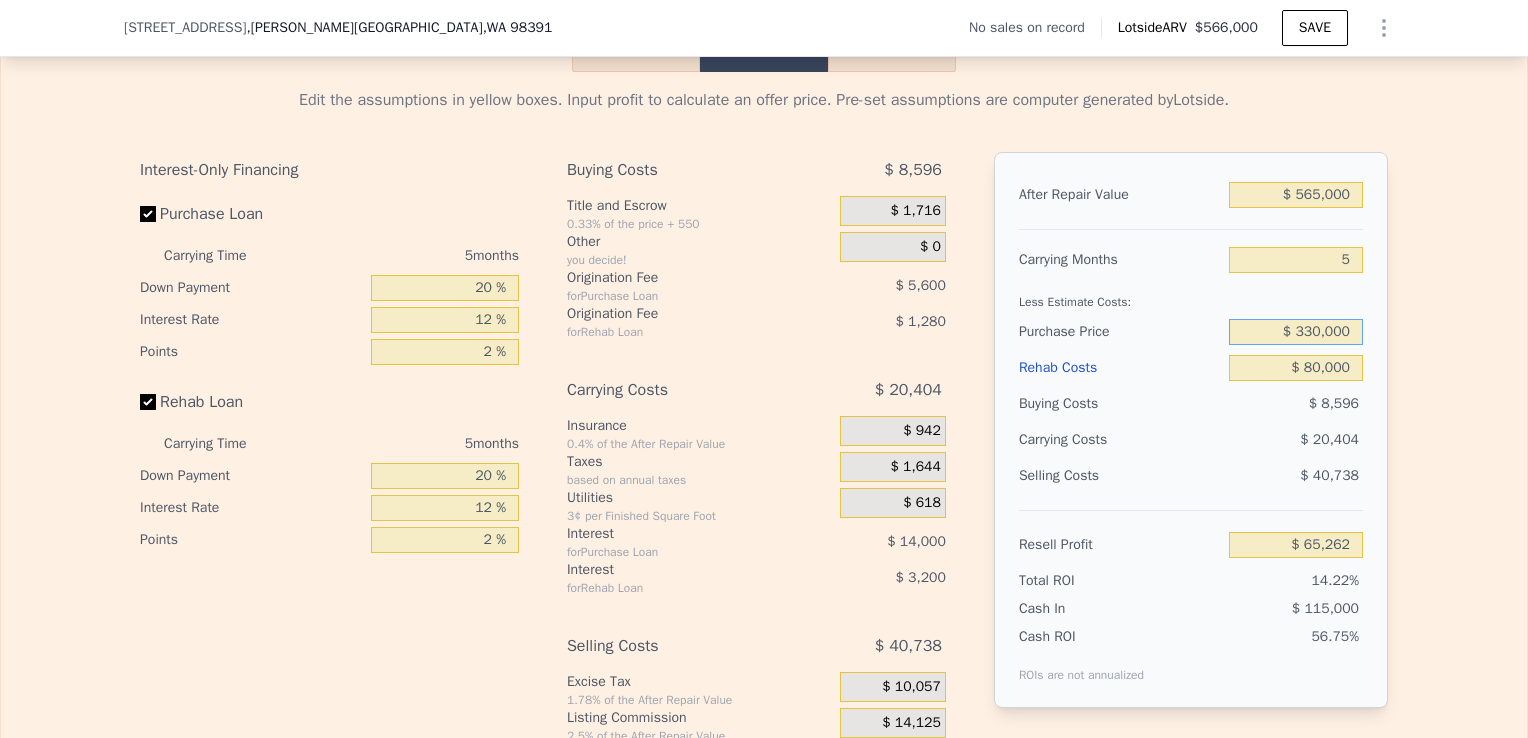 type on "$ 330,000" 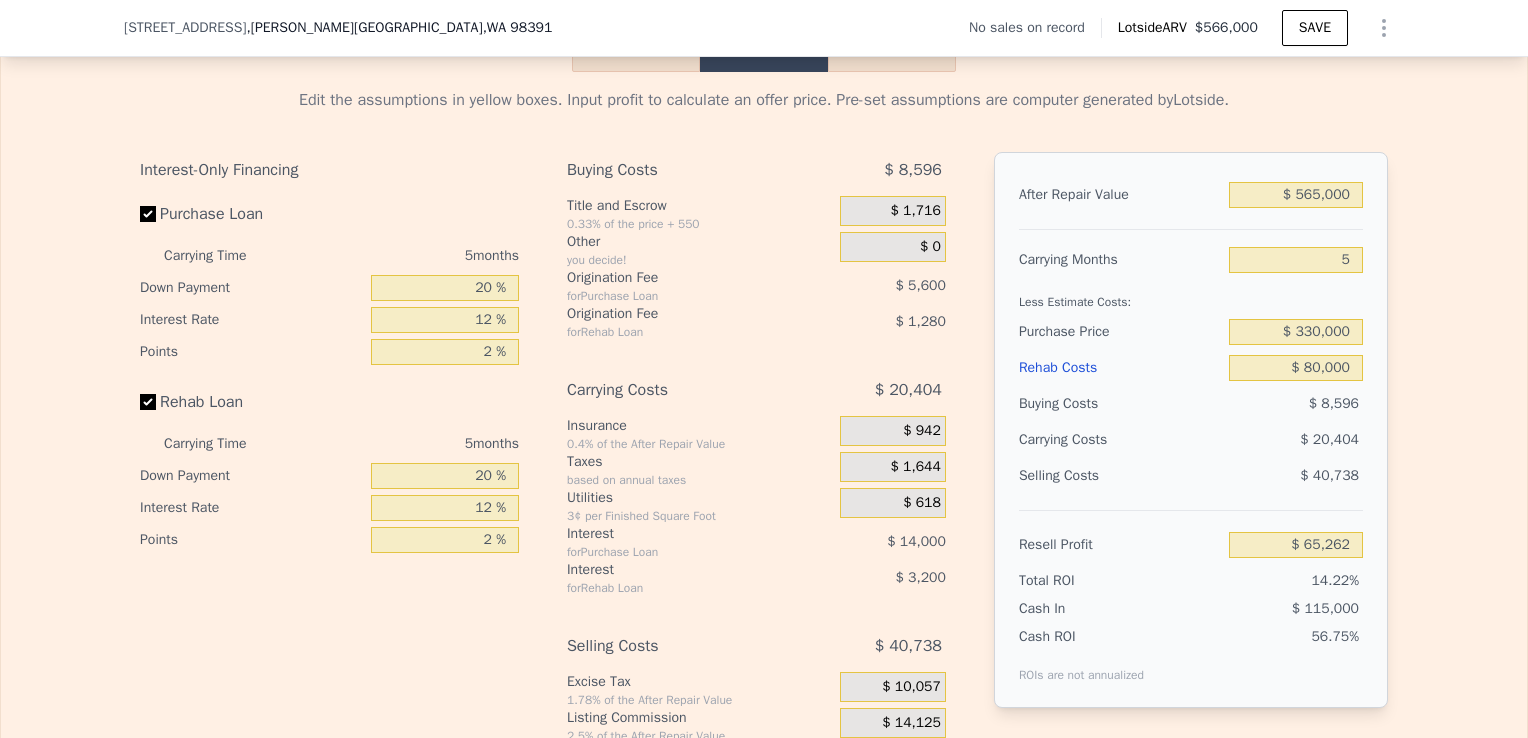 click on "Edit the assumptions in yellow boxes. Input profit to calculate an offer price. Pre-set assumptions are computer generated by  Lotside . Interest-Only Financing Purchase Loan Carrying Time 5  months Down Payment 20 % Interest Rate 12 % Points 2 % Rehab Loan Carrying Time 5  months Down Payment 20 % Interest Rate 12 % Points 2 % Buying Costs $ 8,596 Title and Escrow 0.33% of the price + 550 $ 1,716 Other you decide! $ 0 Origination Fee for  Purchase Loan $ 5,600 Origination Fee for  Rehab Loan $ 1,280 Carrying Costs $ 20,404 Insurance 0.4% of the After Repair Value $ 942 Taxes based on annual taxes $ 1,644 Utilities 3¢ per Finished Square Foot $ 618 Interest for  Purchase Loan $ 14,000 Interest for  Rehab Loan $ 3,200 Selling Costs $ 40,738 Excise Tax 1.78% of the After Repair Value $ 10,057 Listing Commission 2.5% of the After Repair Value $ 14,125 Selling Commission 2.5% of the After Repair Value $ 14,125 Title and Escrow 0.33% of the After Repair Value $ 2,431 After Repair Value $ 565,000 Carrying Months 5" at bounding box center [764, 444] 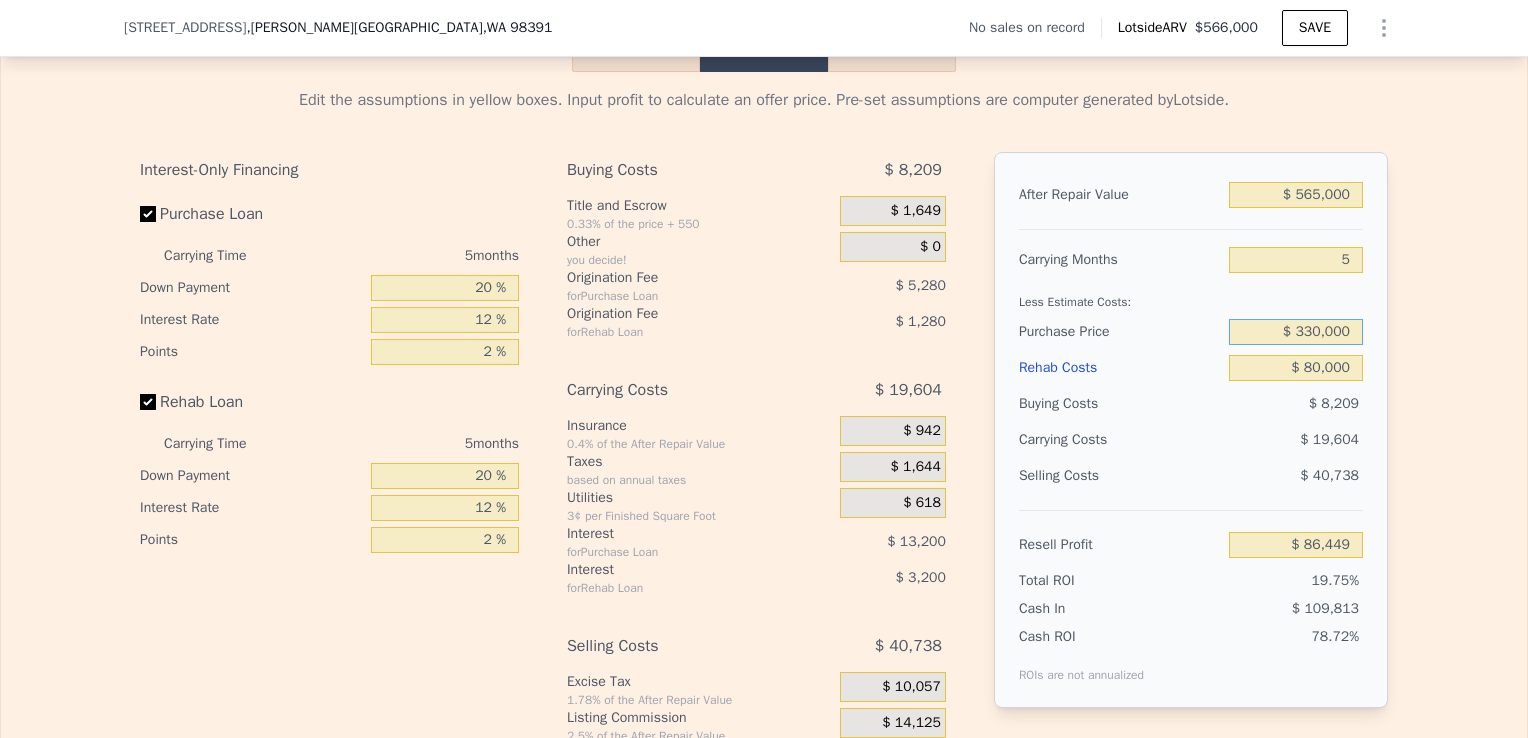 click on "$ 330,000" at bounding box center [1296, 332] 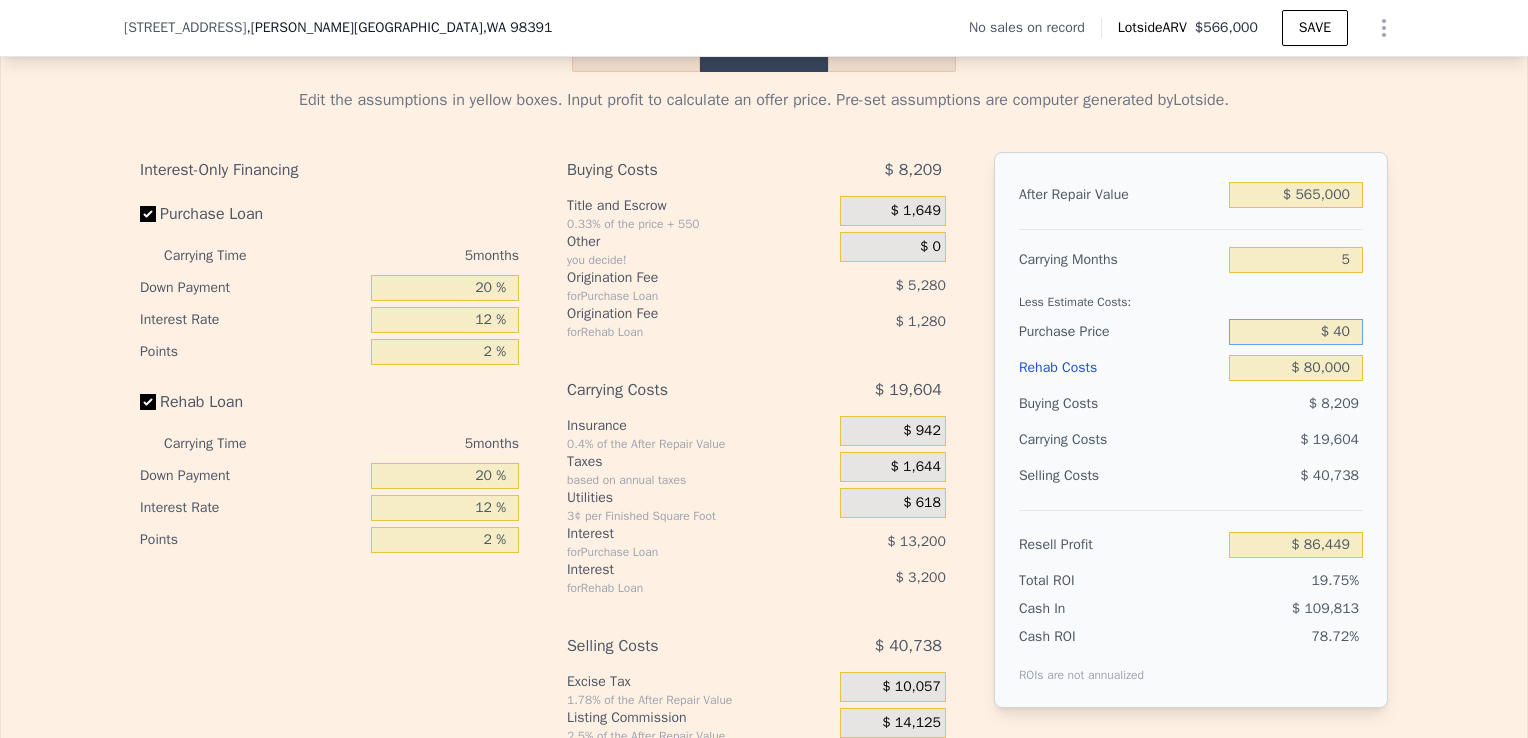 type on "$ 4" 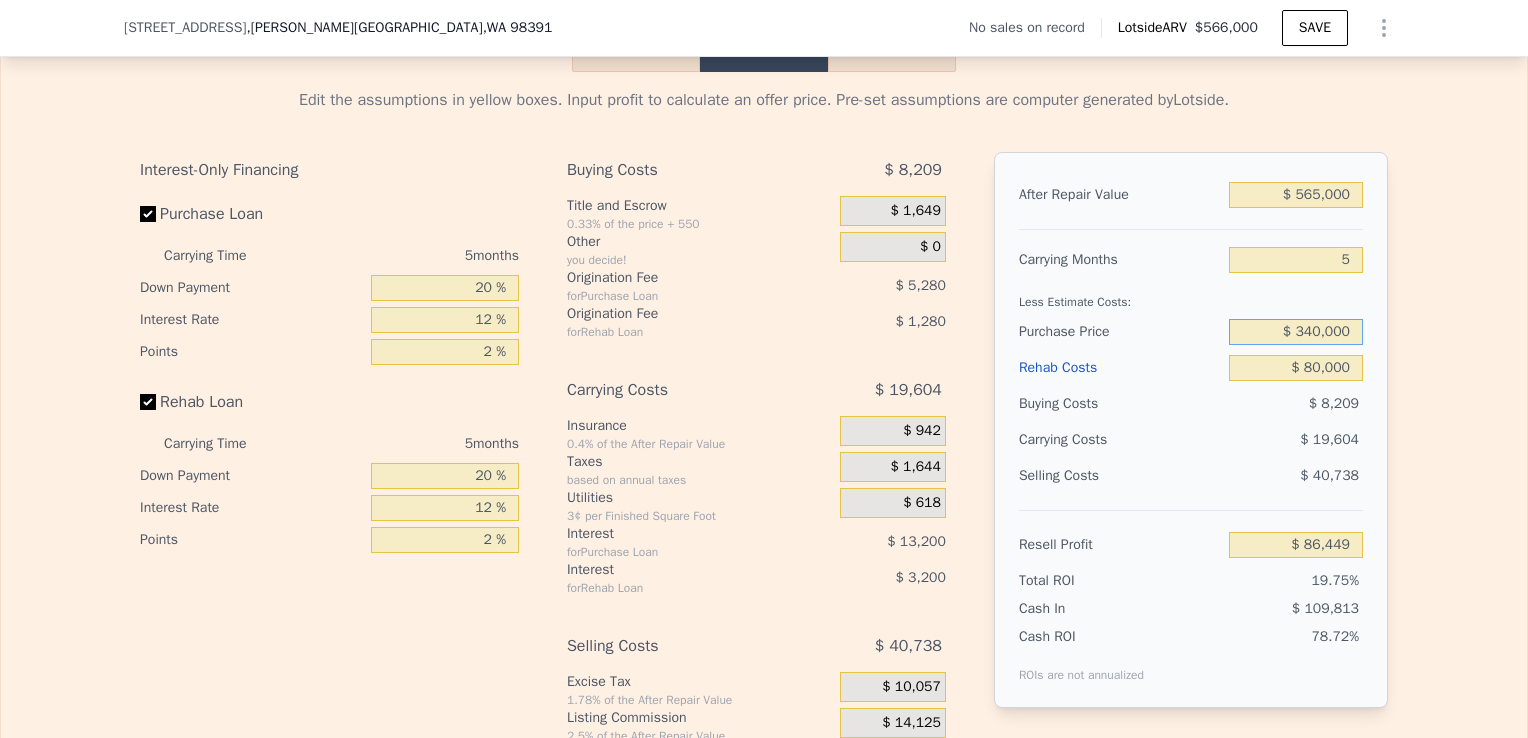 type on "$ 340,000" 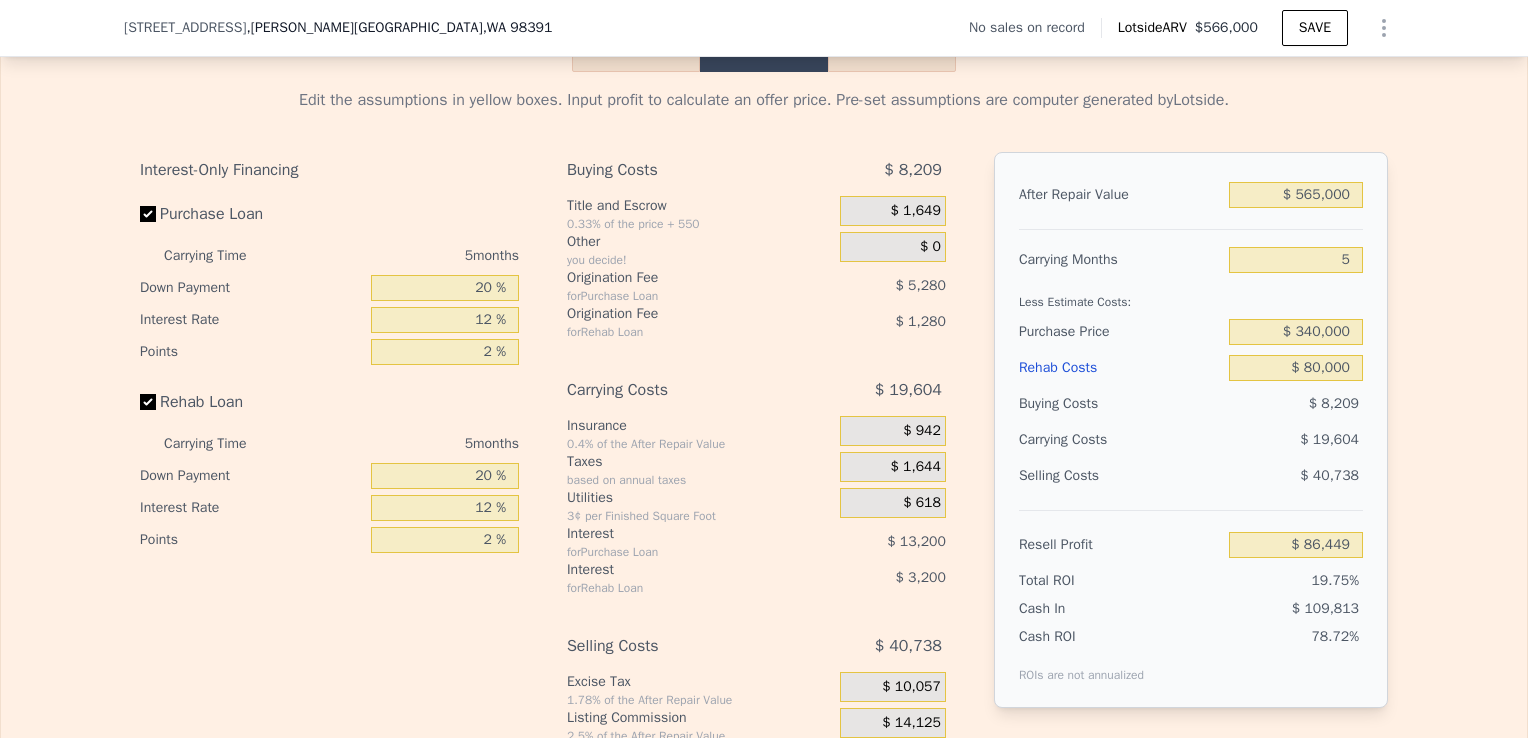 click on "Edit the assumptions in yellow boxes. Input profit to calculate an offer price. Pre-set assumptions are computer generated by  Lotside . Interest-Only Financing Purchase Loan Carrying Time 5  months Down Payment 20 % Interest Rate 12 % Points 2 % Rehab Loan Carrying Time 5  months Down Payment 20 % Interest Rate 12 % Points 2 % Buying Costs $ 8,209 Title and Escrow 0.33% of the price + 550 $ 1,649 Other you decide! $ 0 Origination Fee for  Purchase Loan $ 5,280 Origination Fee for  Rehab Loan $ 1,280 Carrying Costs $ 19,604 Insurance 0.4% of the After Repair Value $ 942 Taxes based on annual taxes $ 1,644 Utilities 3¢ per Finished Square Foot $ 618 Interest for  Purchase Loan $ 13,200 Interest for  Rehab Loan $ 3,200 Selling Costs $ 40,738 Excise Tax 1.78% of the After Repair Value $ 10,057 Listing Commission 2.5% of the After Repair Value $ 14,125 Selling Commission 2.5% of the After Repair Value $ 14,125 Title and Escrow 0.33% of the After Repair Value $ 2,431 After Repair Value $ 565,000 Carrying Months 5" at bounding box center (764, 444) 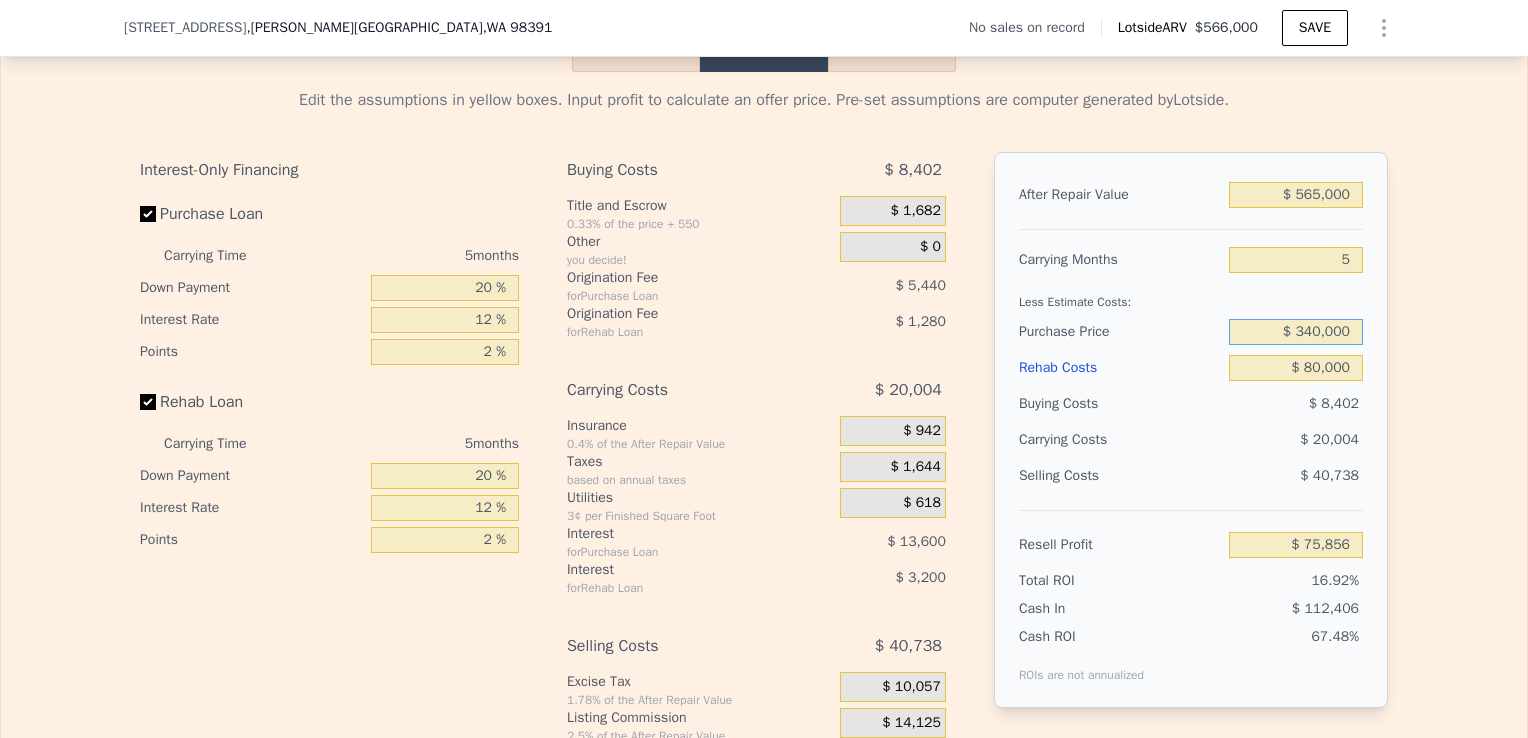 click on "$ 340,000" at bounding box center (1296, 332) 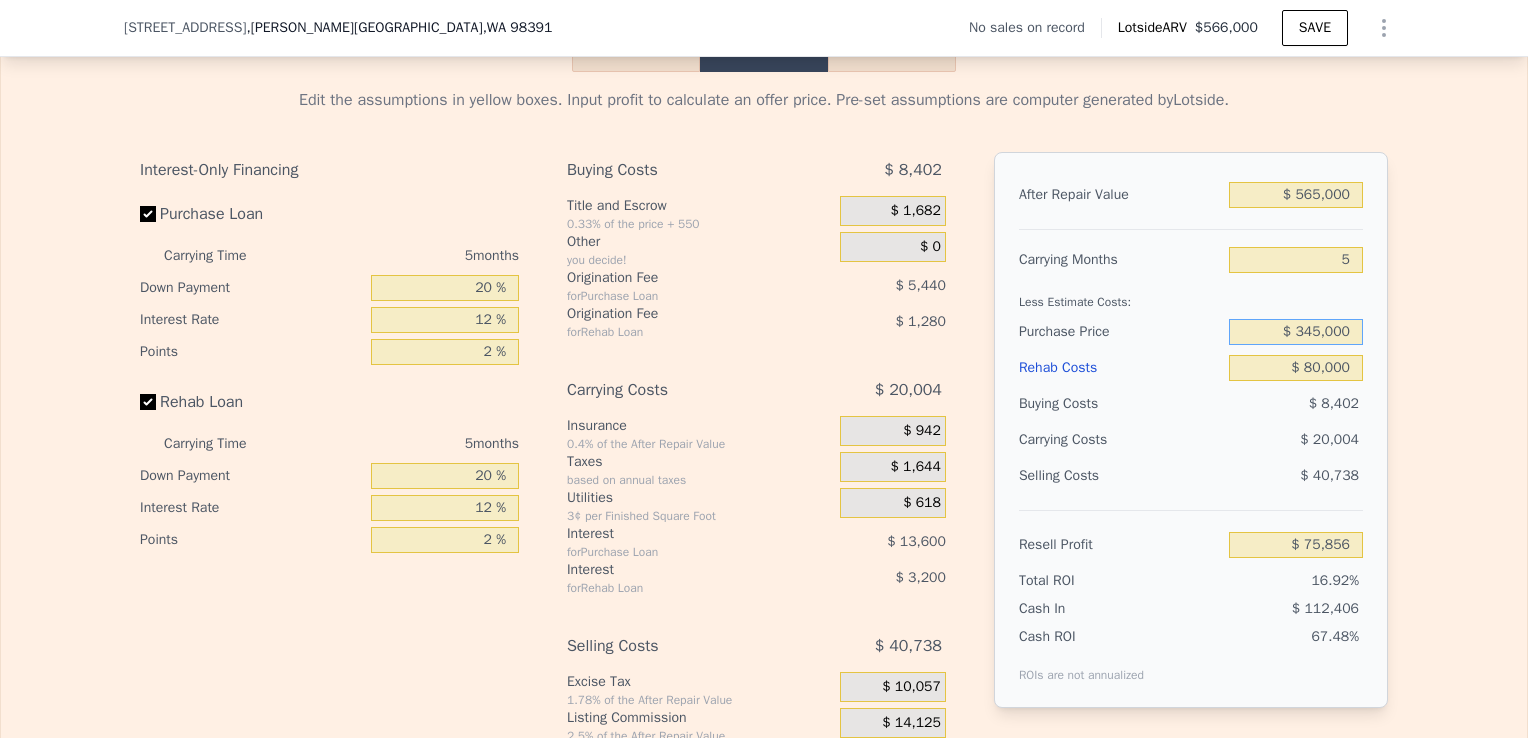 type on "$ 345,000" 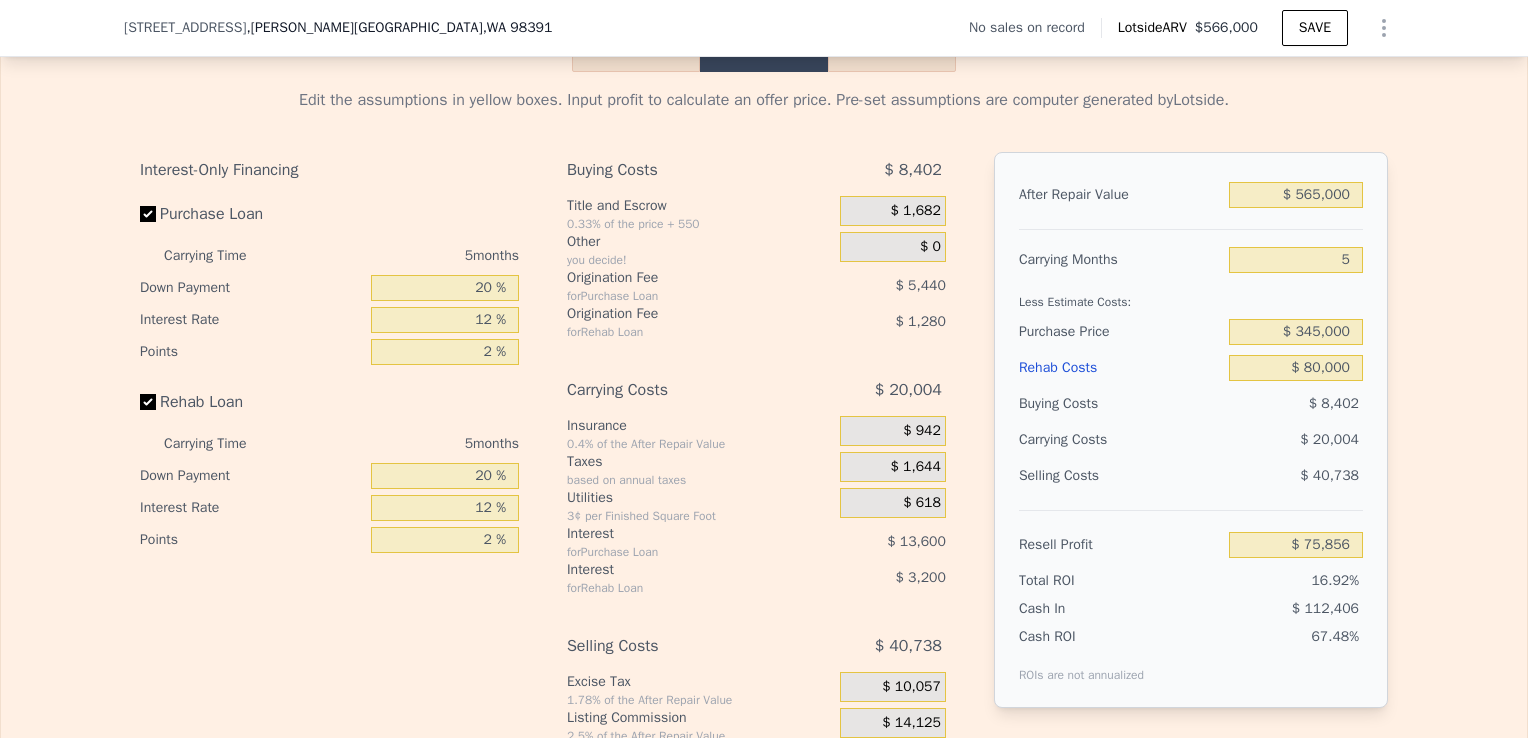 click on "Edit the assumptions in yellow boxes. Input profit to calculate an offer price. Pre-set assumptions are computer generated by  Lotside . Interest-Only Financing Purchase Loan Carrying Time 5  months Down Payment 20 % Interest Rate 12 % Points 2 % Rehab Loan Carrying Time 5  months Down Payment 20 % Interest Rate 12 % Points 2 % Buying Costs $ 8,402 Title and Escrow 0.33% of the price + 550 $ 1,682 Other you decide! $ 0 Origination Fee for  Purchase Loan $ 5,440 Origination Fee for  Rehab Loan $ 1,280 Carrying Costs $ 20,004 Insurance 0.4% of the After Repair Value $ 942 Taxes based on annual taxes $ 1,644 Utilities 3¢ per Finished Square Foot $ 618 Interest for  Purchase Loan $ 13,600 Interest for  Rehab Loan $ 3,200 Selling Costs $ 40,738 Excise Tax 1.78% of the After Repair Value $ 10,057 Listing Commission 2.5% of the After Repair Value $ 14,125 Selling Commission 2.5% of the After Repair Value $ 14,125 Title and Escrow 0.33% of the After Repair Value $ 2,431 After Repair Value $ 565,000 Carrying Months 5" at bounding box center (764, 444) 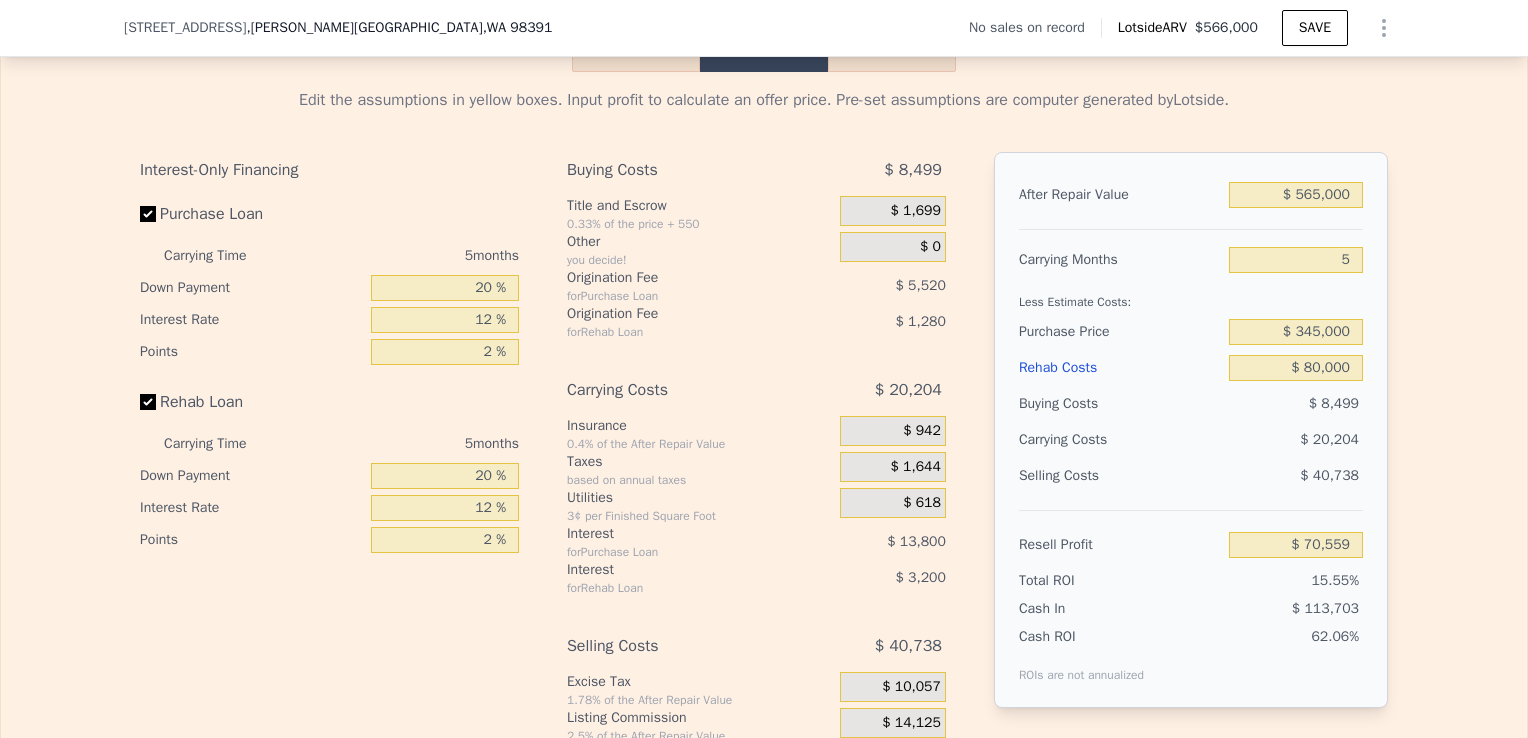 type on "$ 566,000" 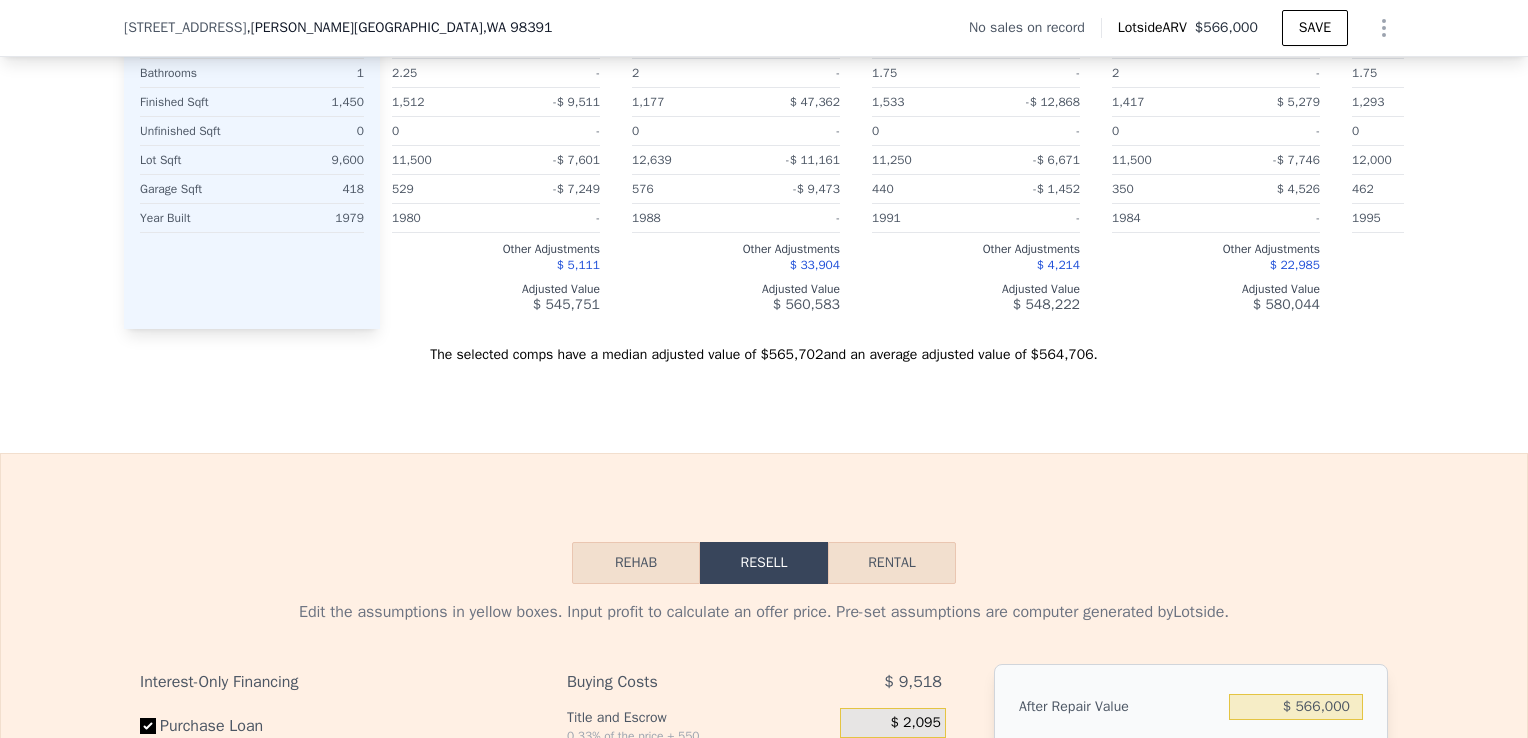 scroll, scrollTop: 2284, scrollLeft: 0, axis: vertical 